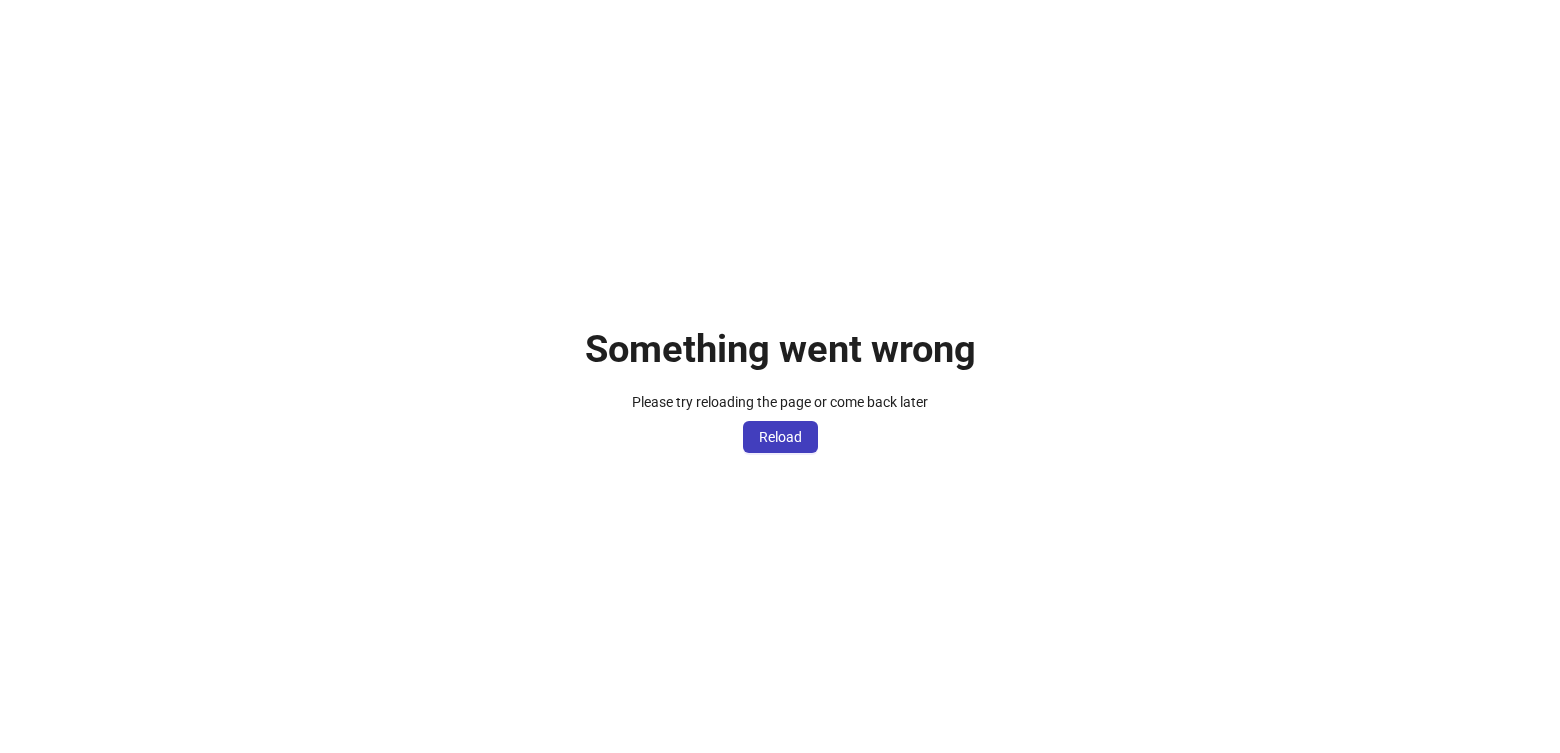 scroll, scrollTop: 0, scrollLeft: 0, axis: both 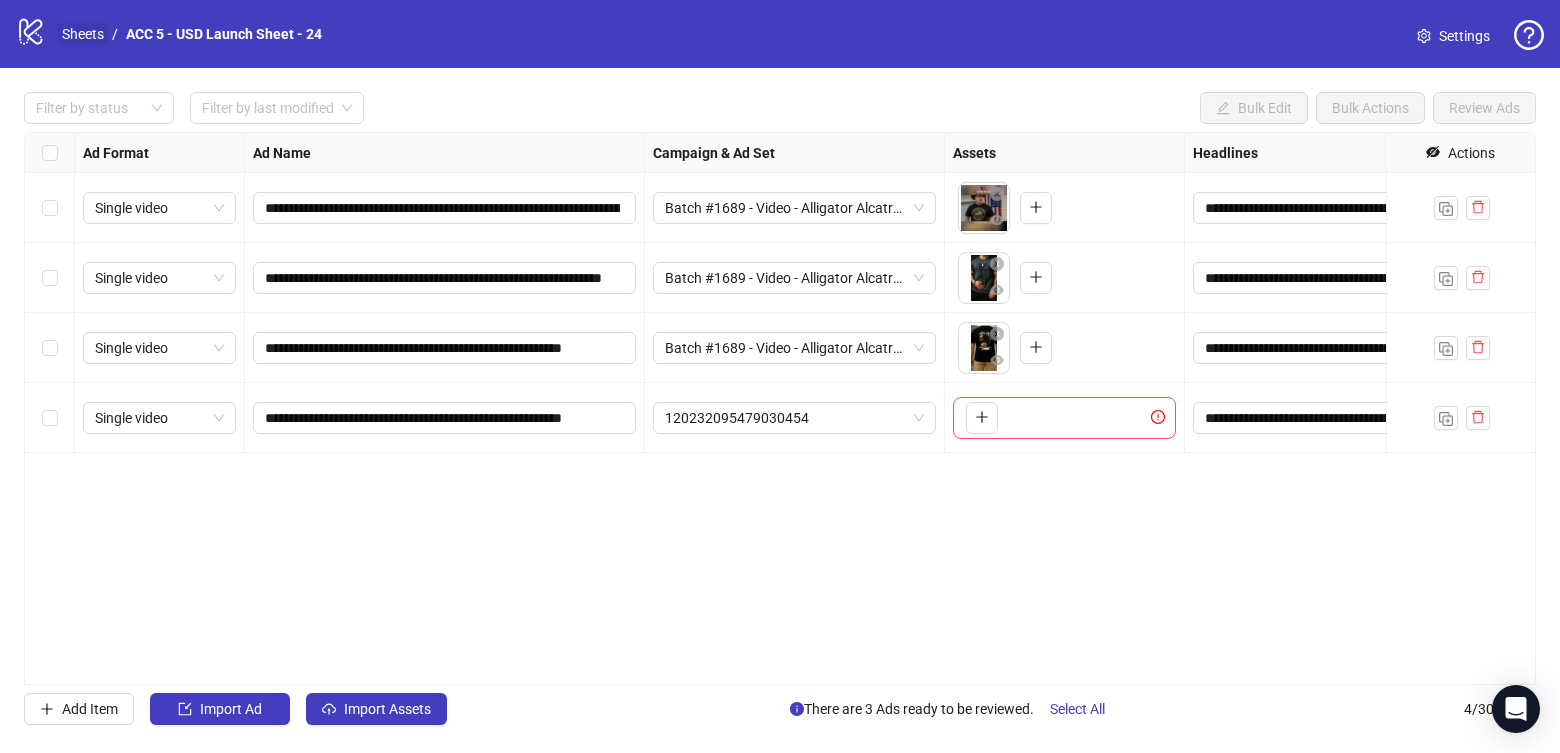 click on "Sheets" at bounding box center (83, 34) 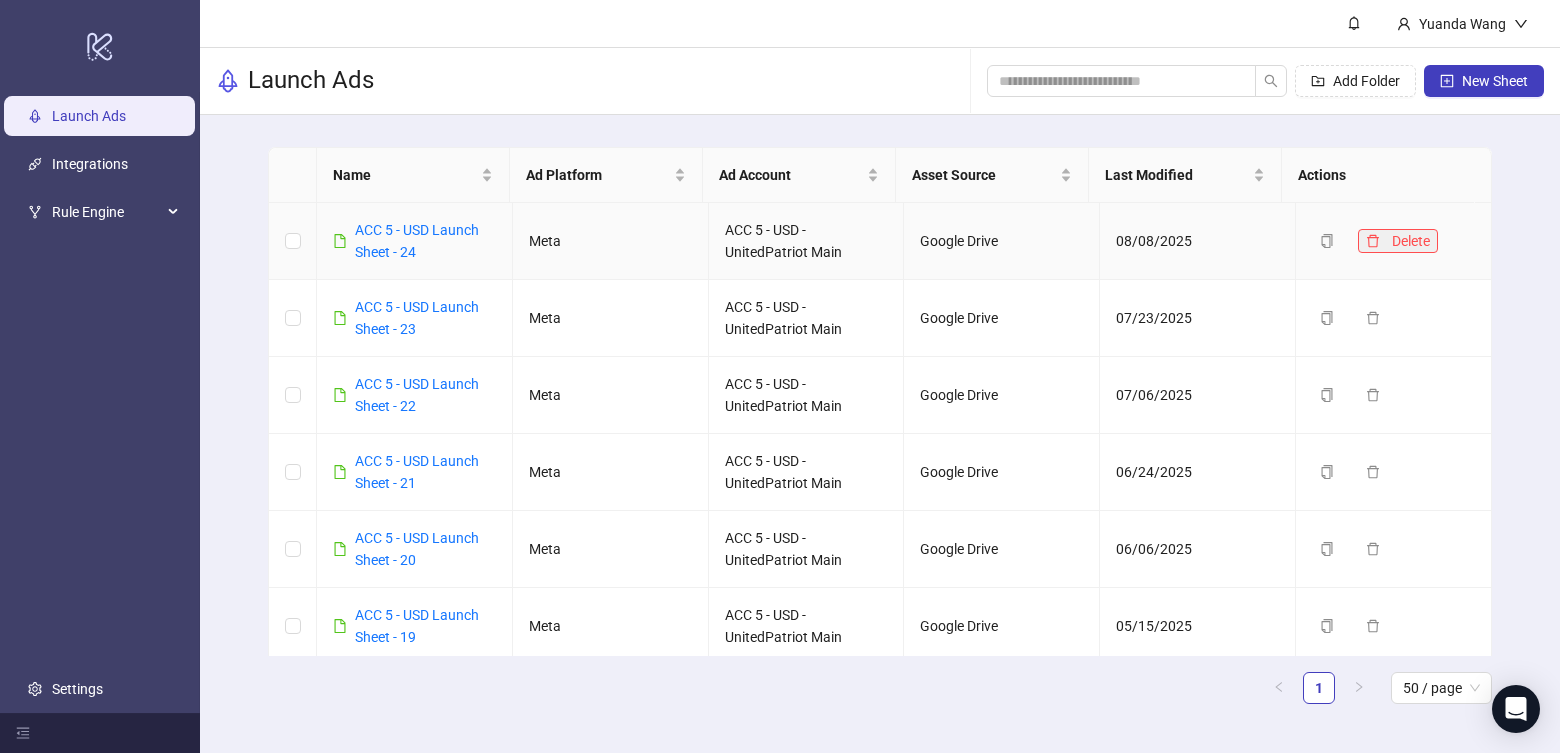 click on "Delete" at bounding box center (1411, 241) 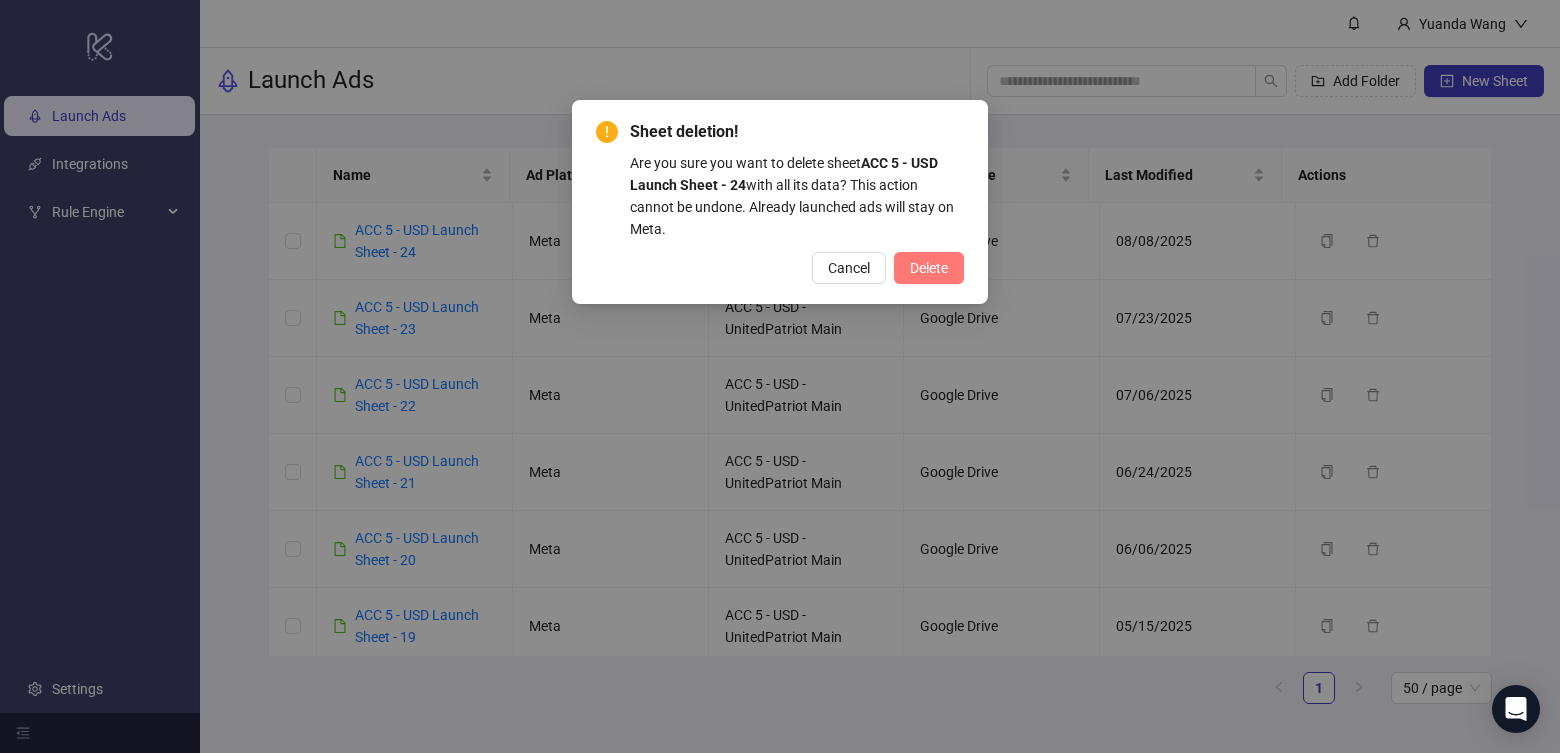 click on "Delete" at bounding box center (929, 268) 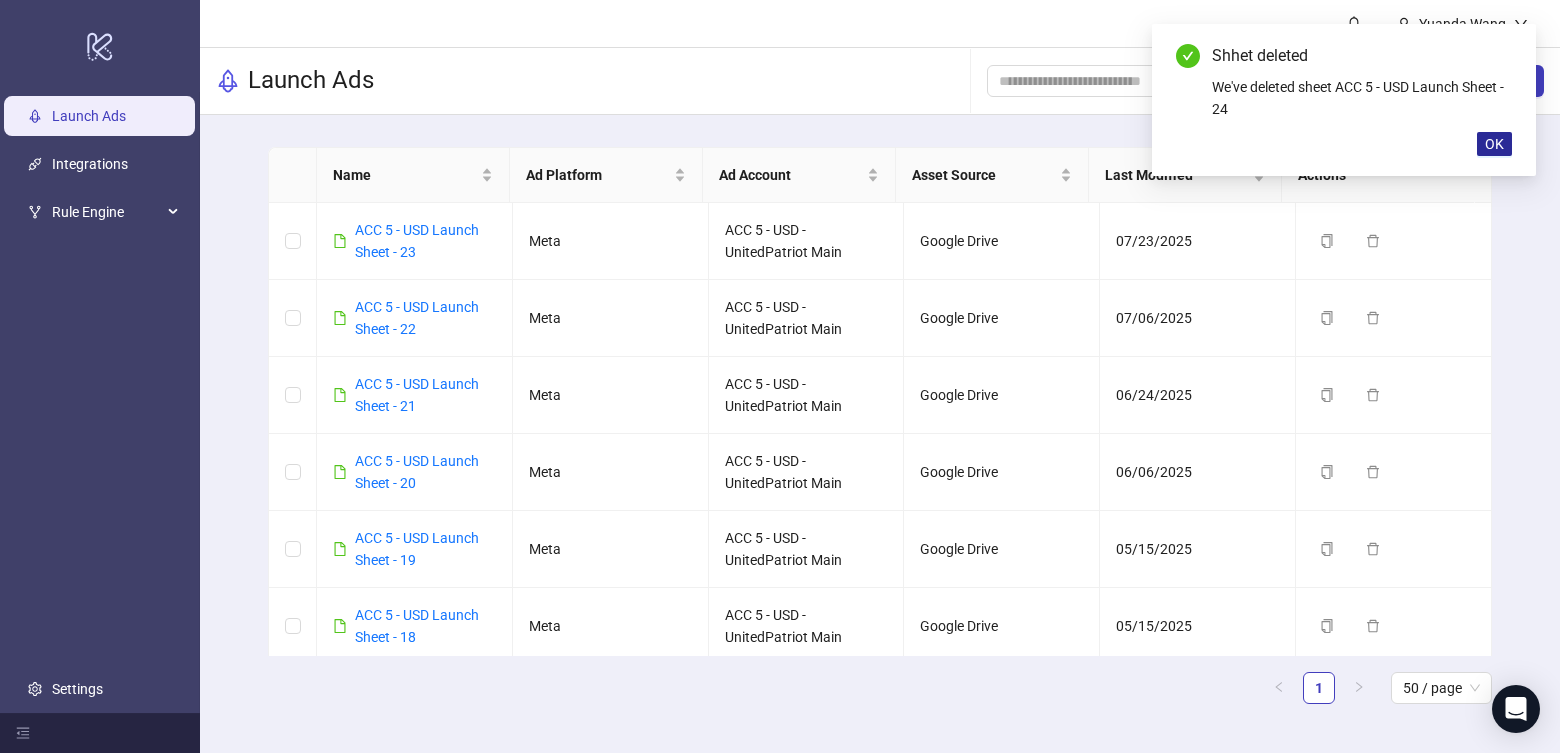click on "OK" at bounding box center [1494, 144] 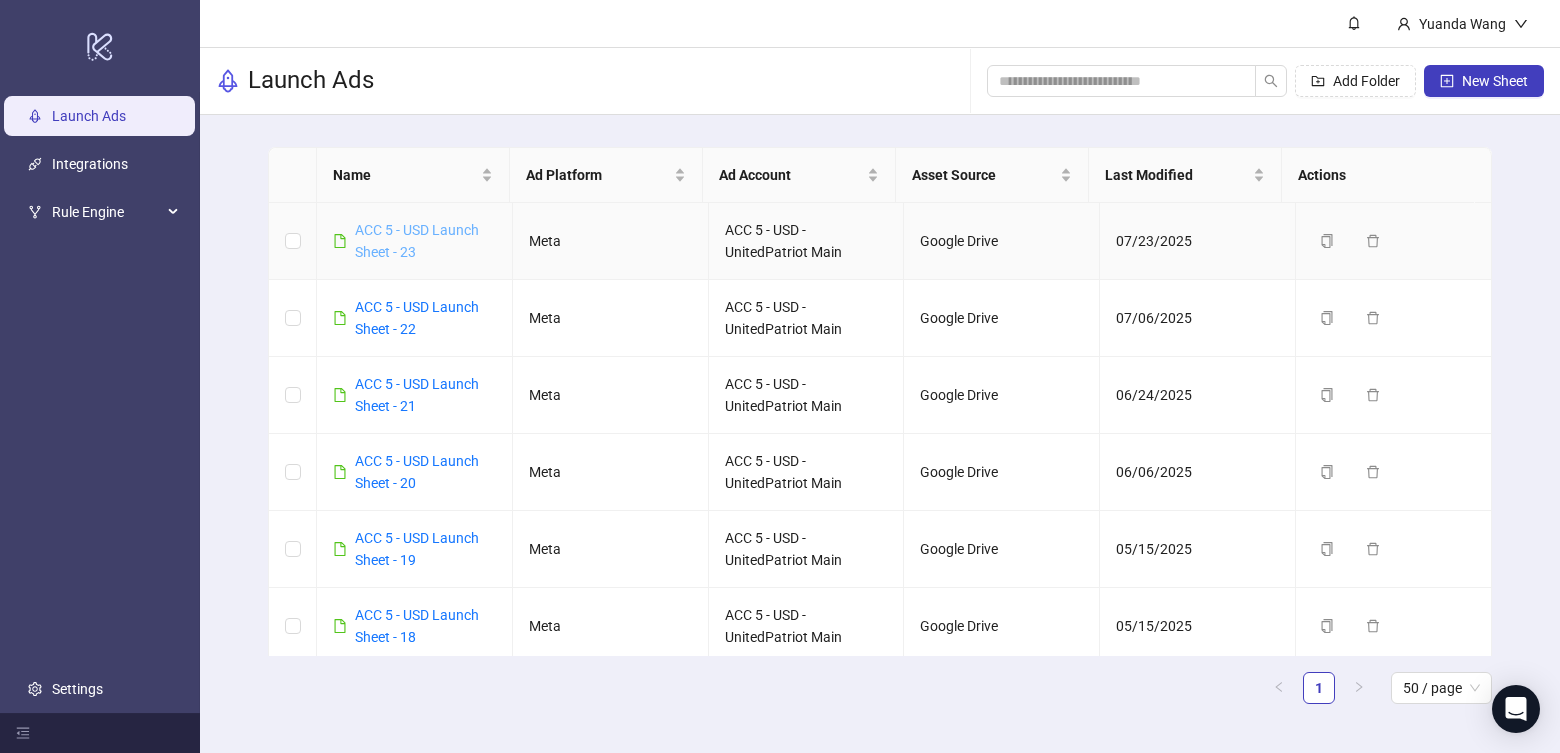 click on "ACC 5 - USD Launch Sheet - 23" at bounding box center (417, 241) 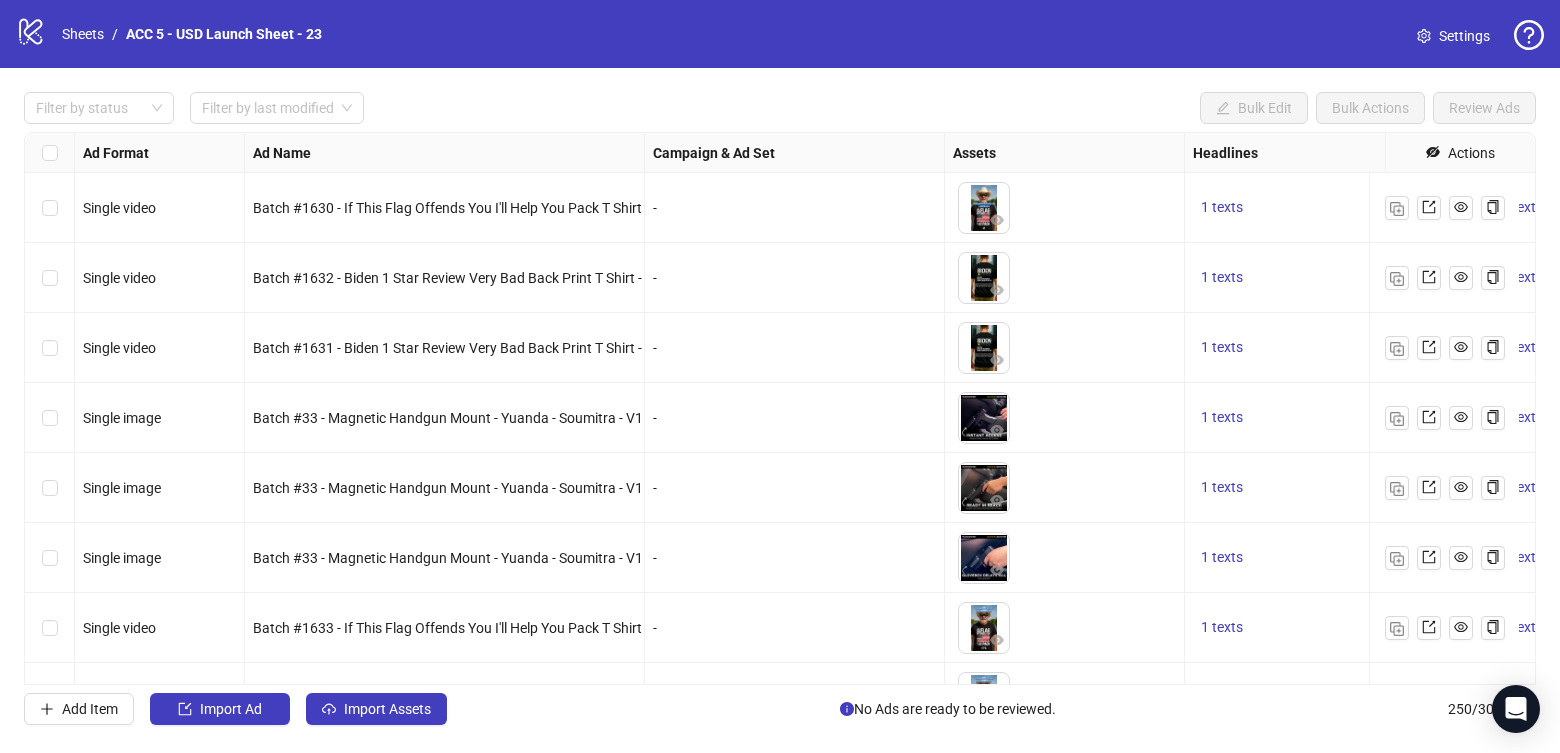 scroll, scrollTop: 0, scrollLeft: 0, axis: both 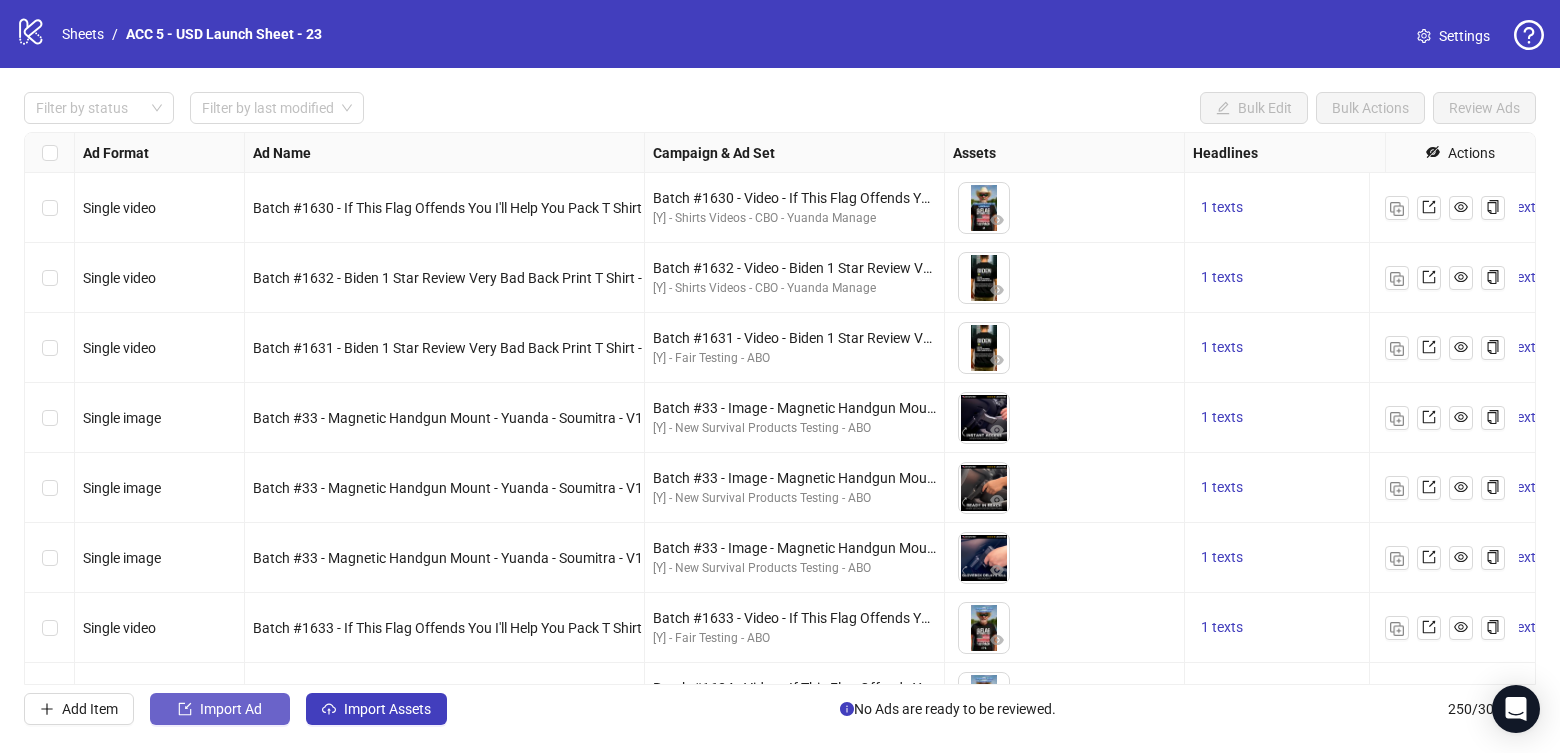 click on "Import Ad" at bounding box center (220, 709) 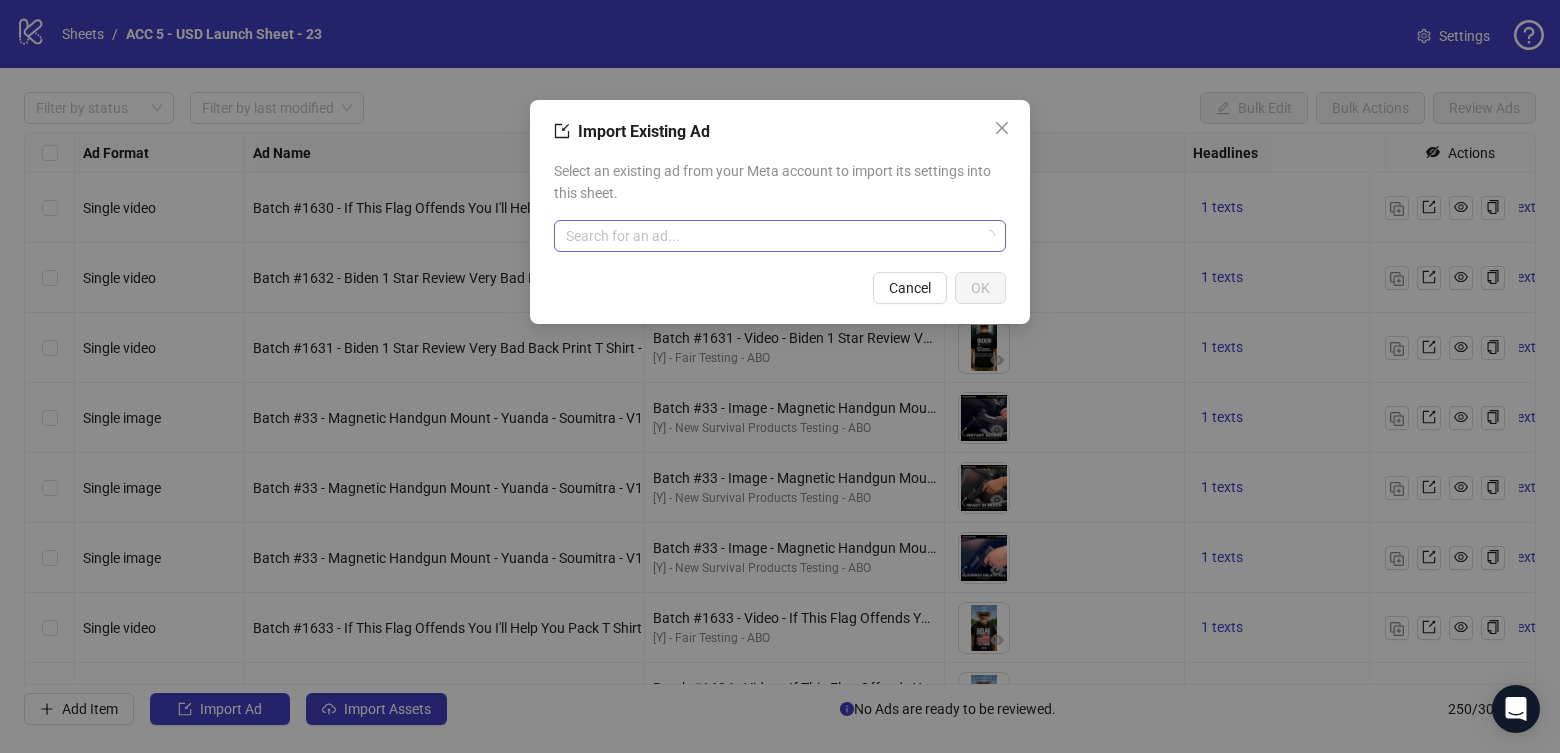 click at bounding box center (771, 236) 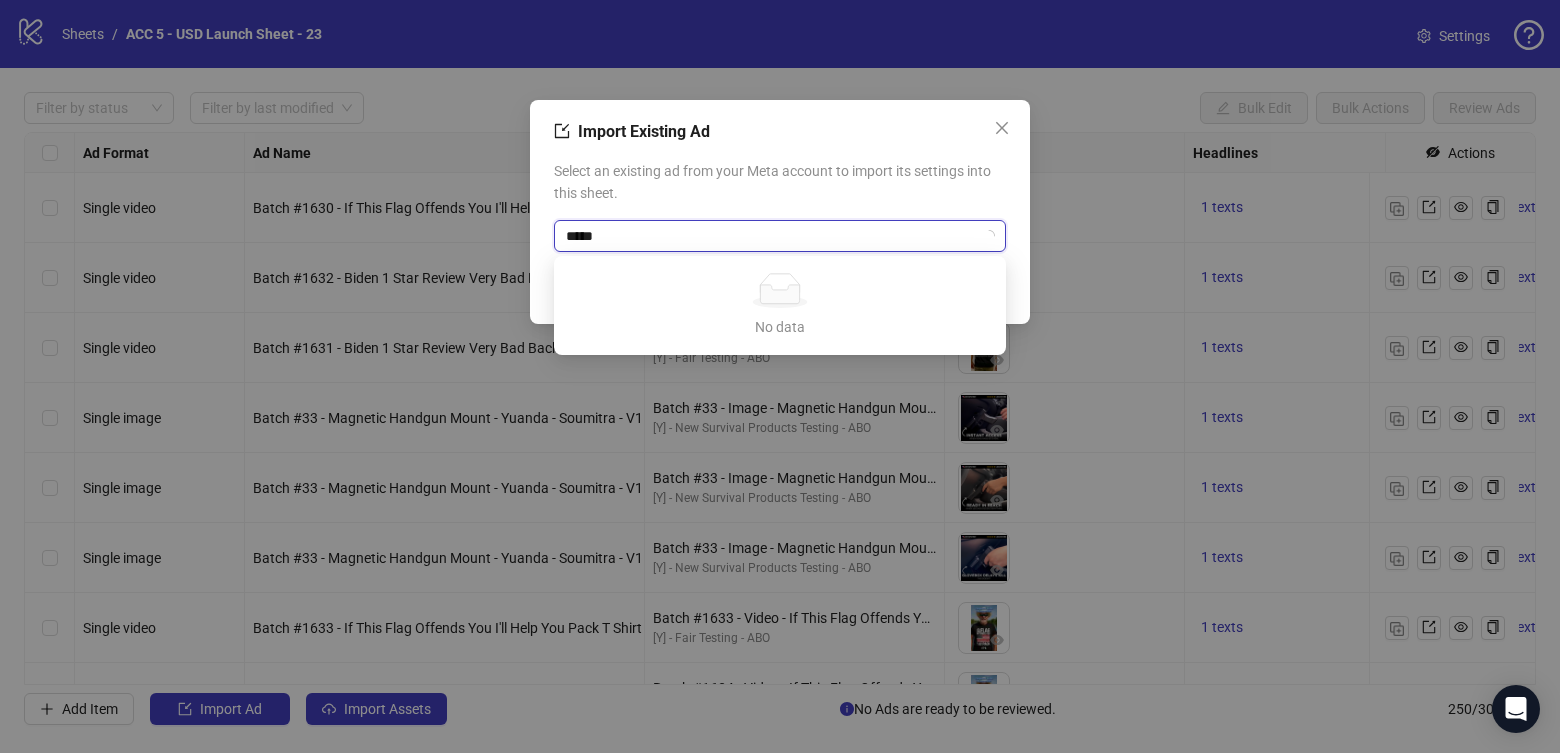 type on "*****" 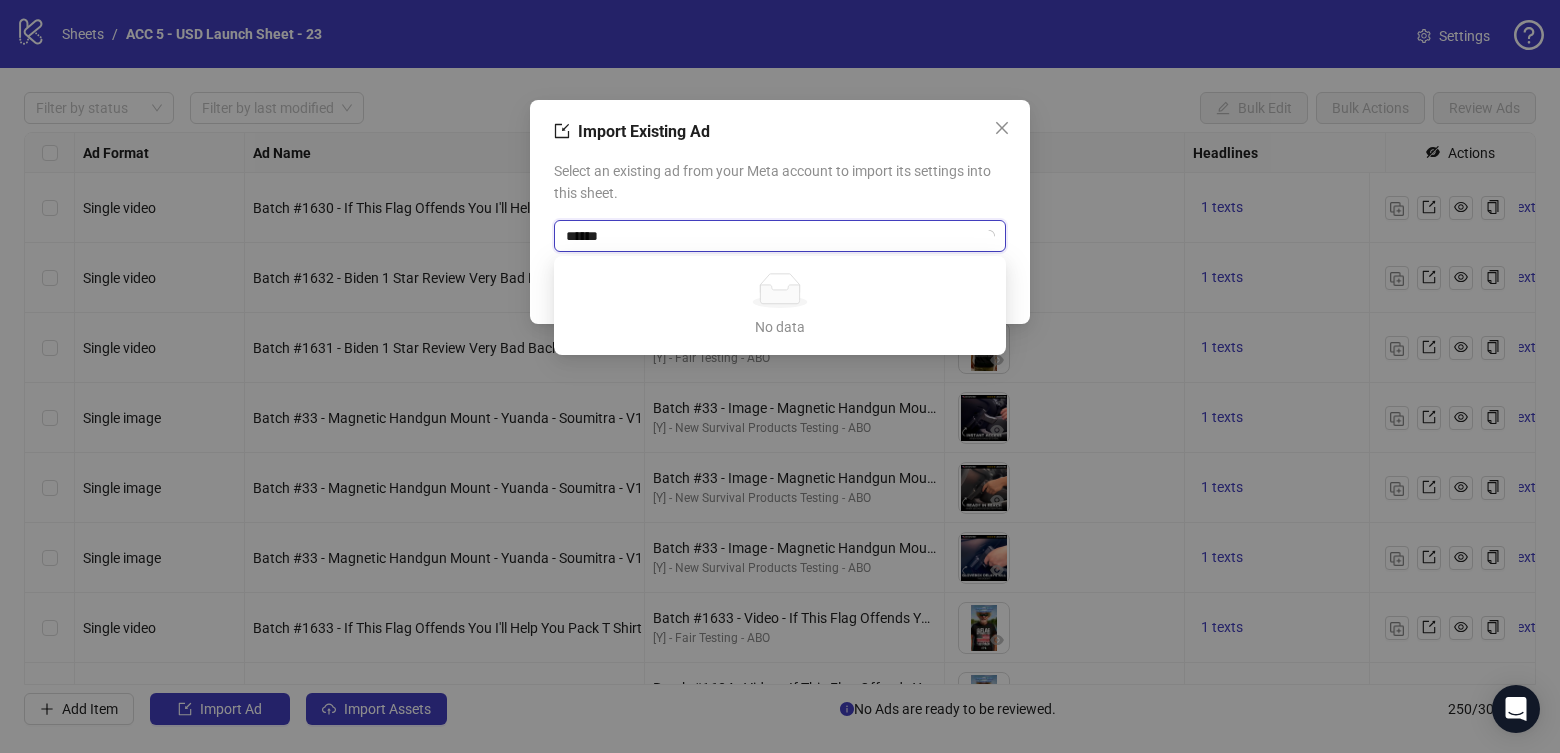click on "*****" at bounding box center (771, 236) 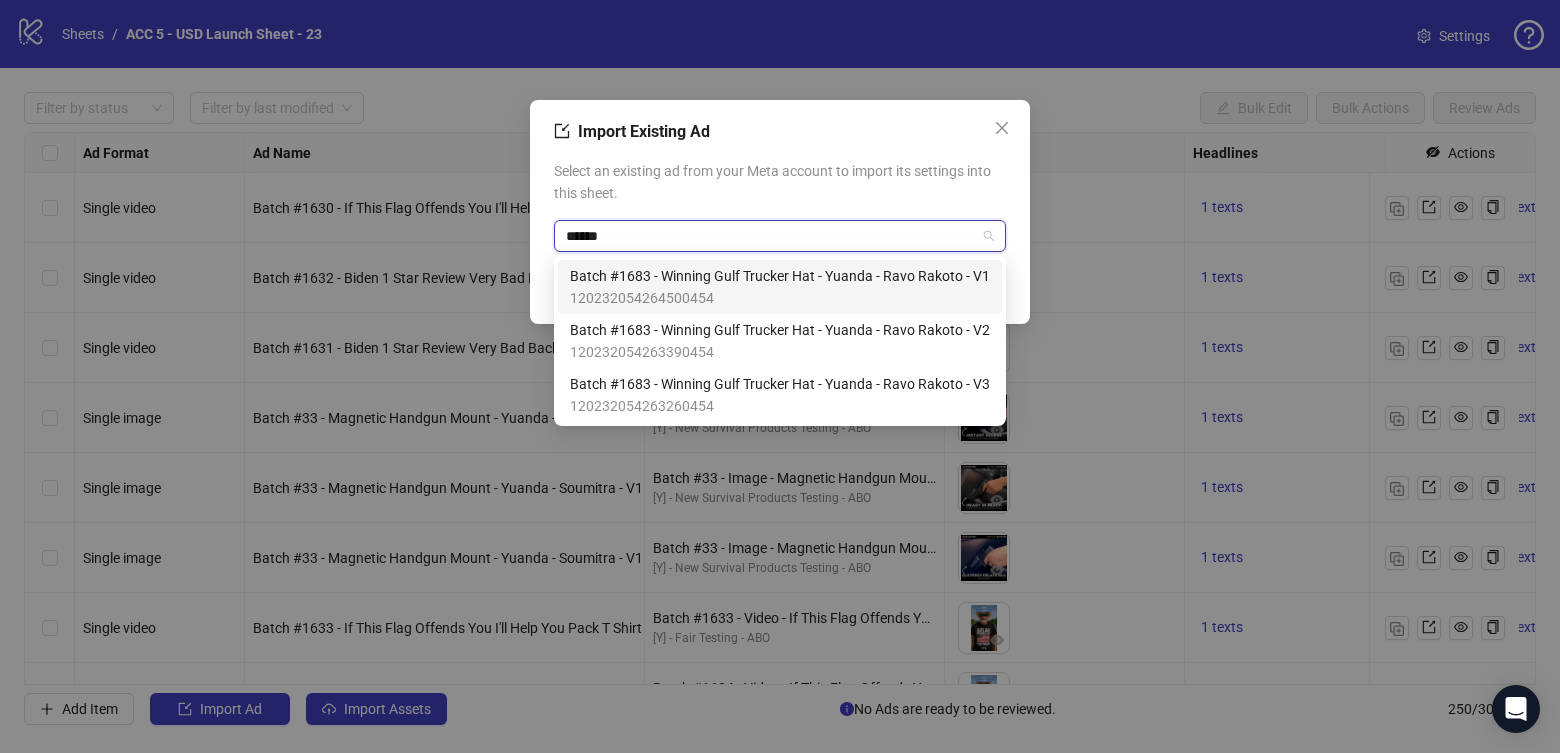 click on "120232054264500454" at bounding box center (780, 298) 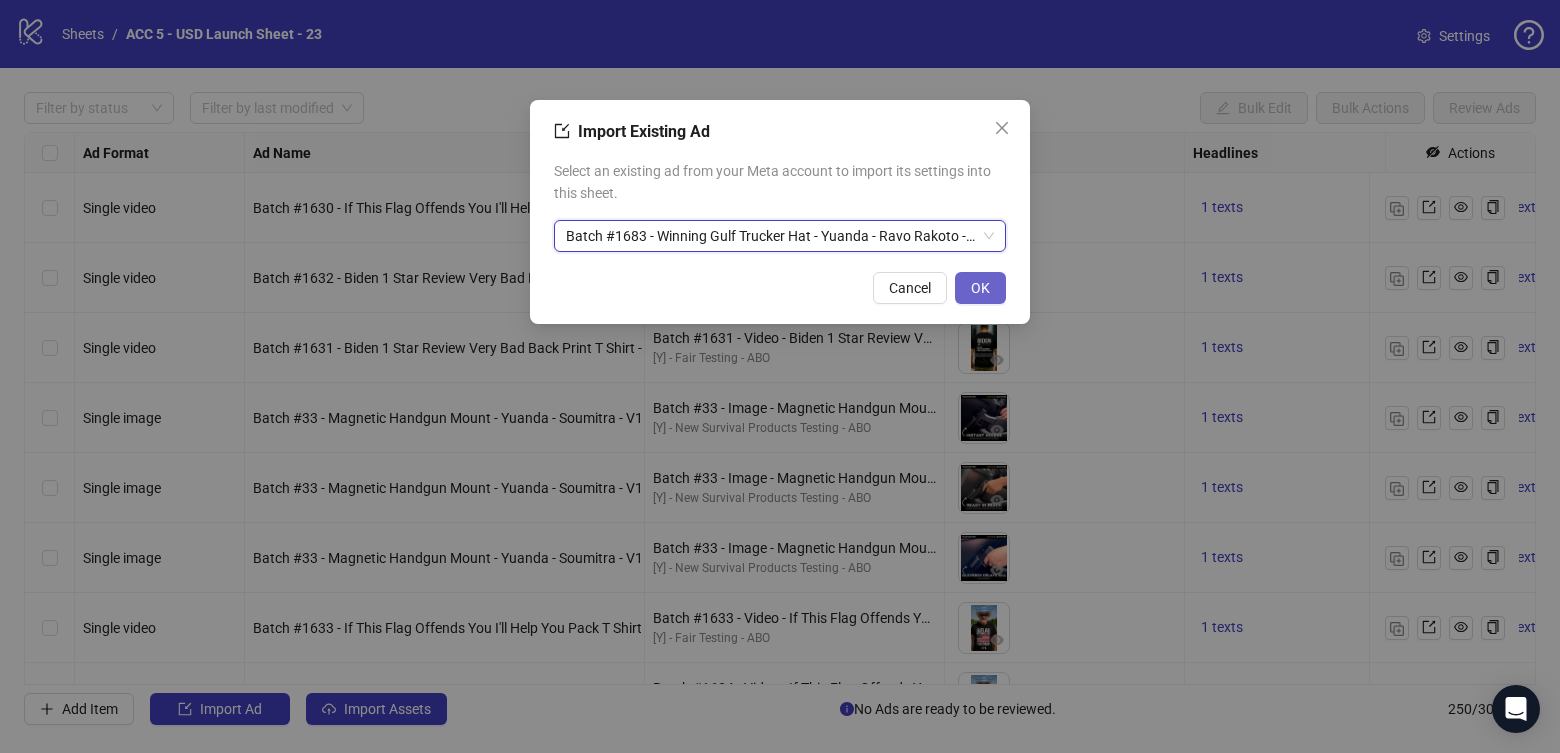 click on "OK" at bounding box center [980, 288] 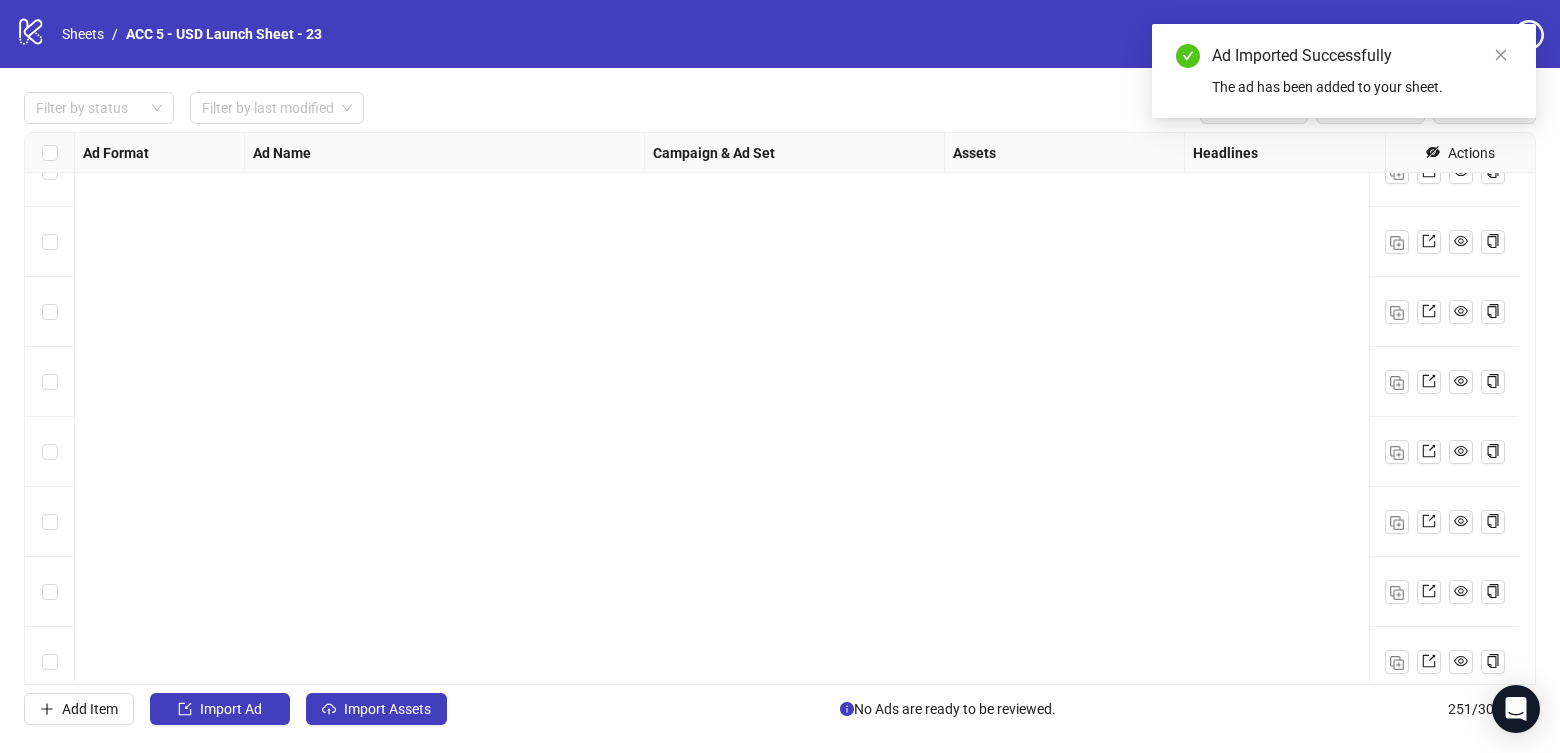 scroll, scrollTop: 17075, scrollLeft: 0, axis: vertical 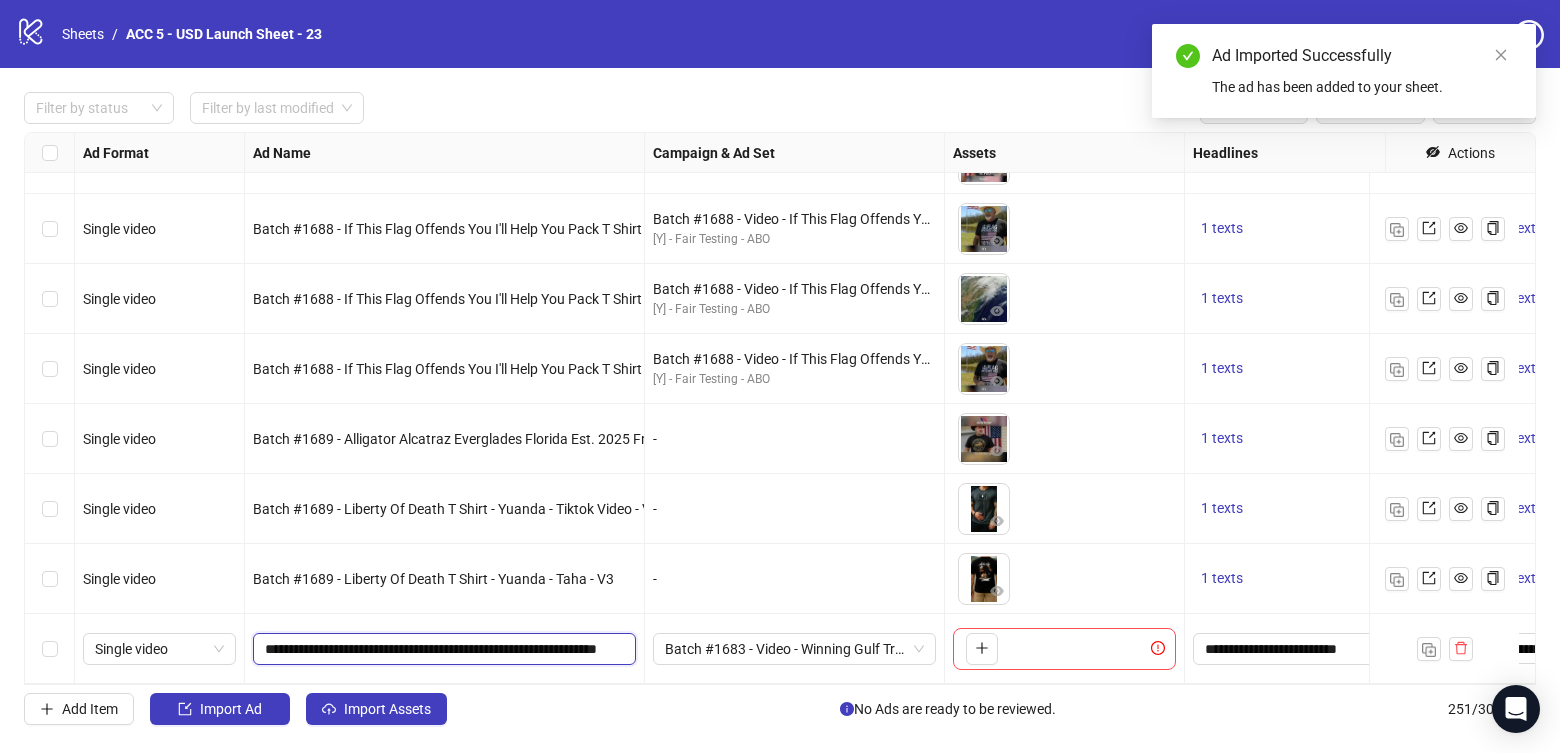 click on "**********" at bounding box center (442, 649) 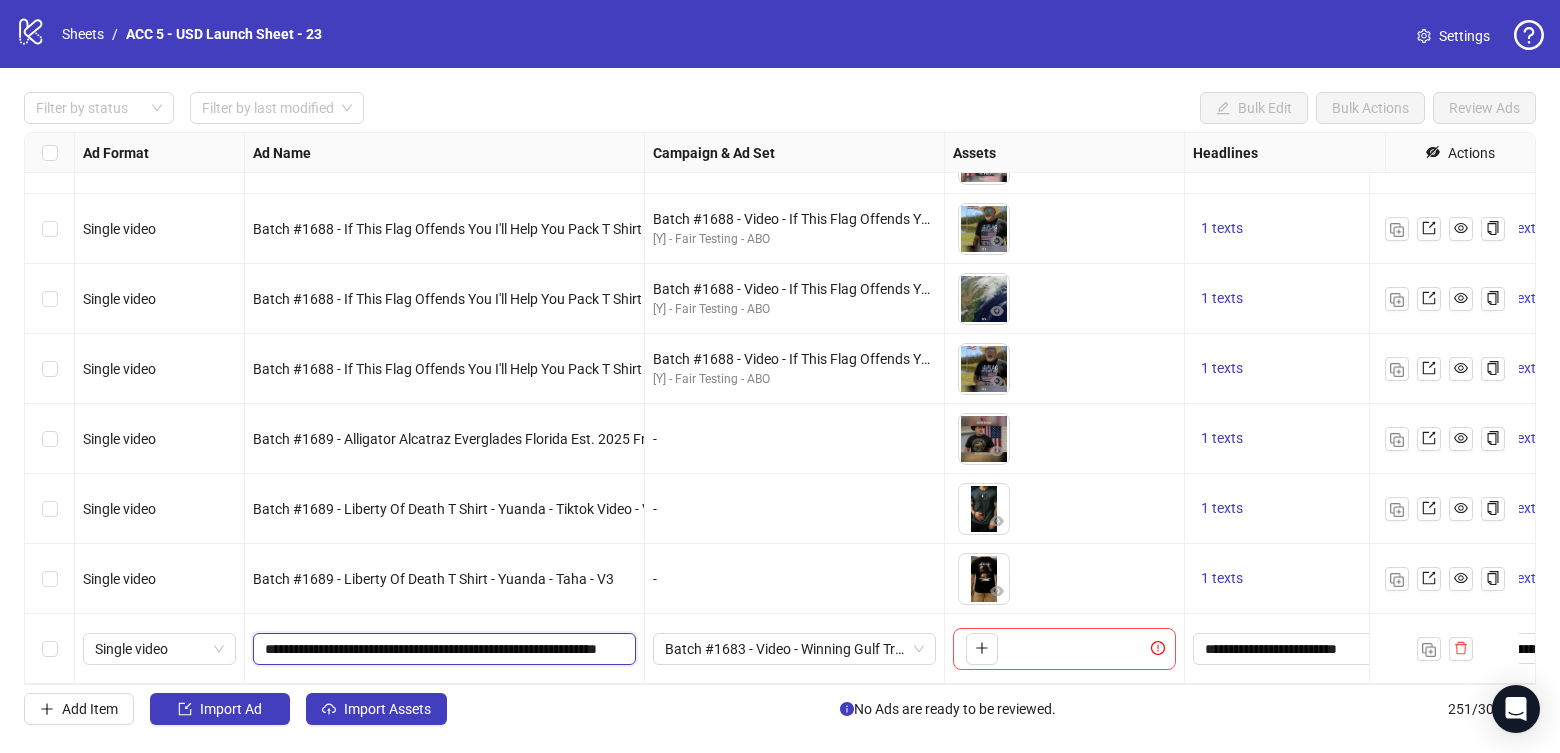 paste on "*******" 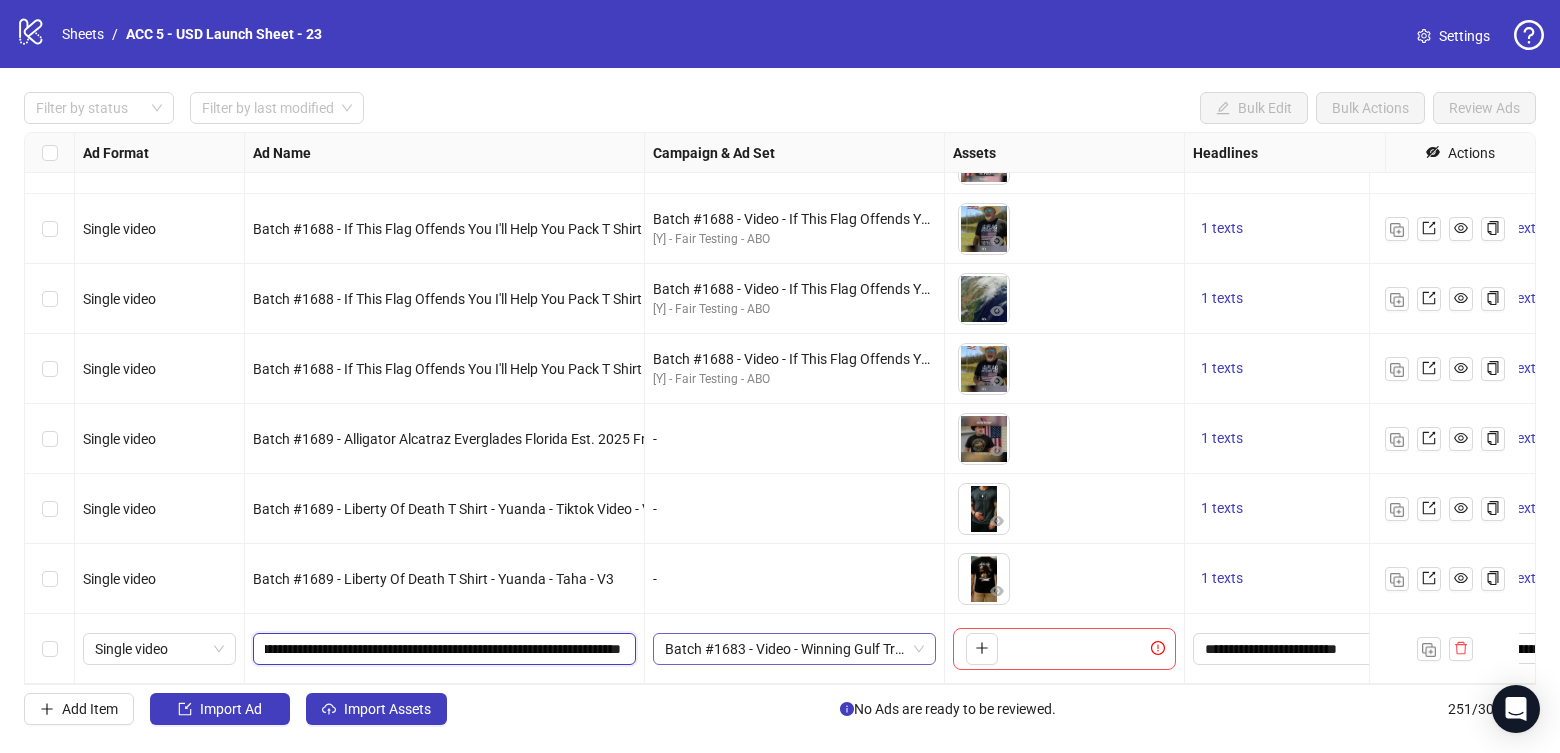 drag, startPoint x: 774, startPoint y: 643, endPoint x: 796, endPoint y: 645, distance: 22.090721 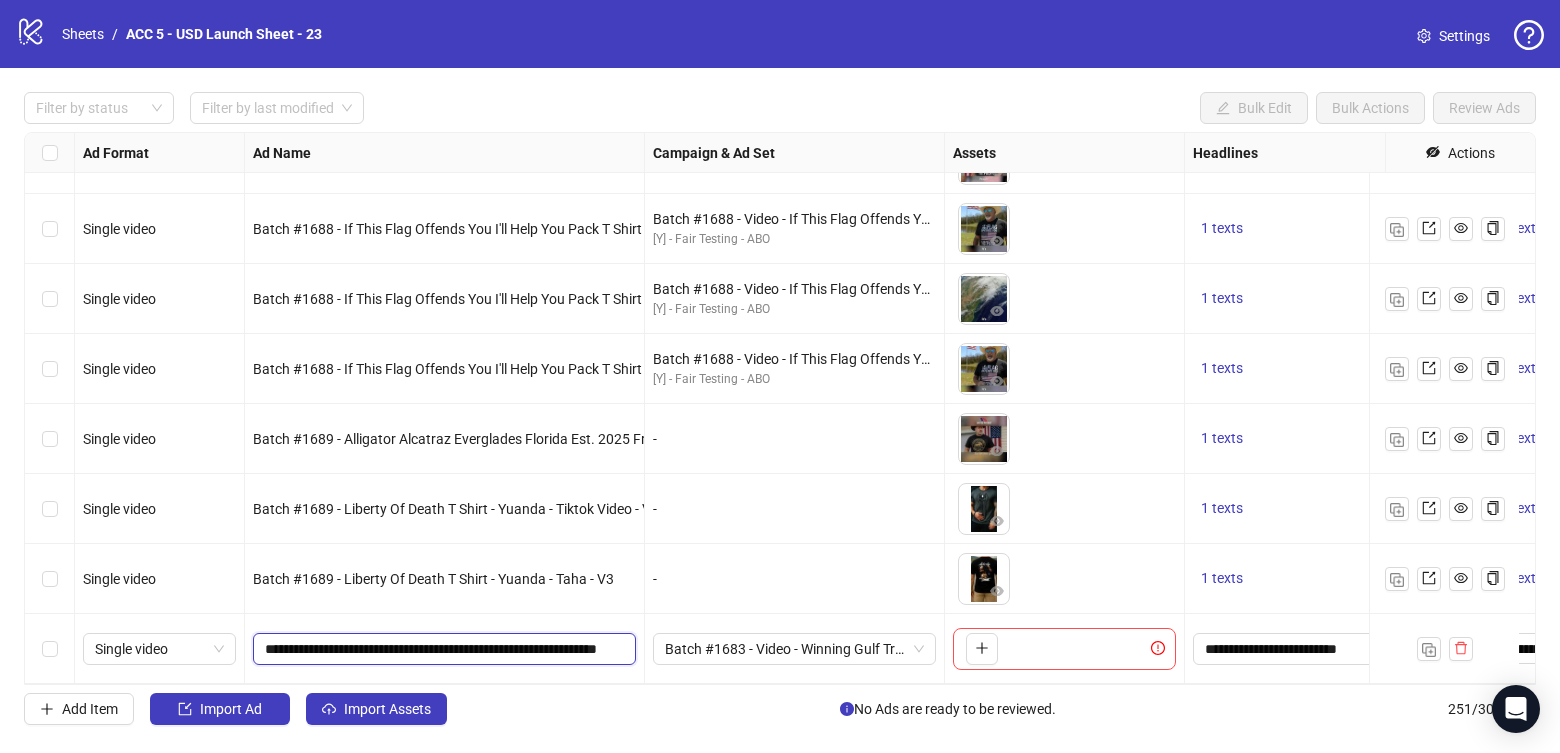 scroll, scrollTop: 0, scrollLeft: 0, axis: both 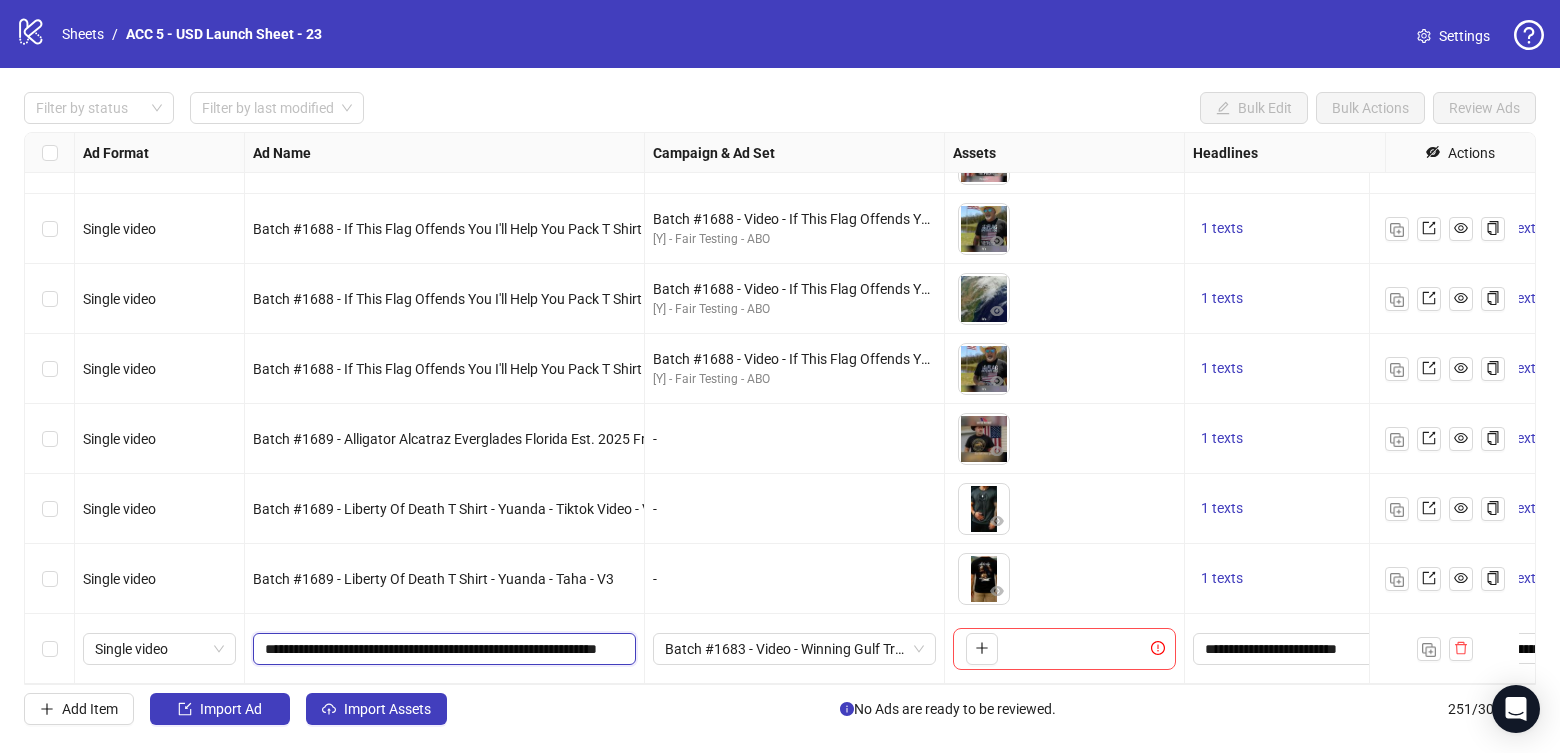 drag, startPoint x: 387, startPoint y: 631, endPoint x: 341, endPoint y: 631, distance: 46 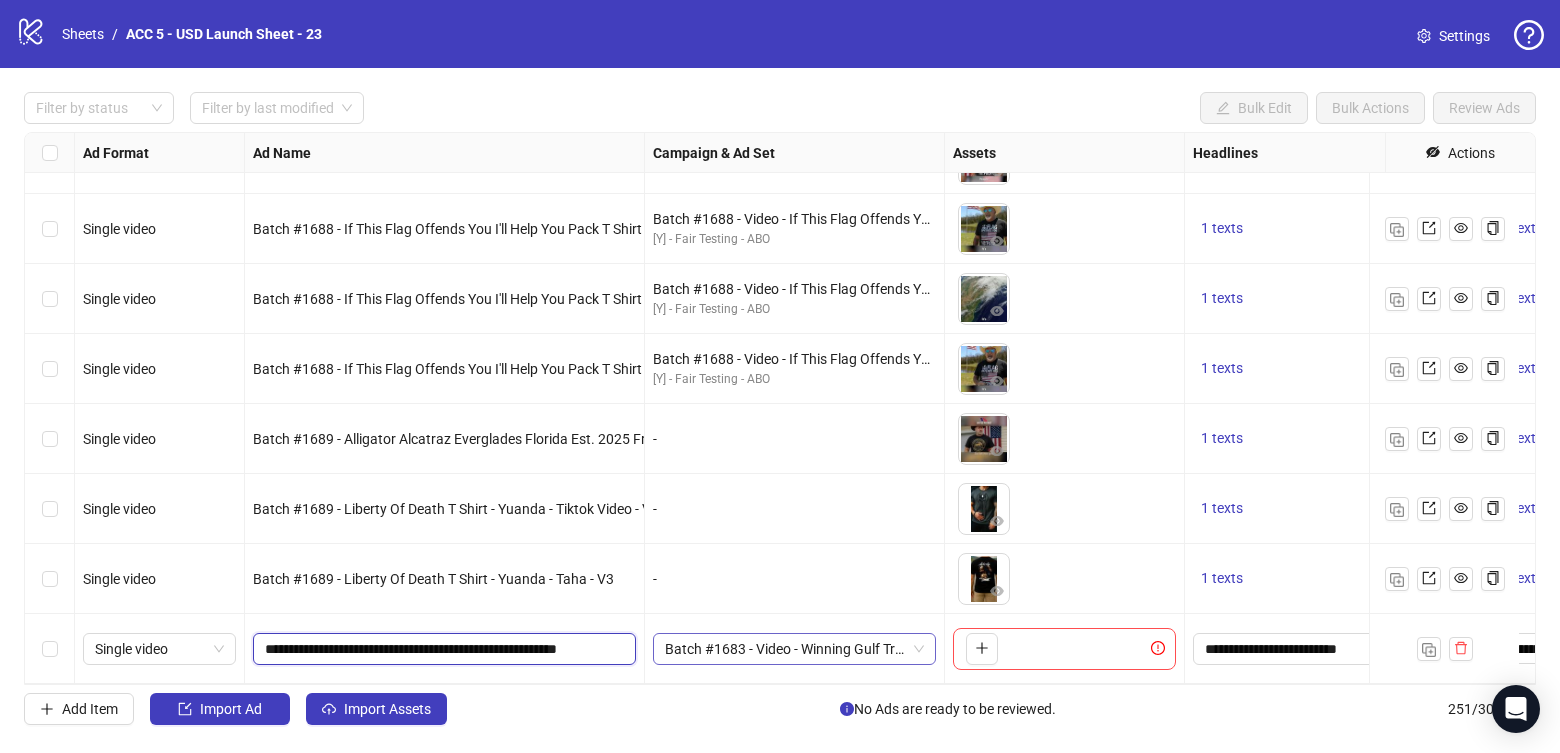 click on "Batch #1683 - Video - Winning Gulf Trucker Hat - Yuanda - Ravo Rakoto - August 7" at bounding box center [794, 649] 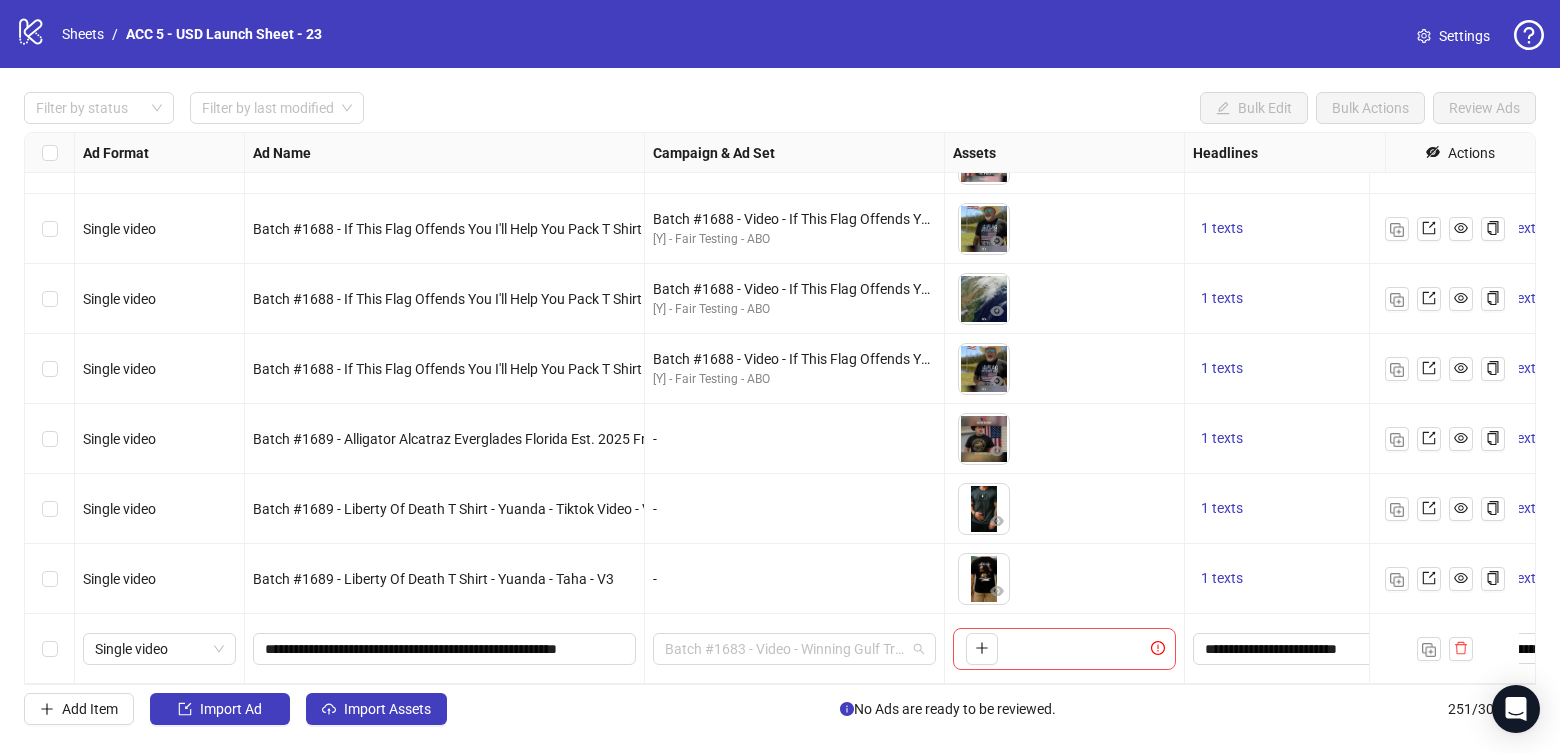scroll, scrollTop: 100, scrollLeft: 0, axis: vertical 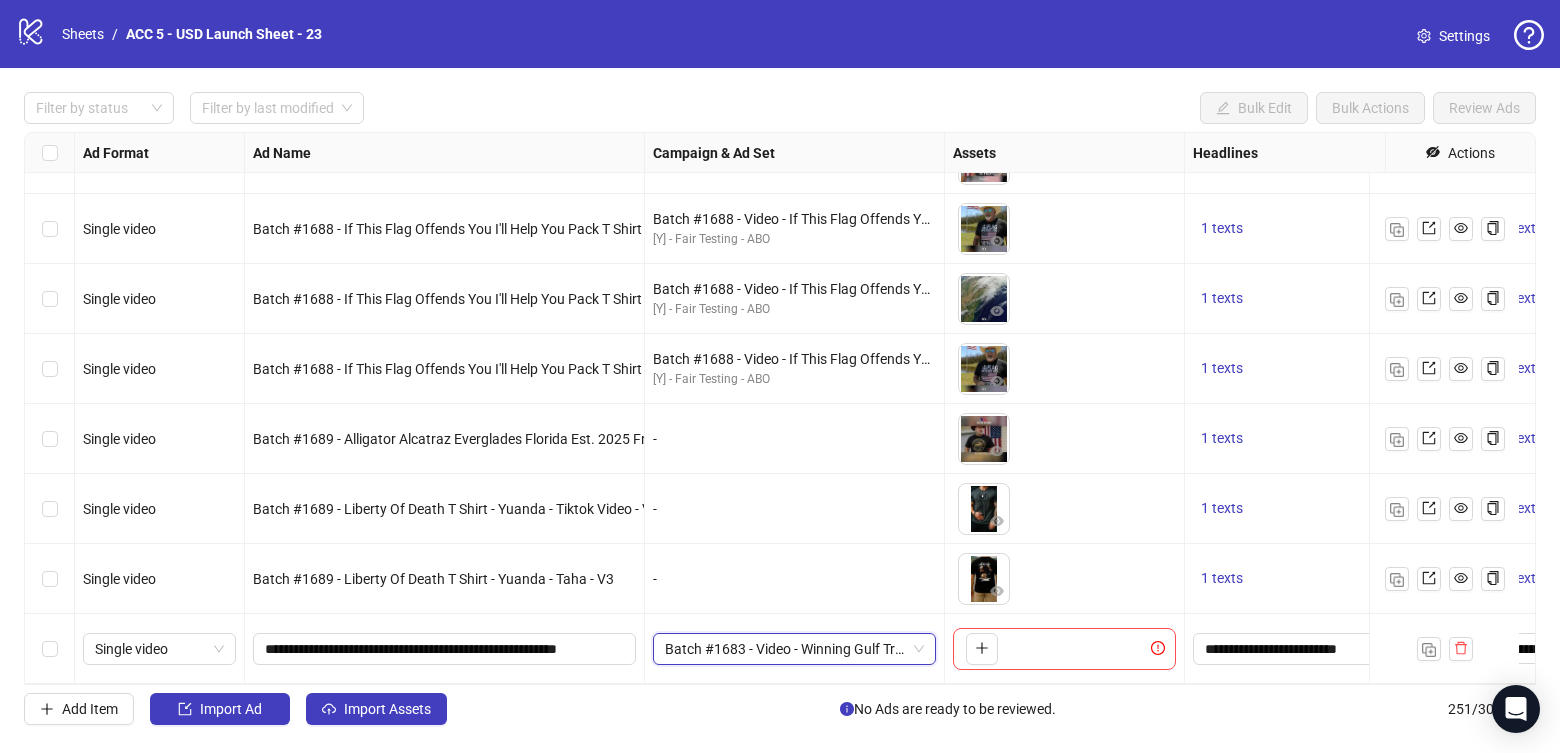 drag, startPoint x: 928, startPoint y: 363, endPoint x: 909, endPoint y: 367, distance: 19.416489 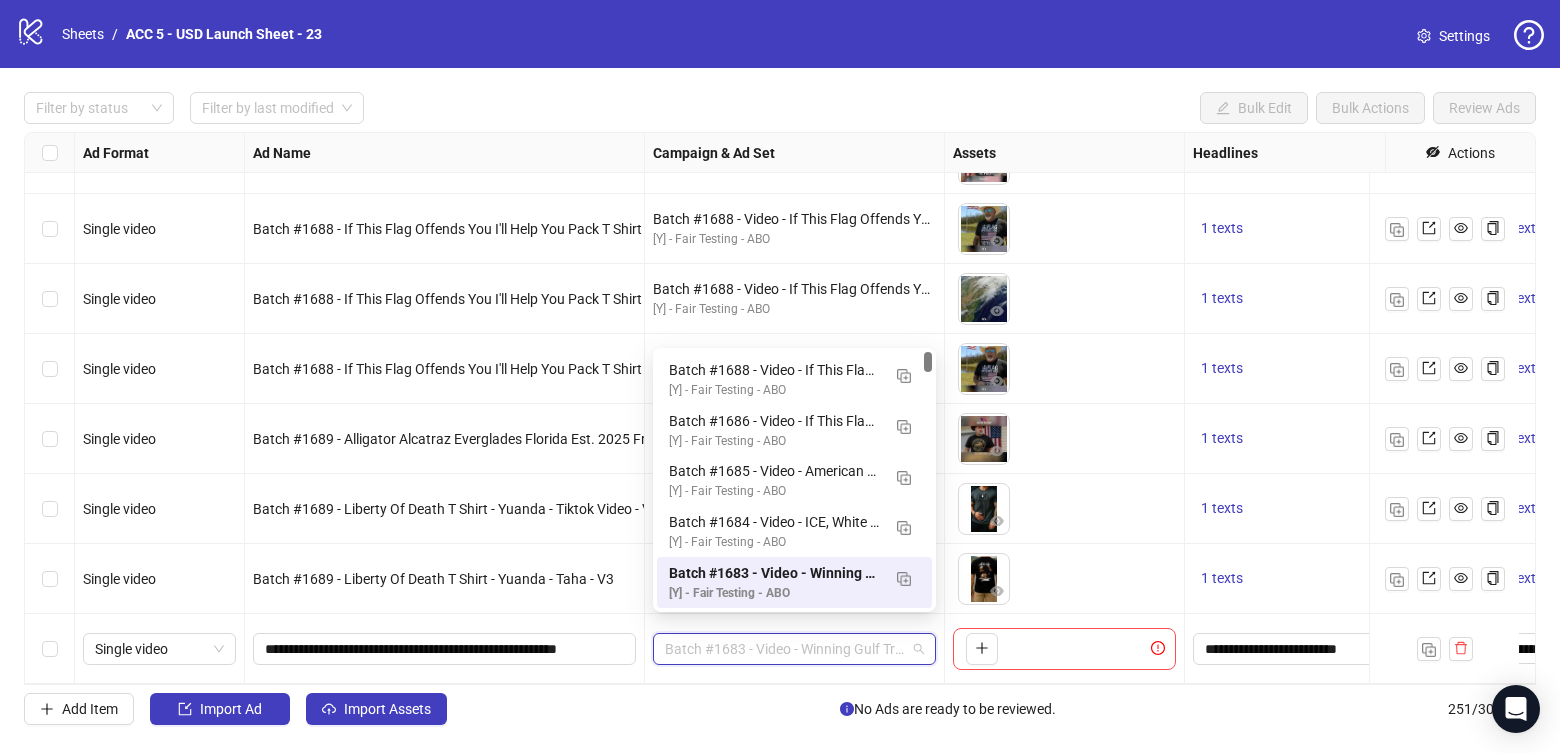 scroll, scrollTop: 0, scrollLeft: 0, axis: both 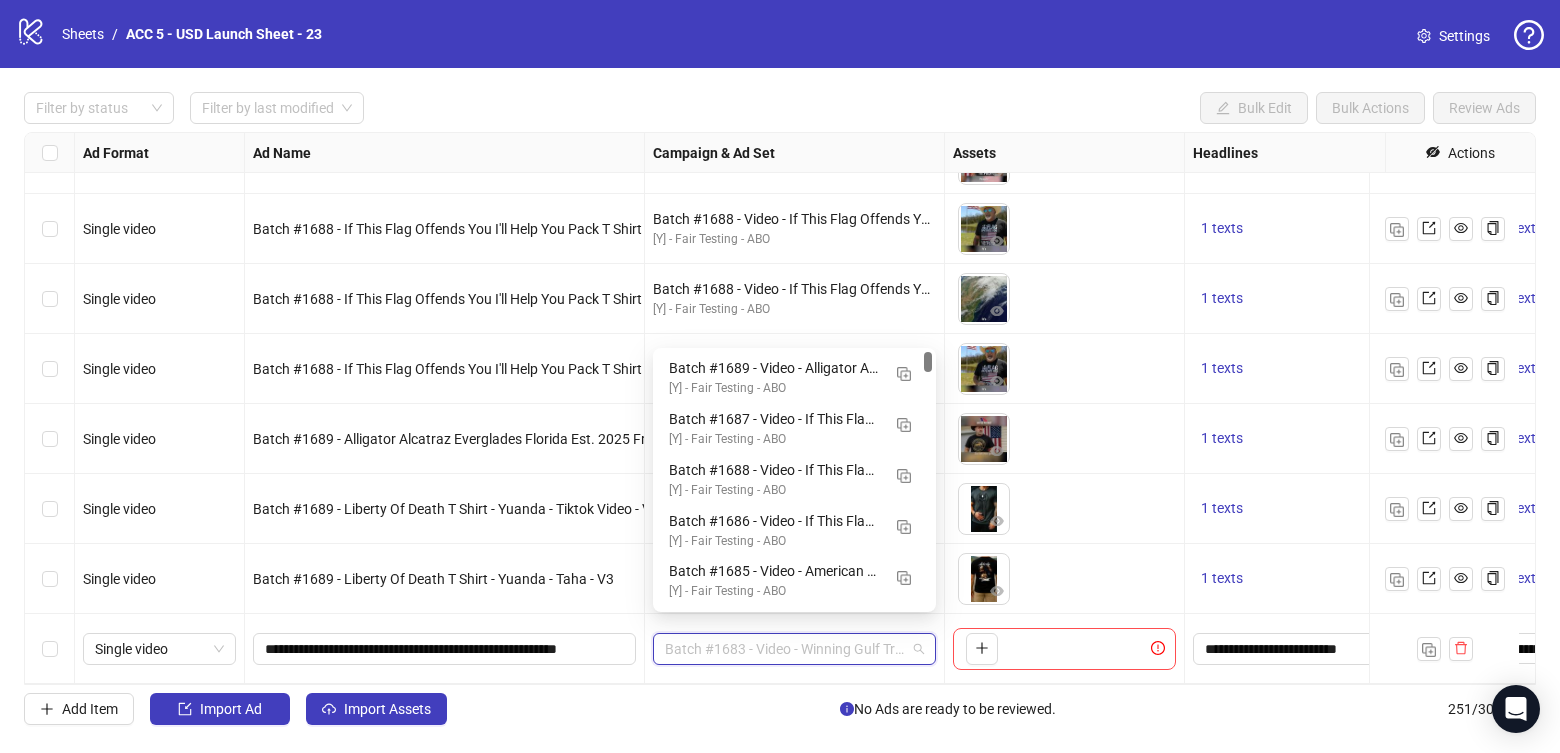 drag, startPoint x: 929, startPoint y: 362, endPoint x: 929, endPoint y: 336, distance: 26 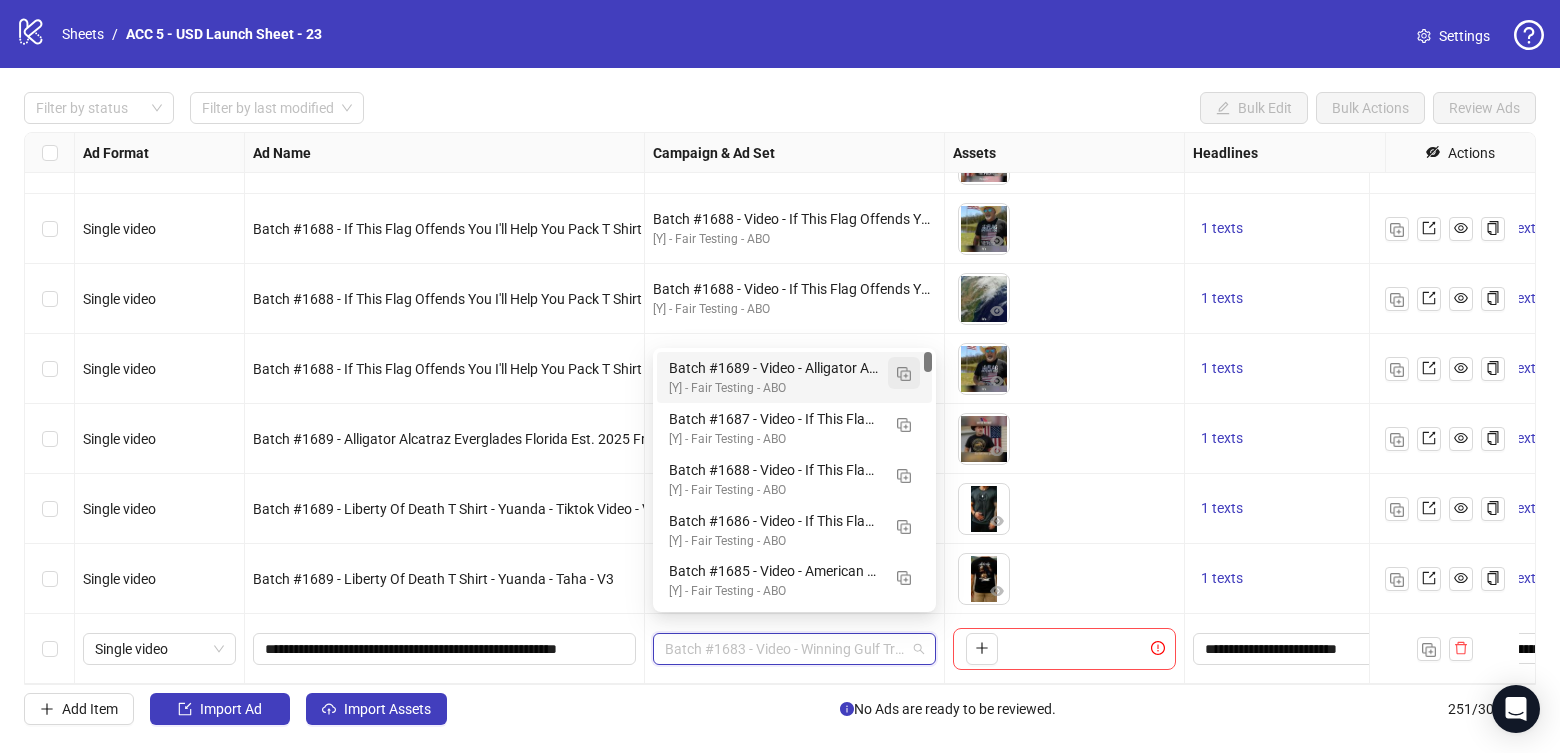 click at bounding box center (904, 374) 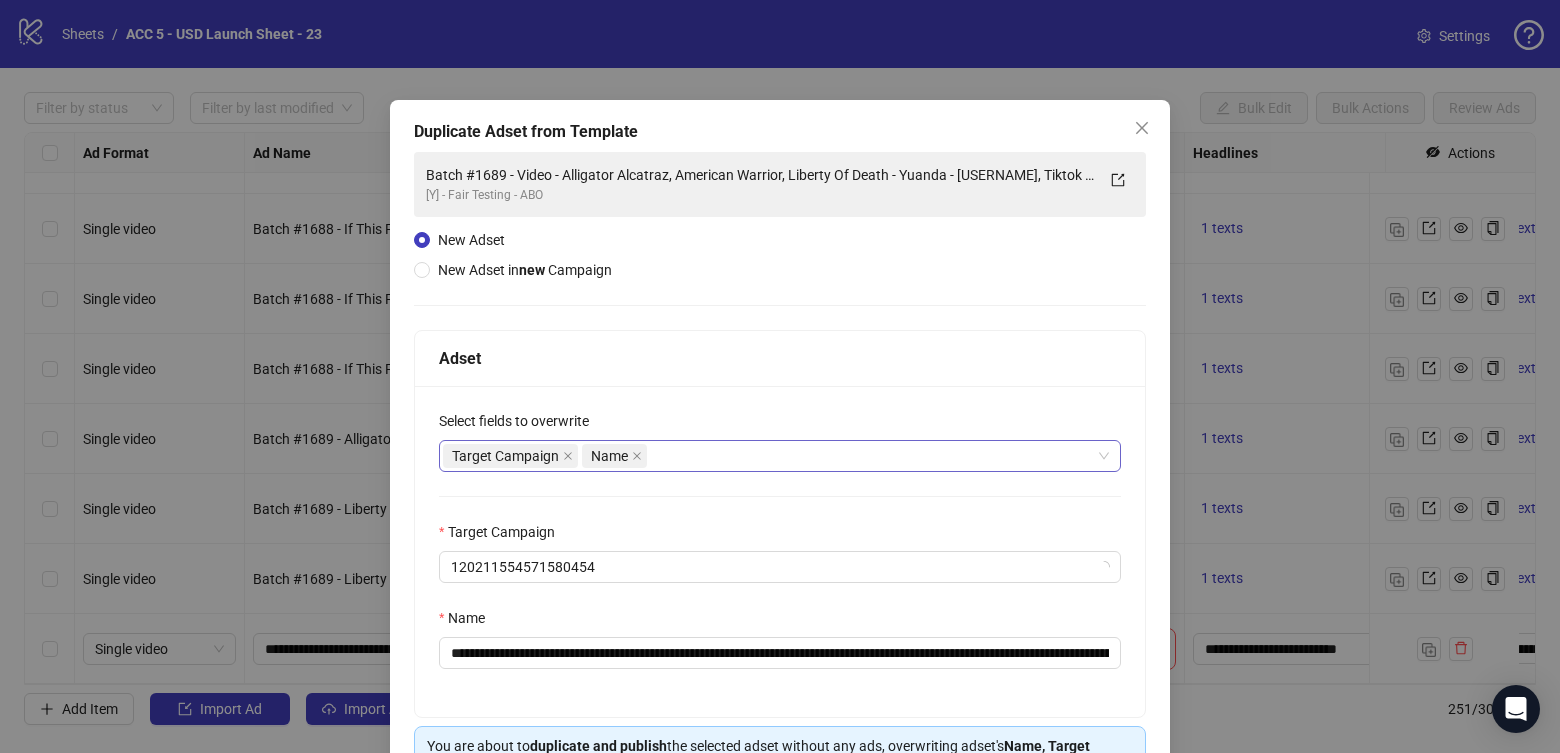click on "Target Campaign Name" at bounding box center (769, 456) 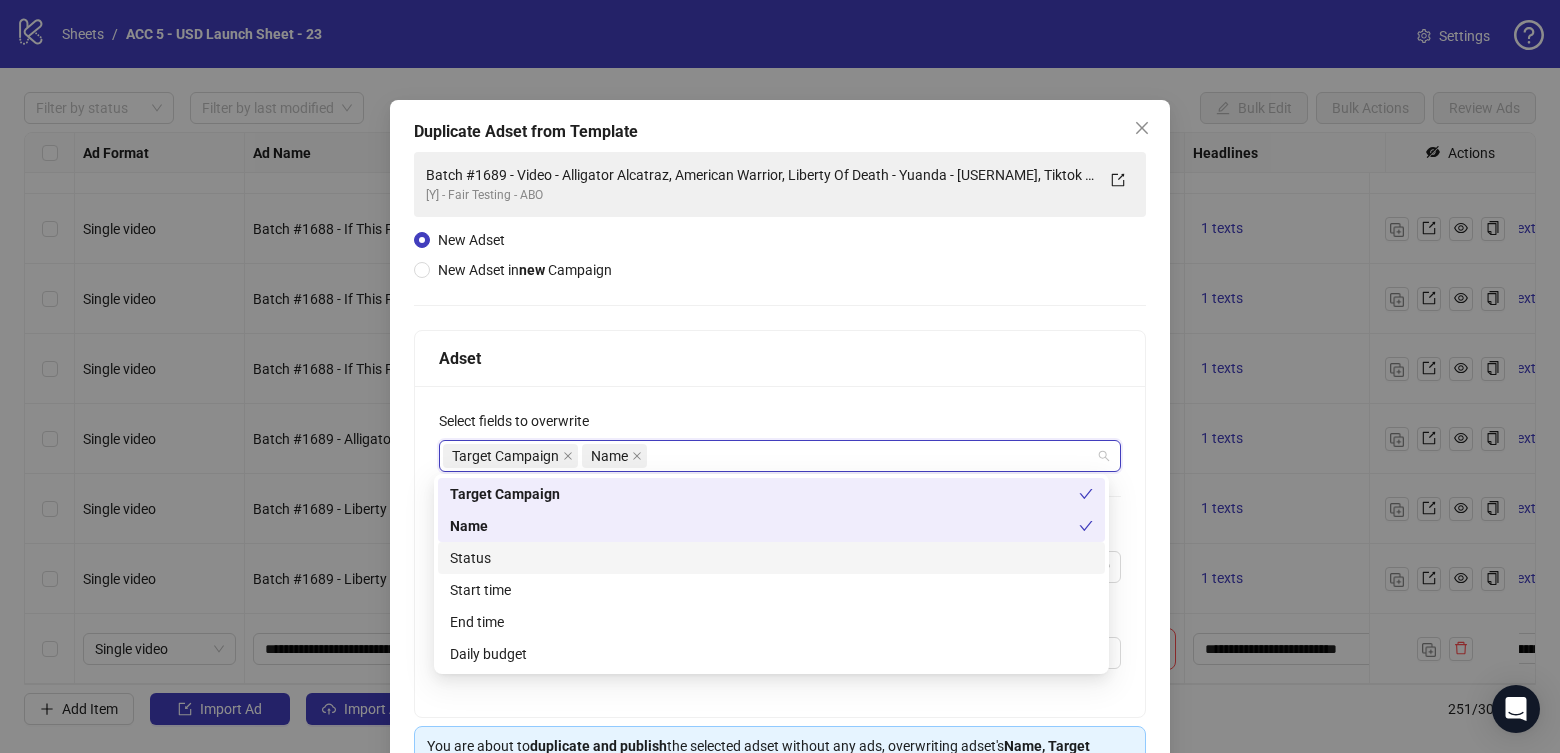 click on "Status" at bounding box center [771, 558] 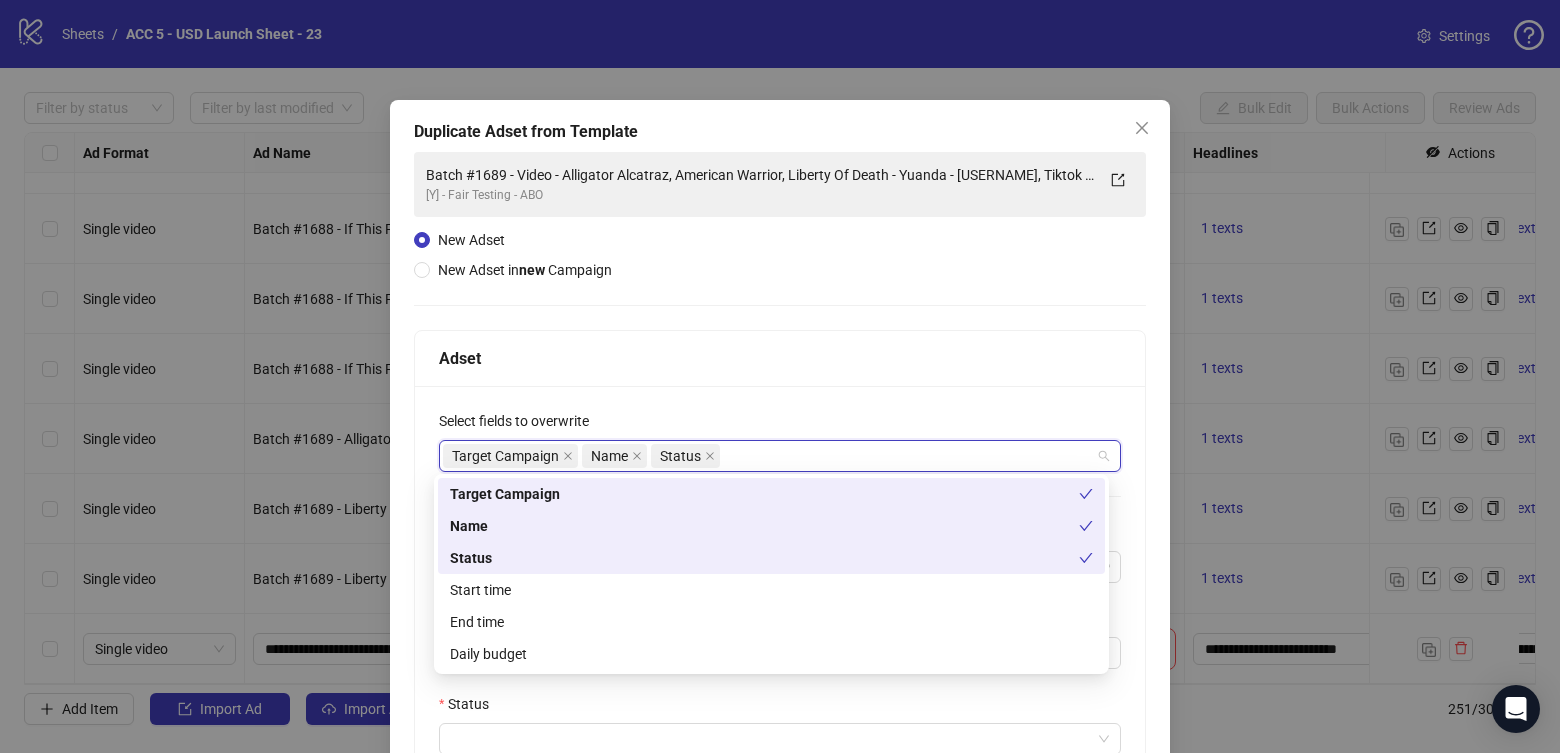 click on "Start time" at bounding box center [771, 590] 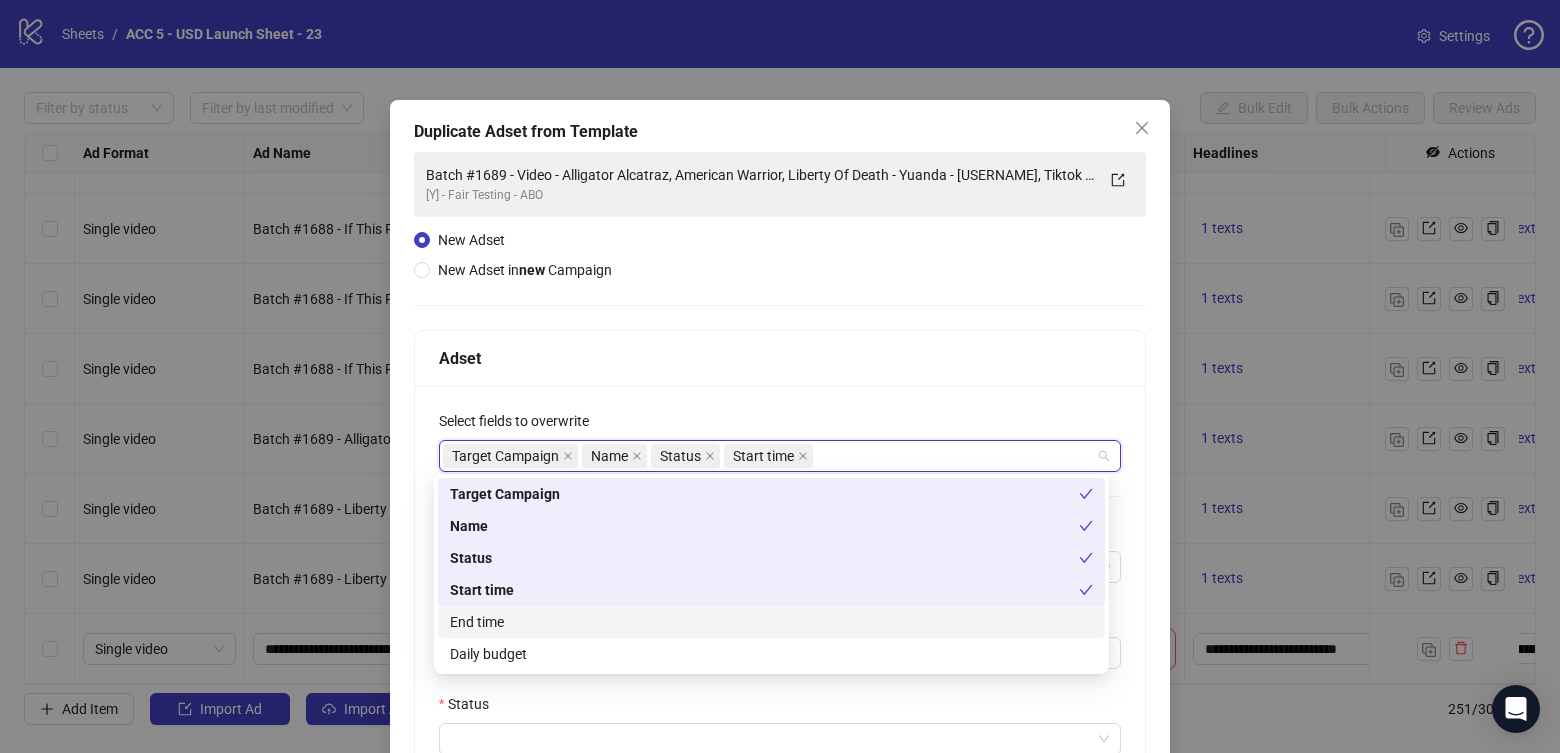 click on "End time" at bounding box center (771, 622) 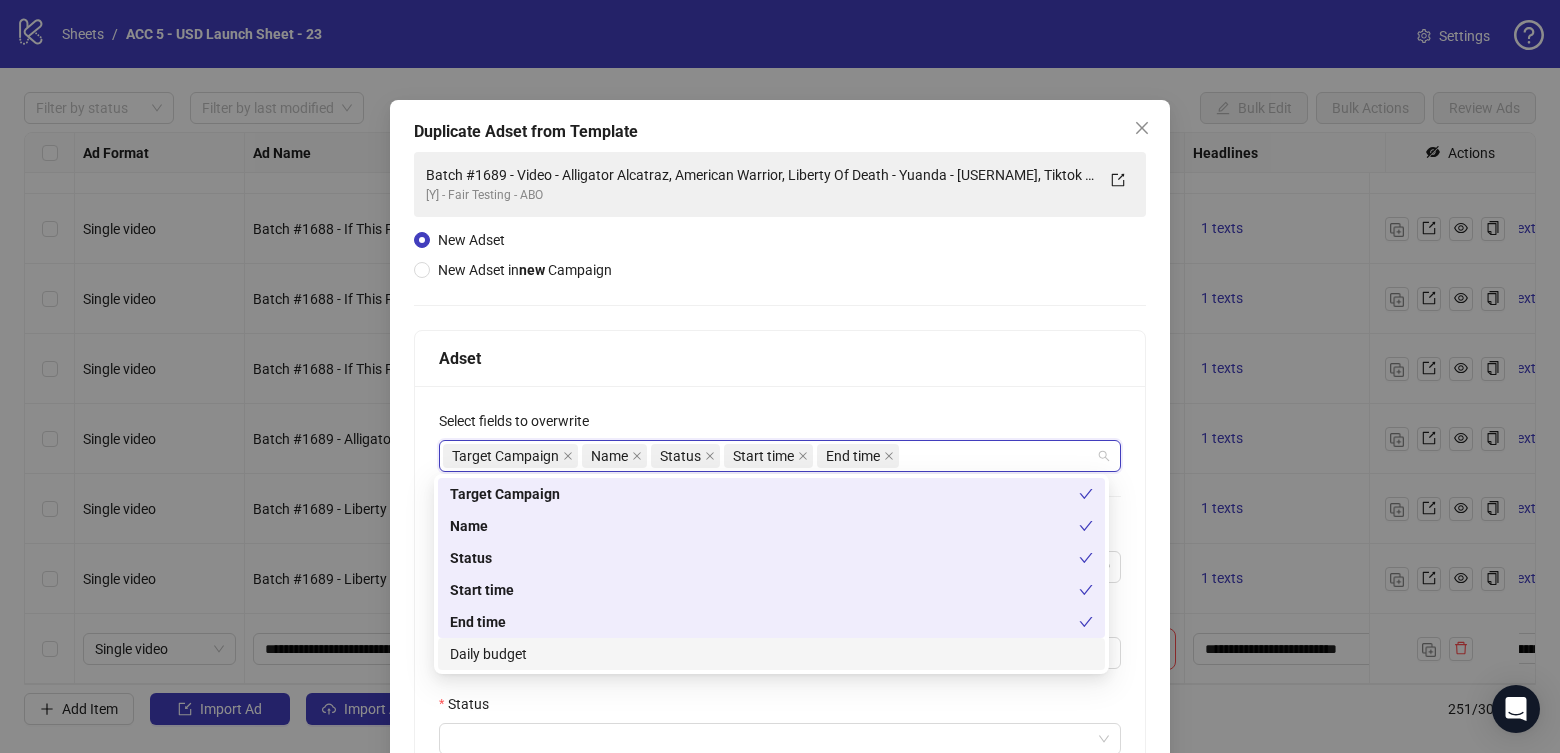 click on "Daily budget" at bounding box center [771, 654] 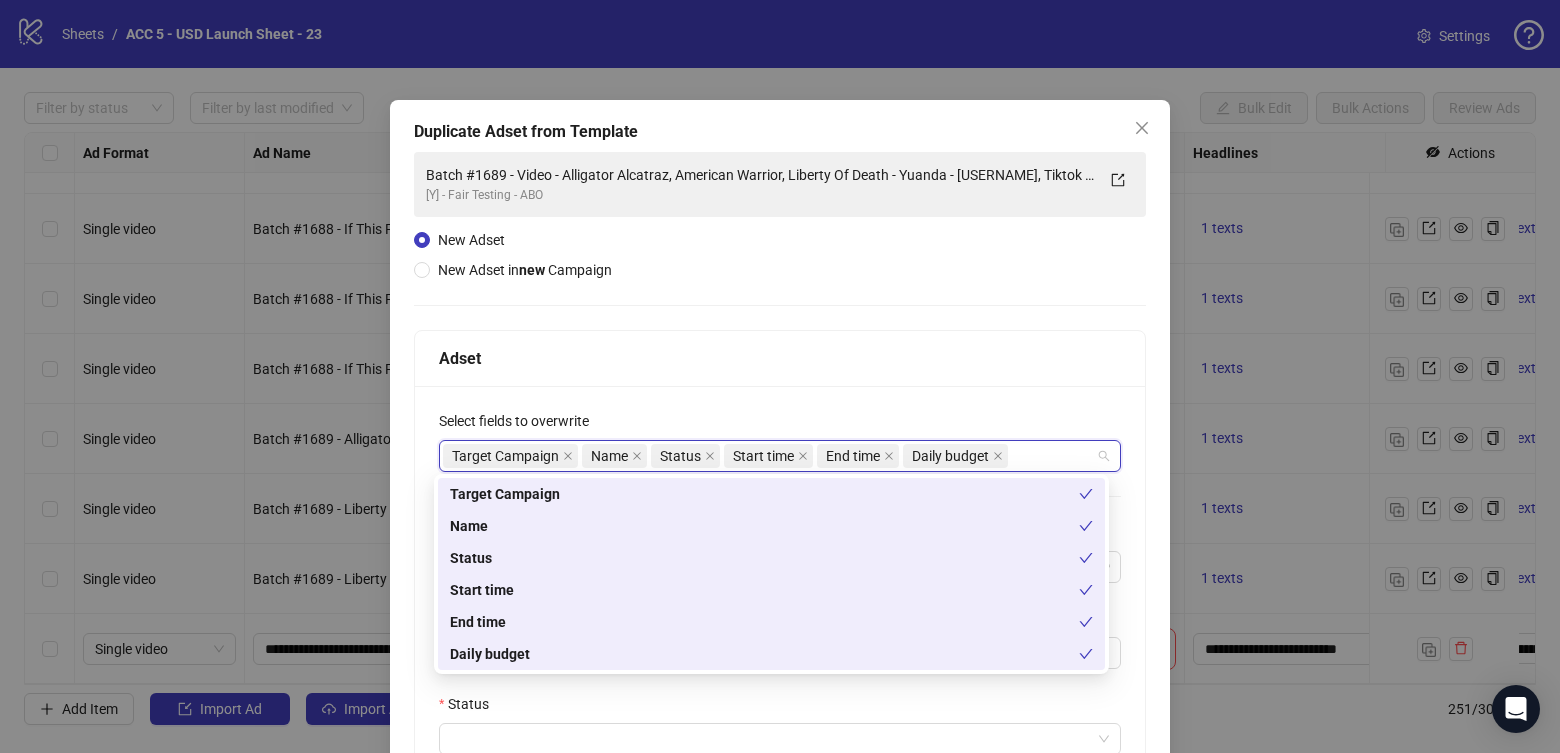 click on "Status" at bounding box center [780, 708] 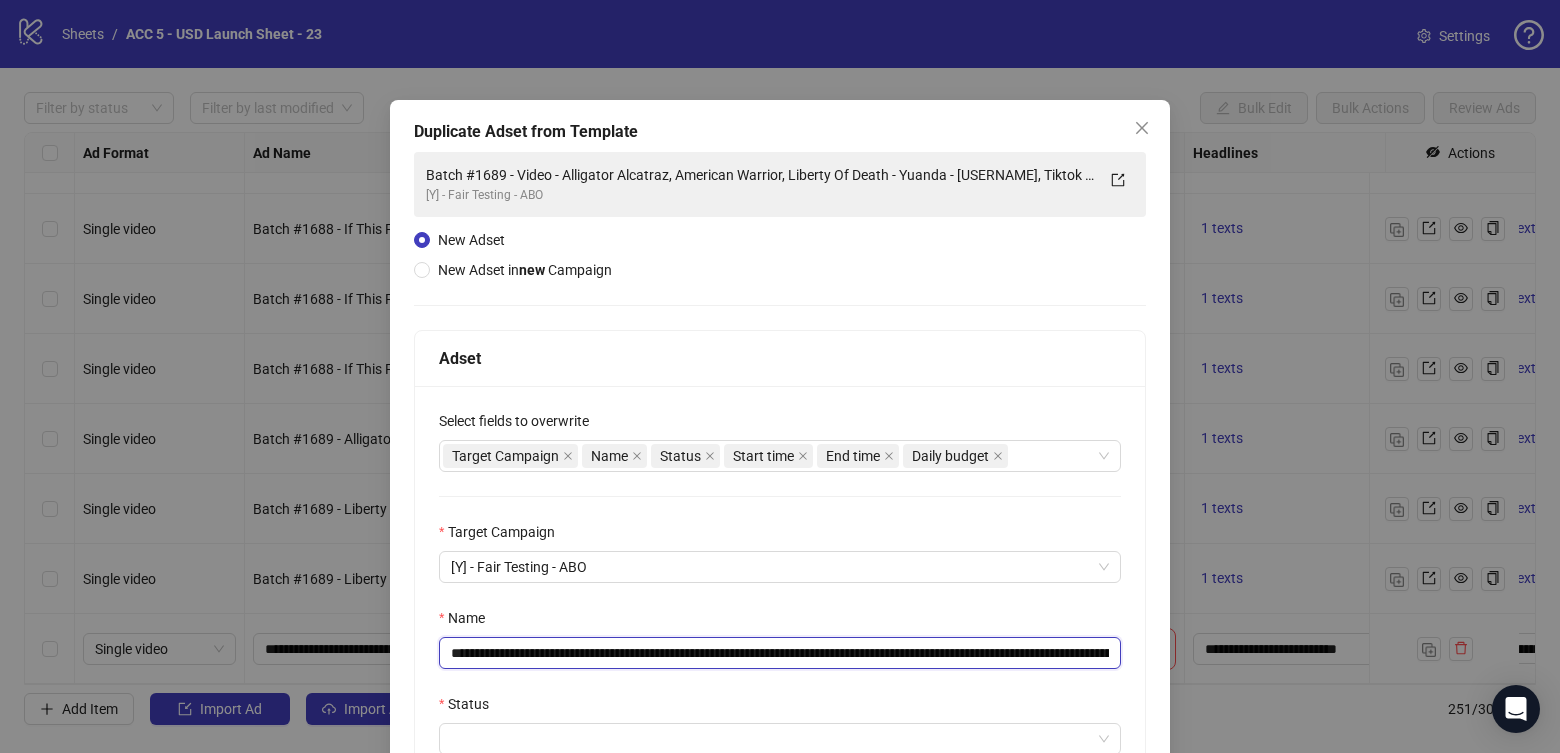 click on "**********" at bounding box center [780, 653] 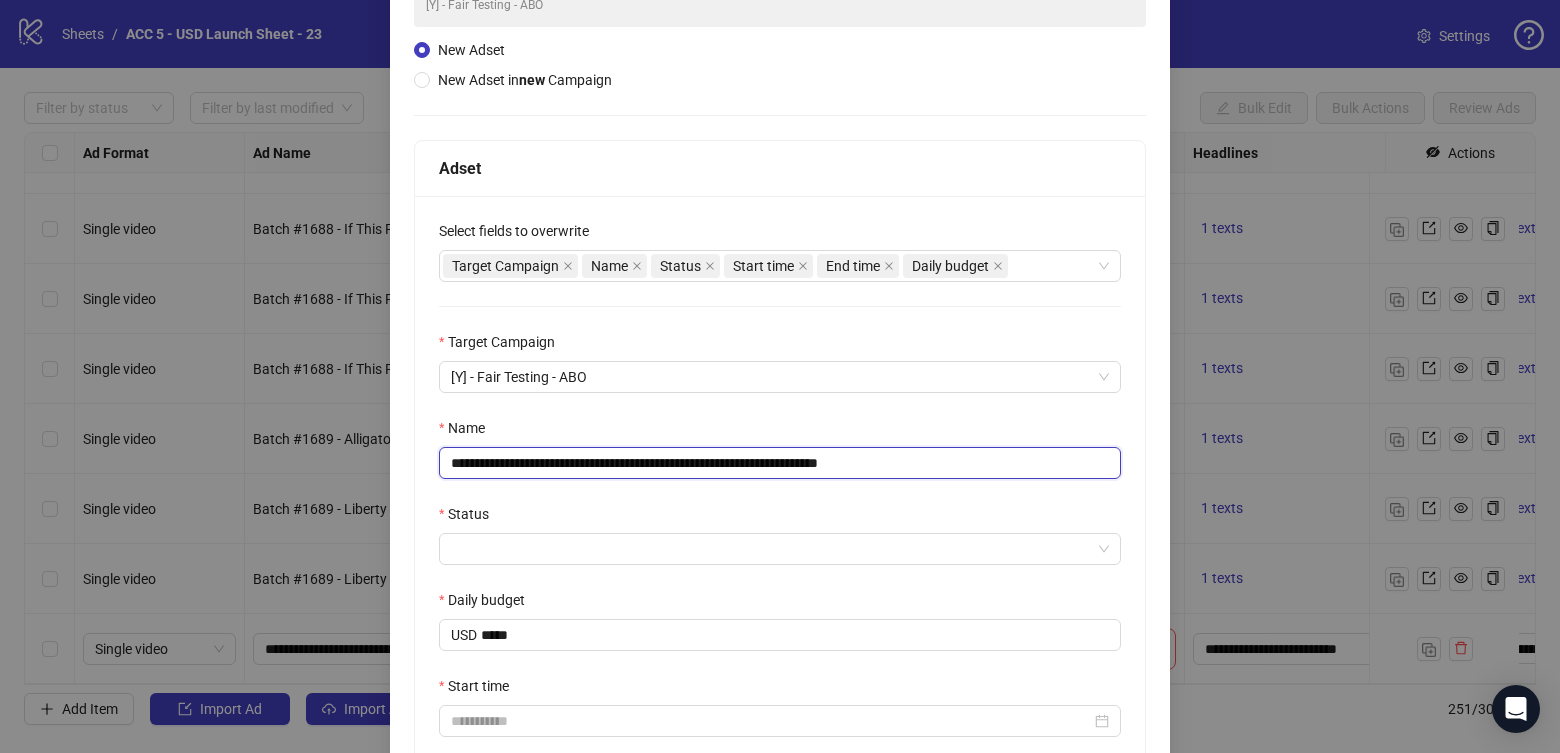 scroll, scrollTop: 271, scrollLeft: 0, axis: vertical 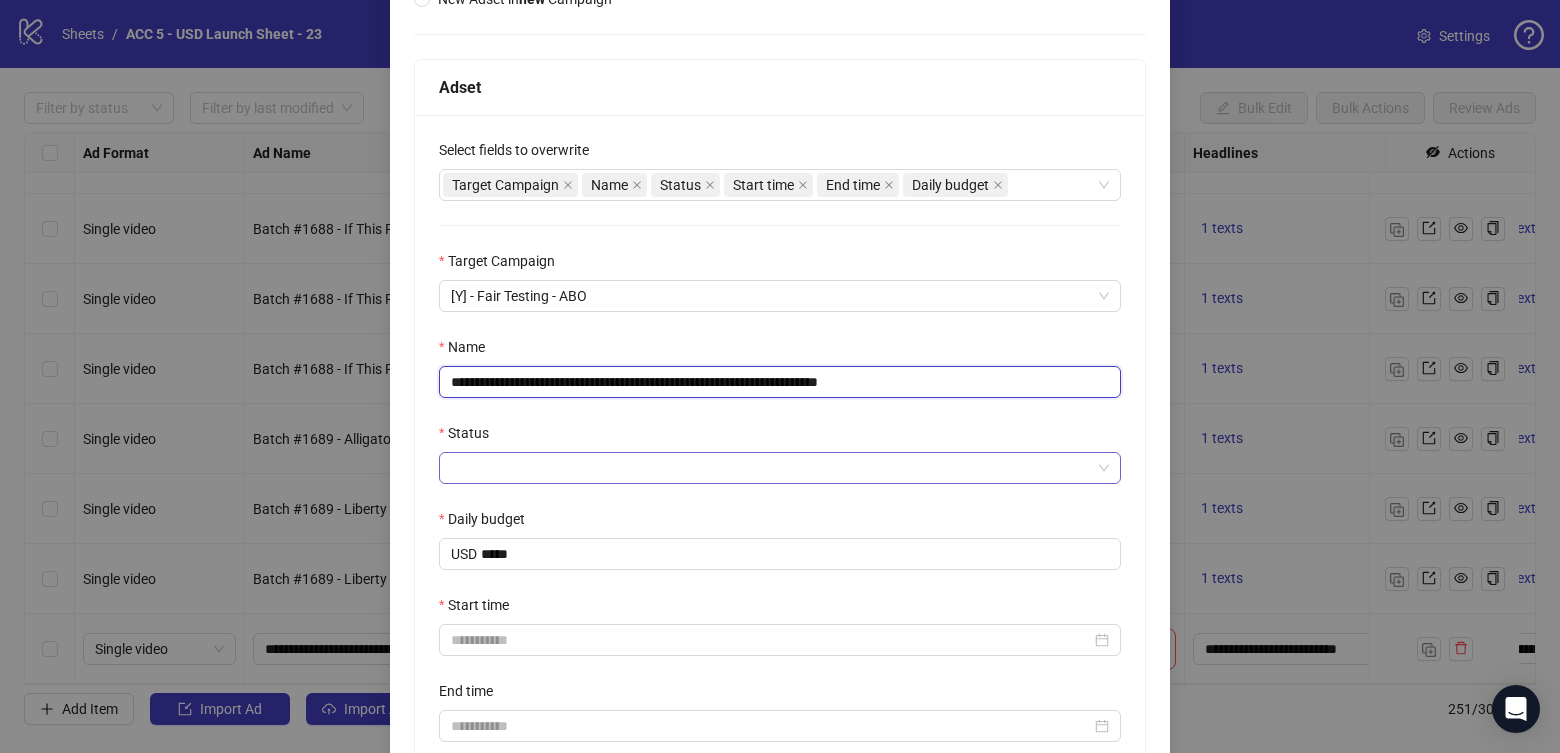 type on "**********" 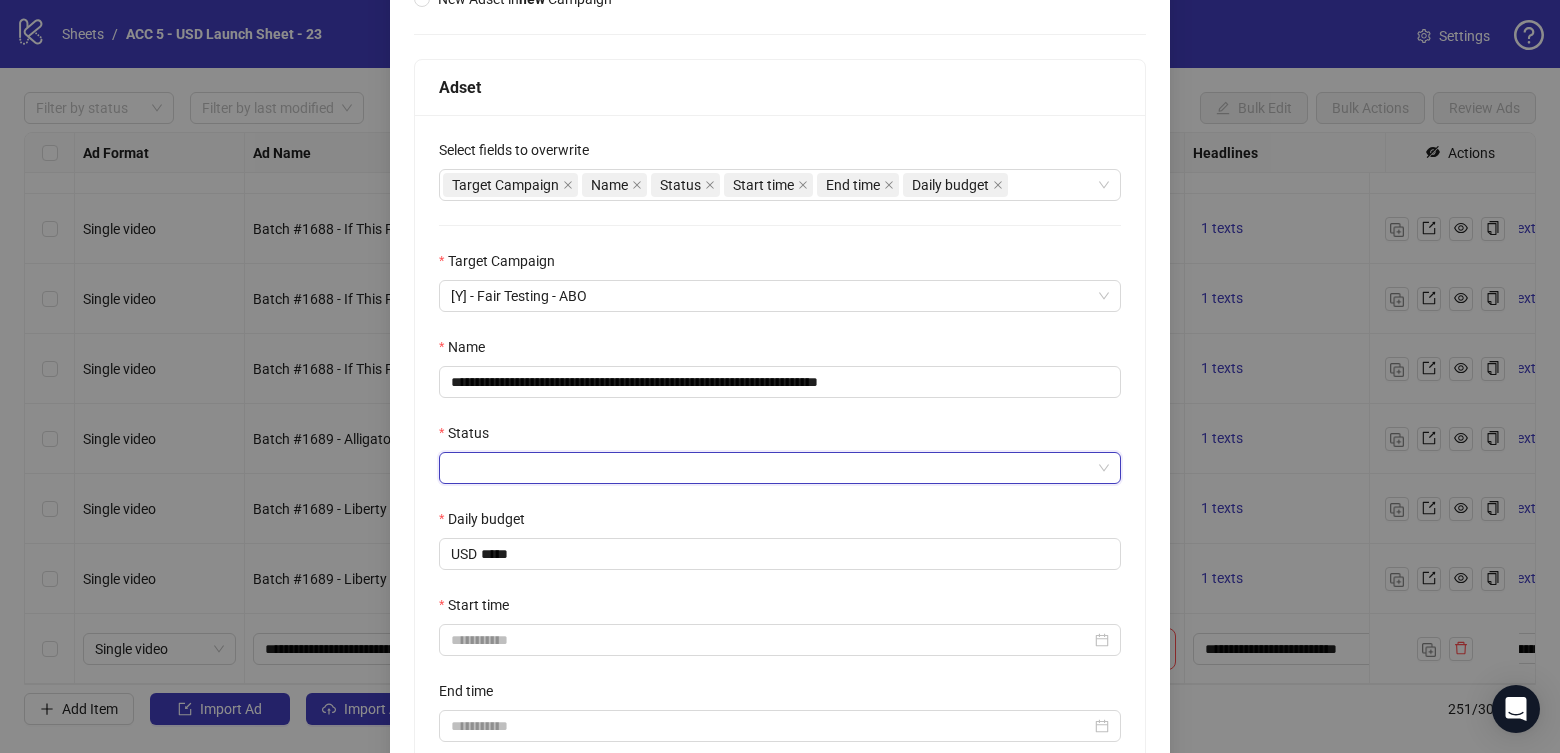 click on "Status" at bounding box center [771, 468] 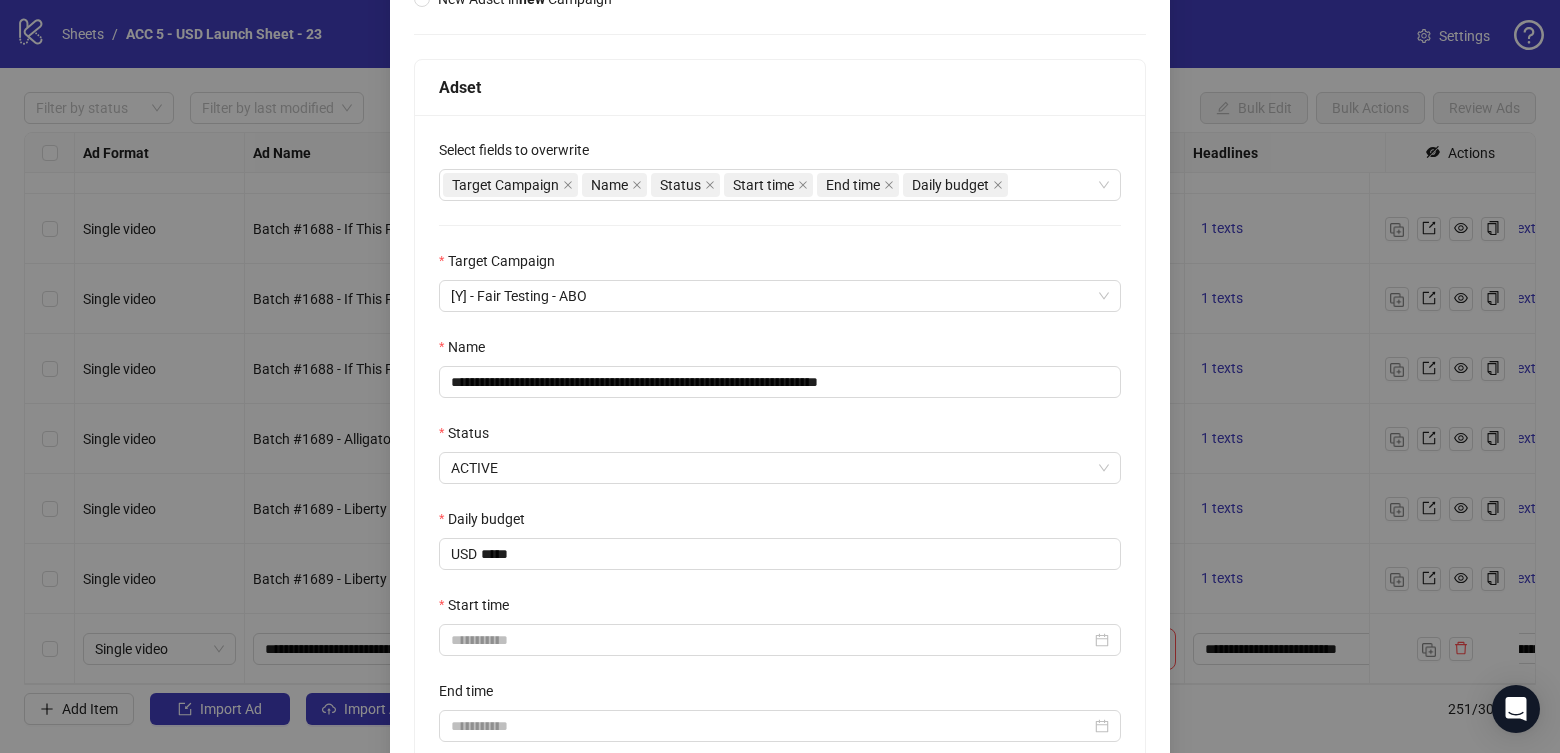 click on "Start time" at bounding box center [780, 609] 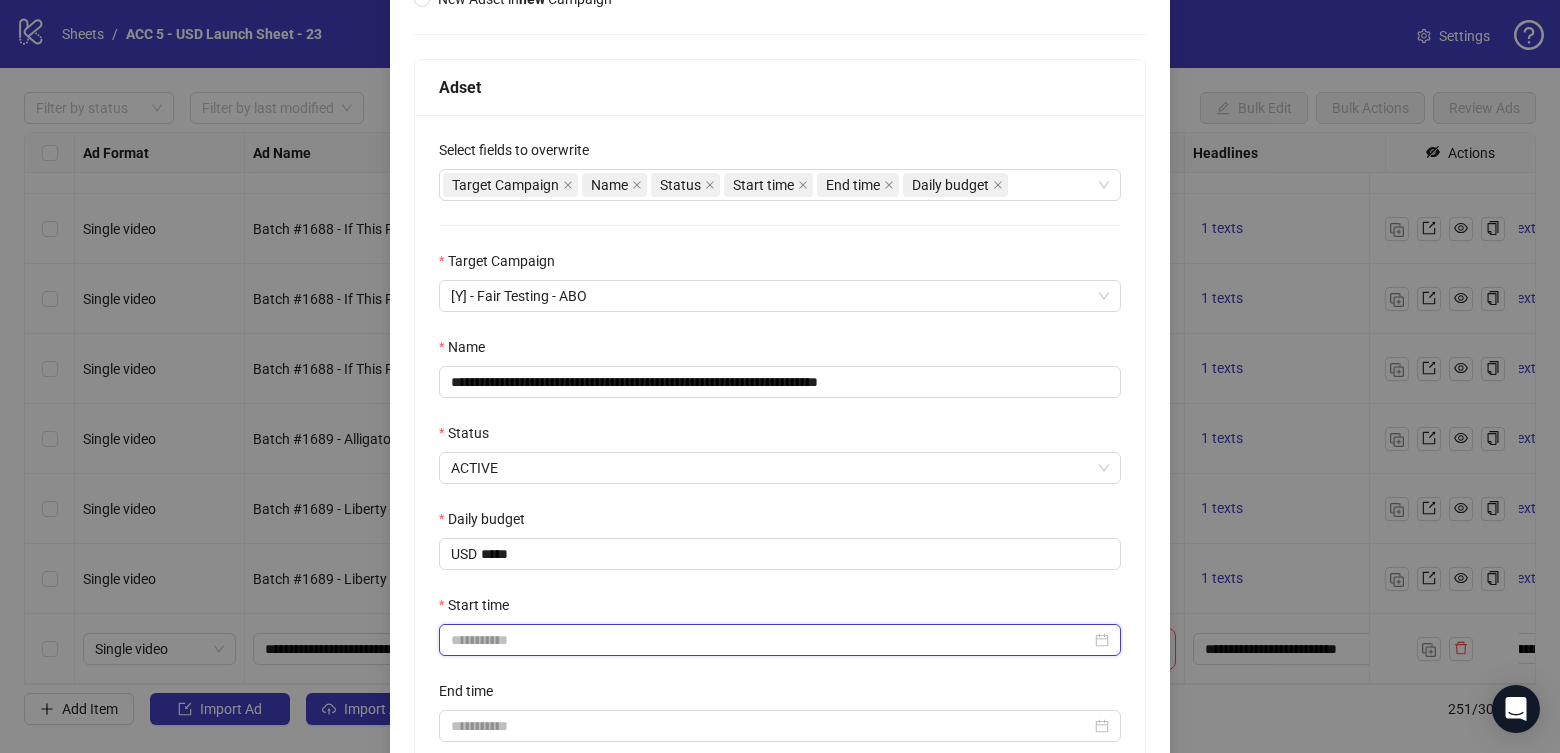 click on "Start time" at bounding box center (771, 640) 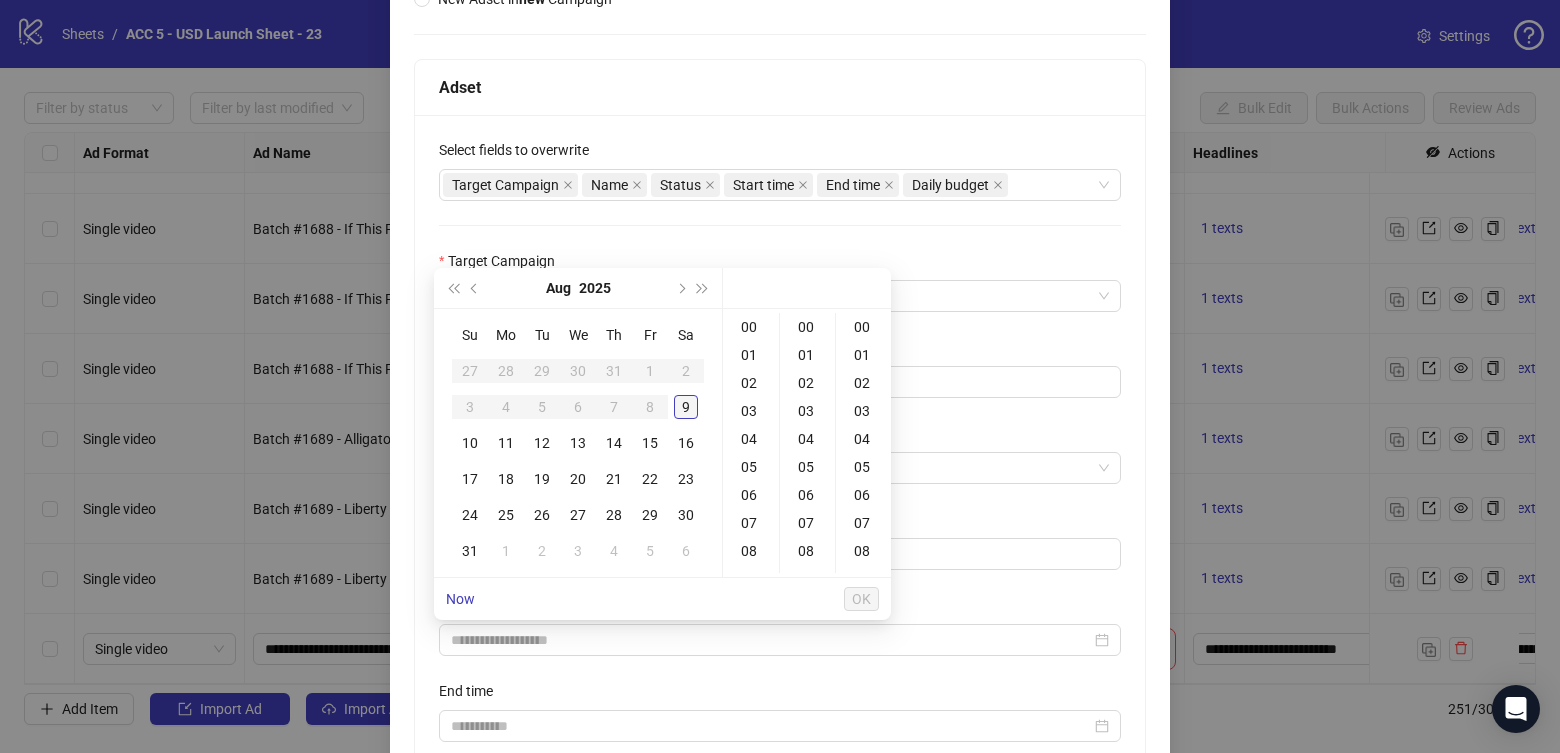 click on "9" at bounding box center [686, 407] 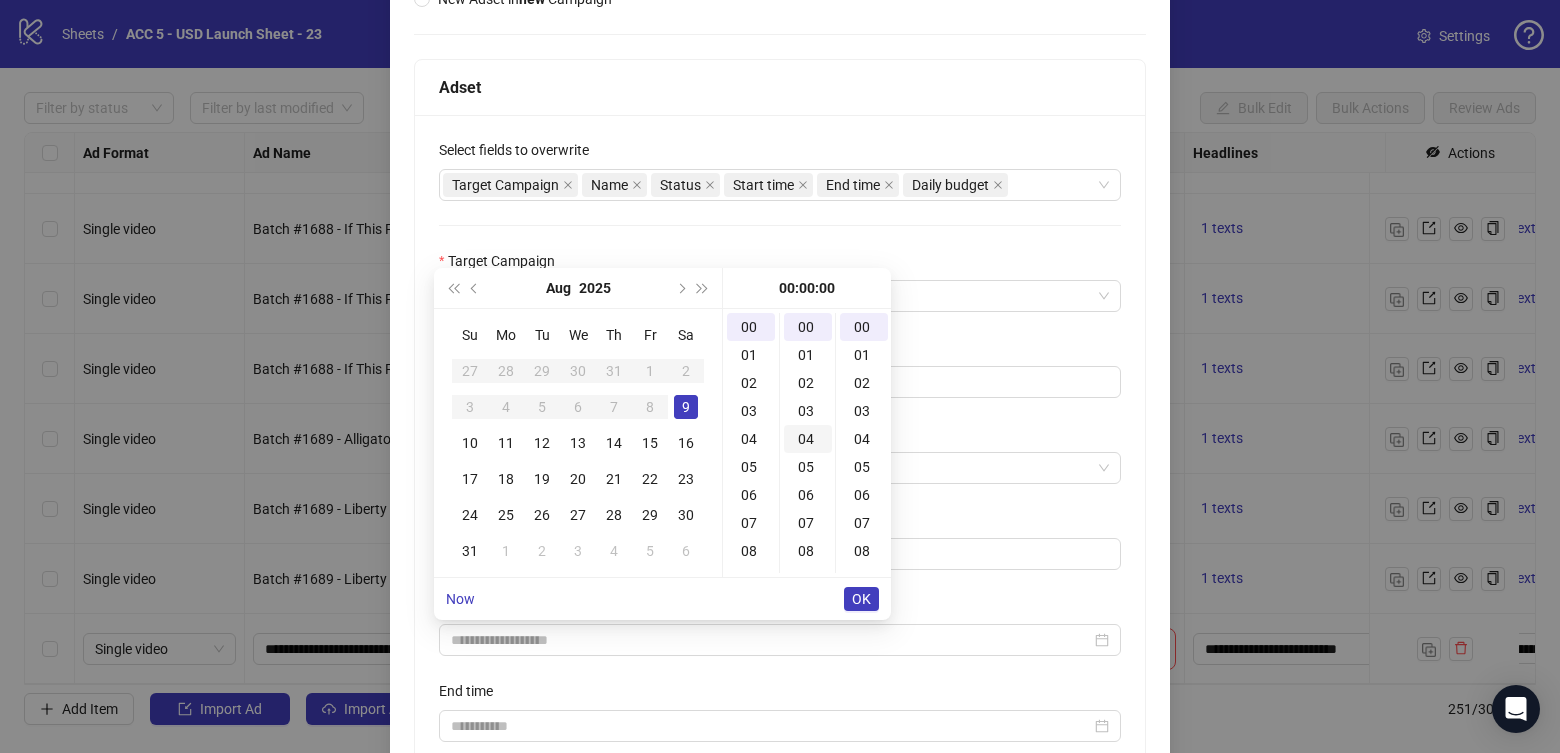drag, startPoint x: 751, startPoint y: 407, endPoint x: 825, endPoint y: 435, distance: 79.12016 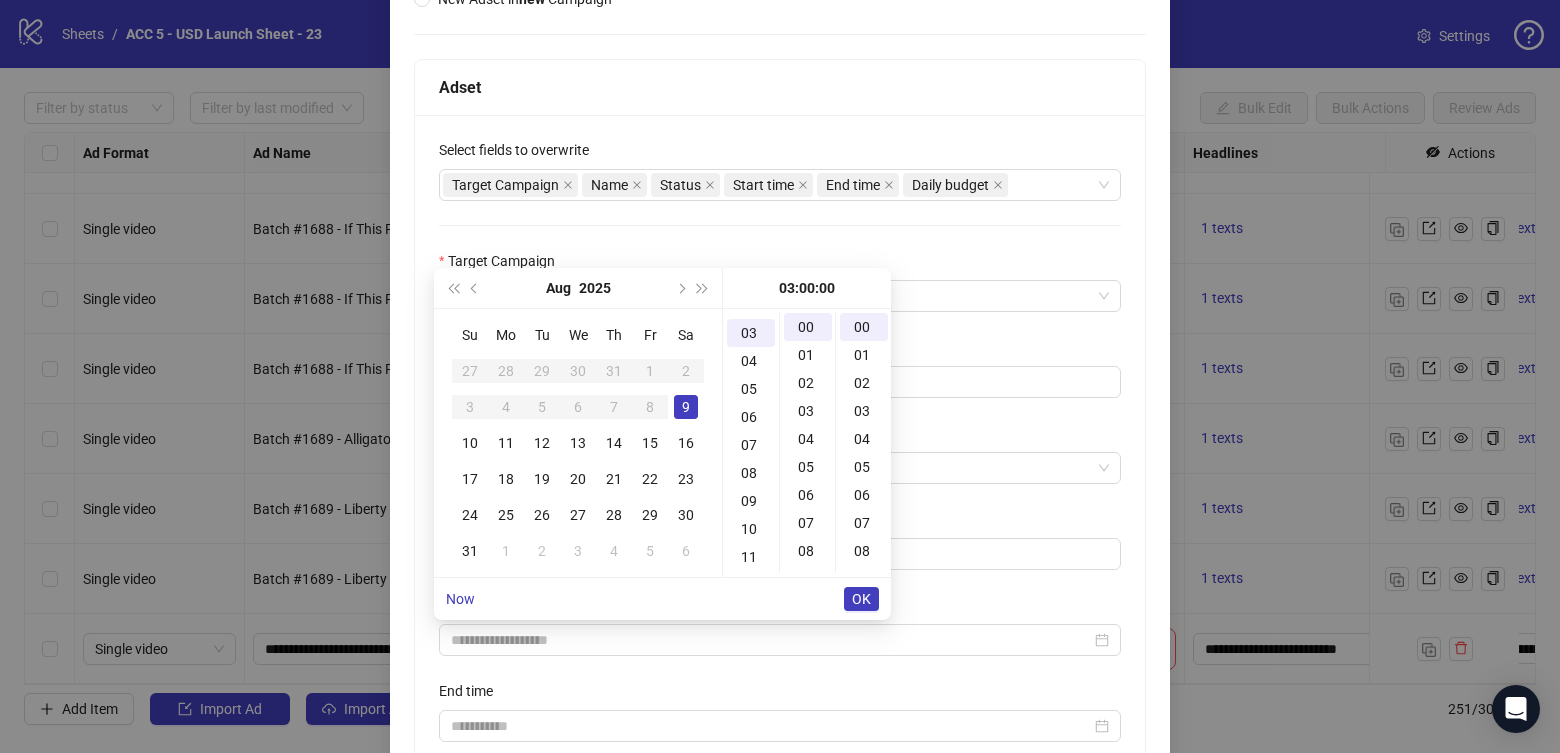 type on "**********" 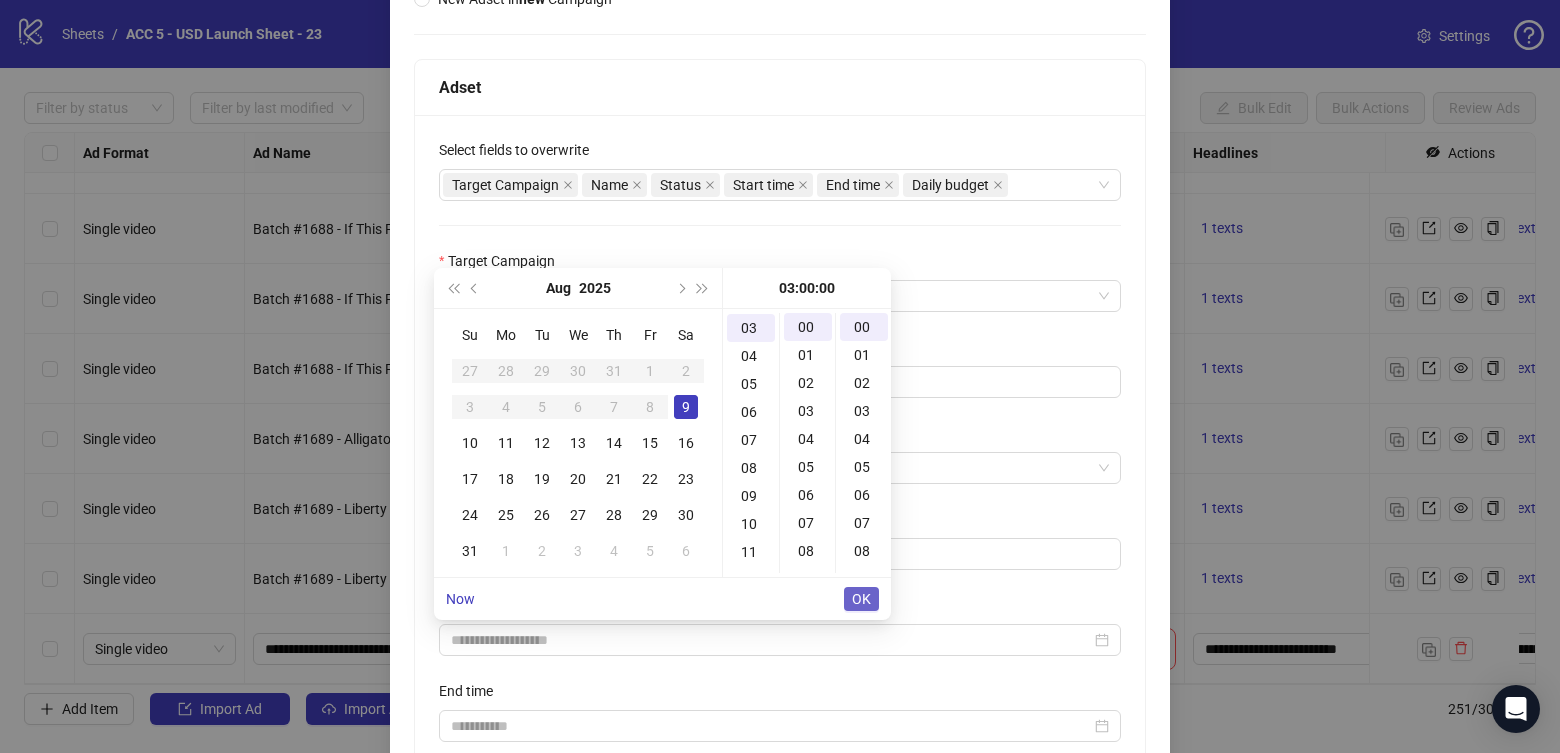 scroll, scrollTop: 83, scrollLeft: 0, axis: vertical 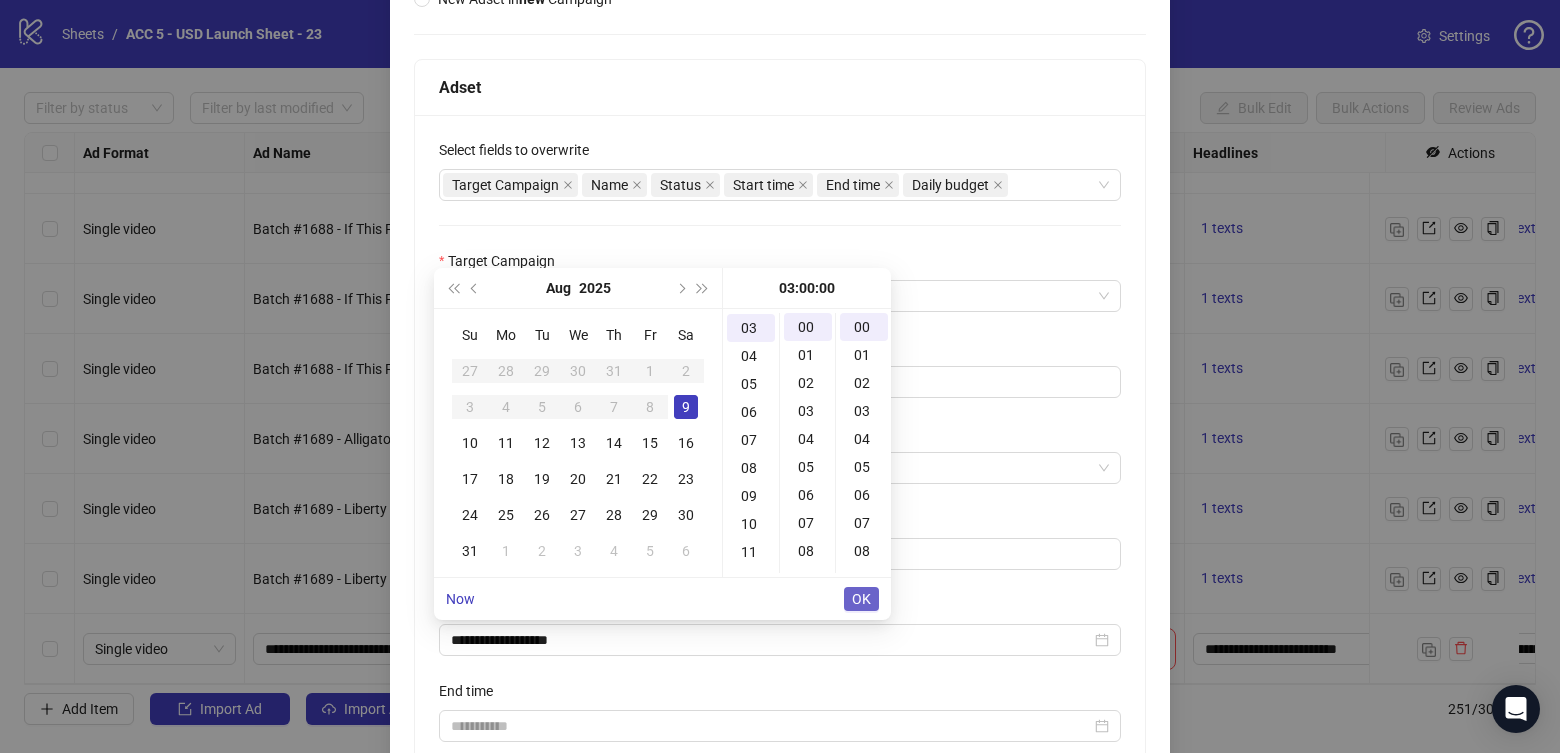 click on "OK" at bounding box center (861, 599) 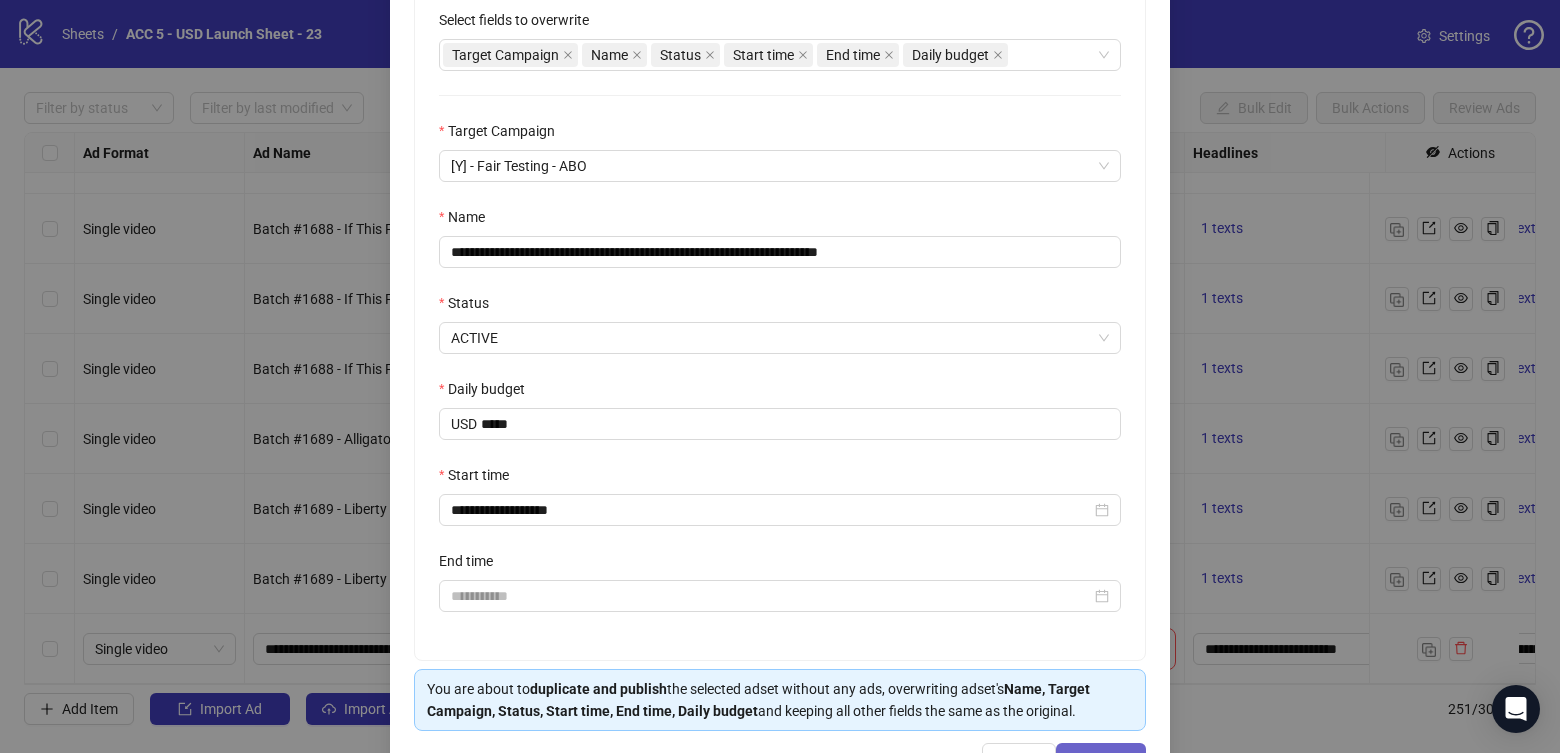 scroll, scrollTop: 463, scrollLeft: 0, axis: vertical 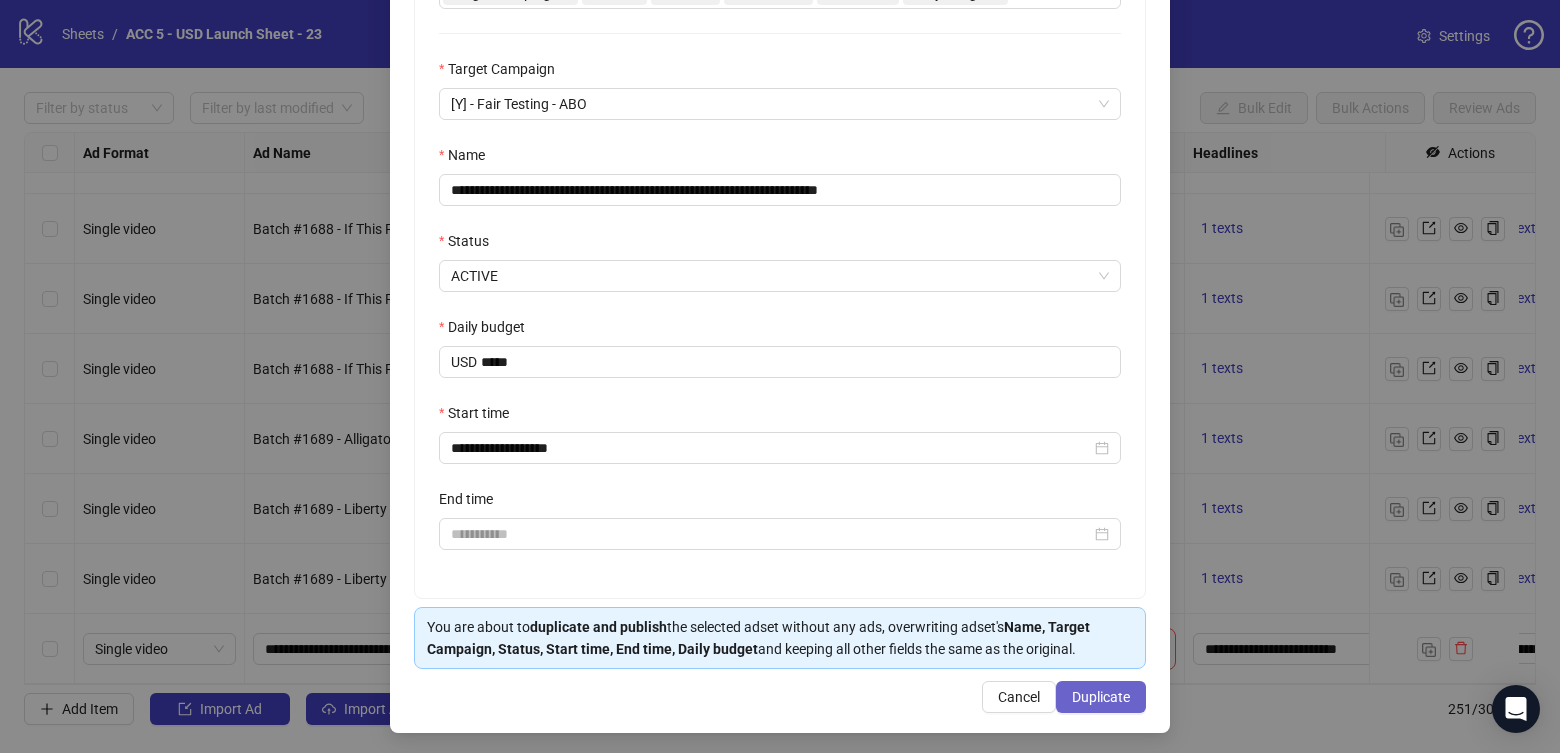 click on "Duplicate" at bounding box center [1101, 697] 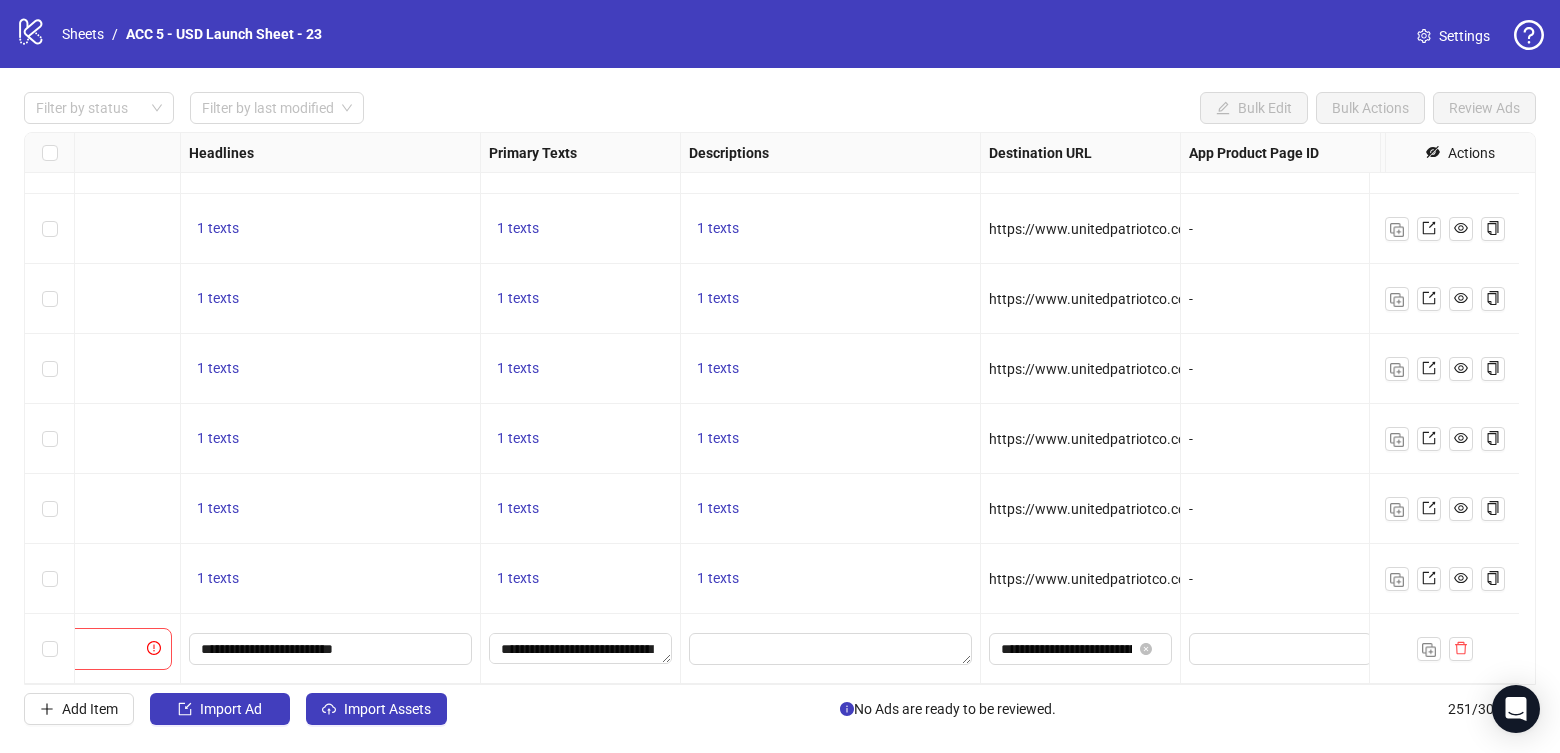 scroll, scrollTop: 17075, scrollLeft: 447, axis: both 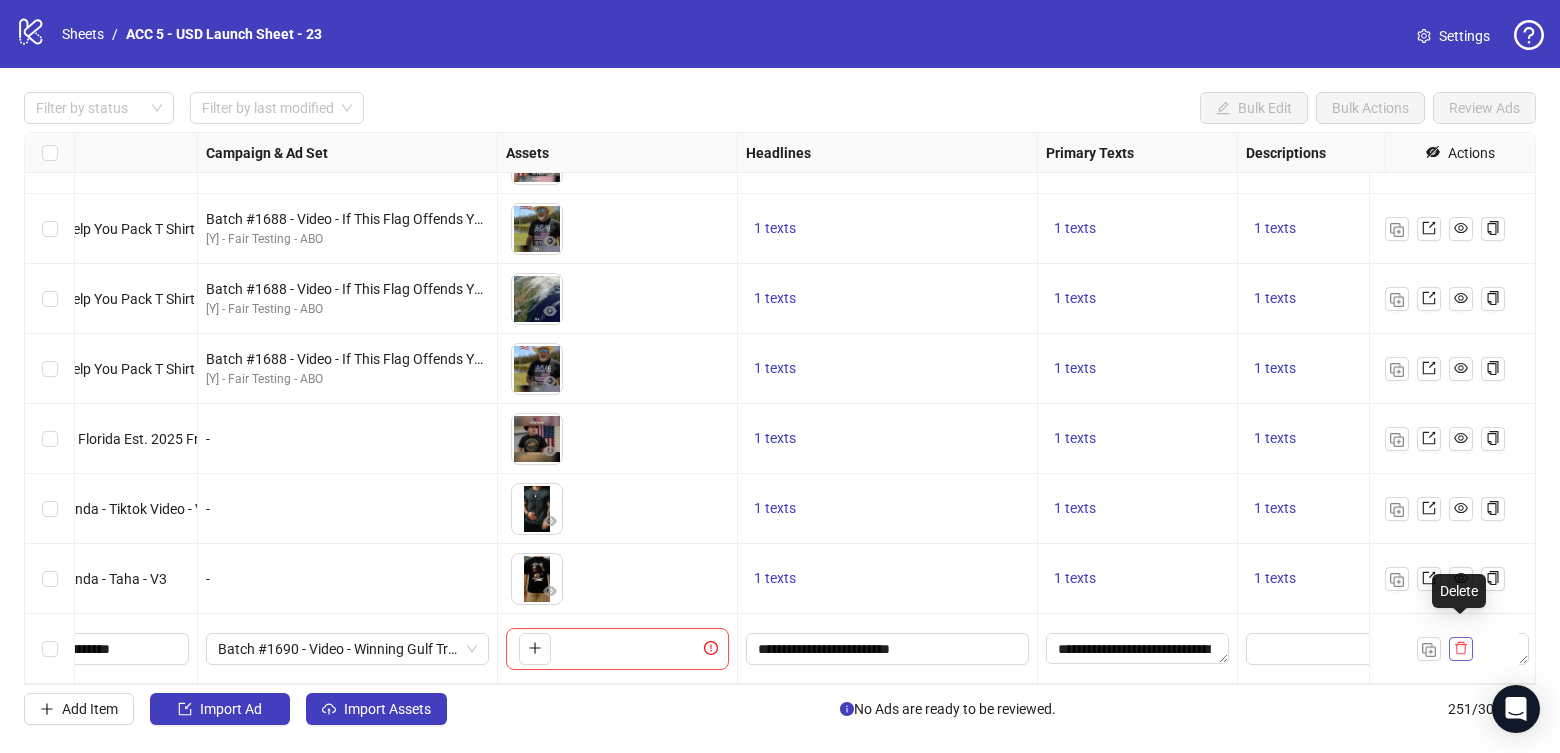 click 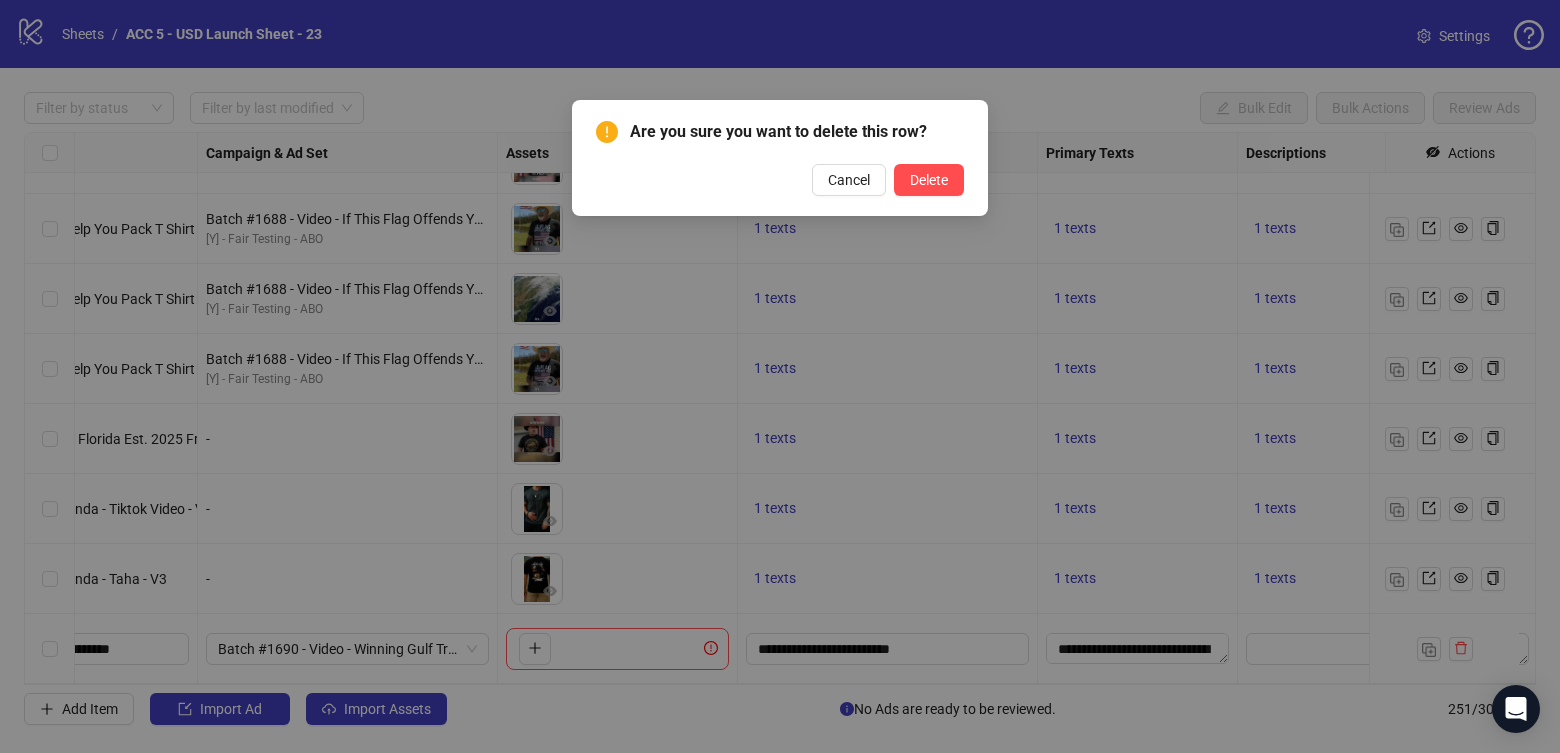 click on "Are you sure you want to delete this row? Cancel Delete" at bounding box center (780, 376) 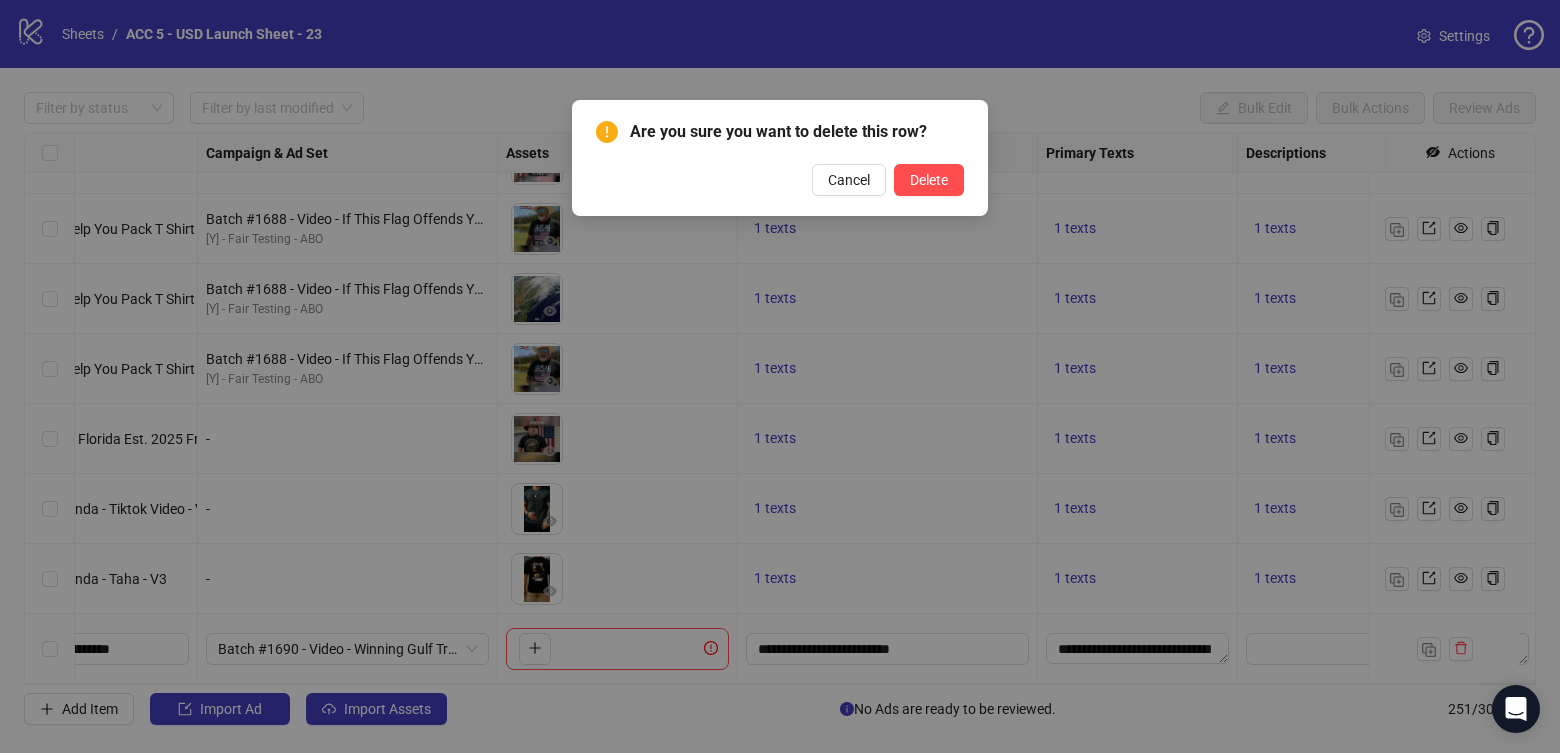 click on "Are you sure you want to delete this row? Cancel Delete" at bounding box center (780, 376) 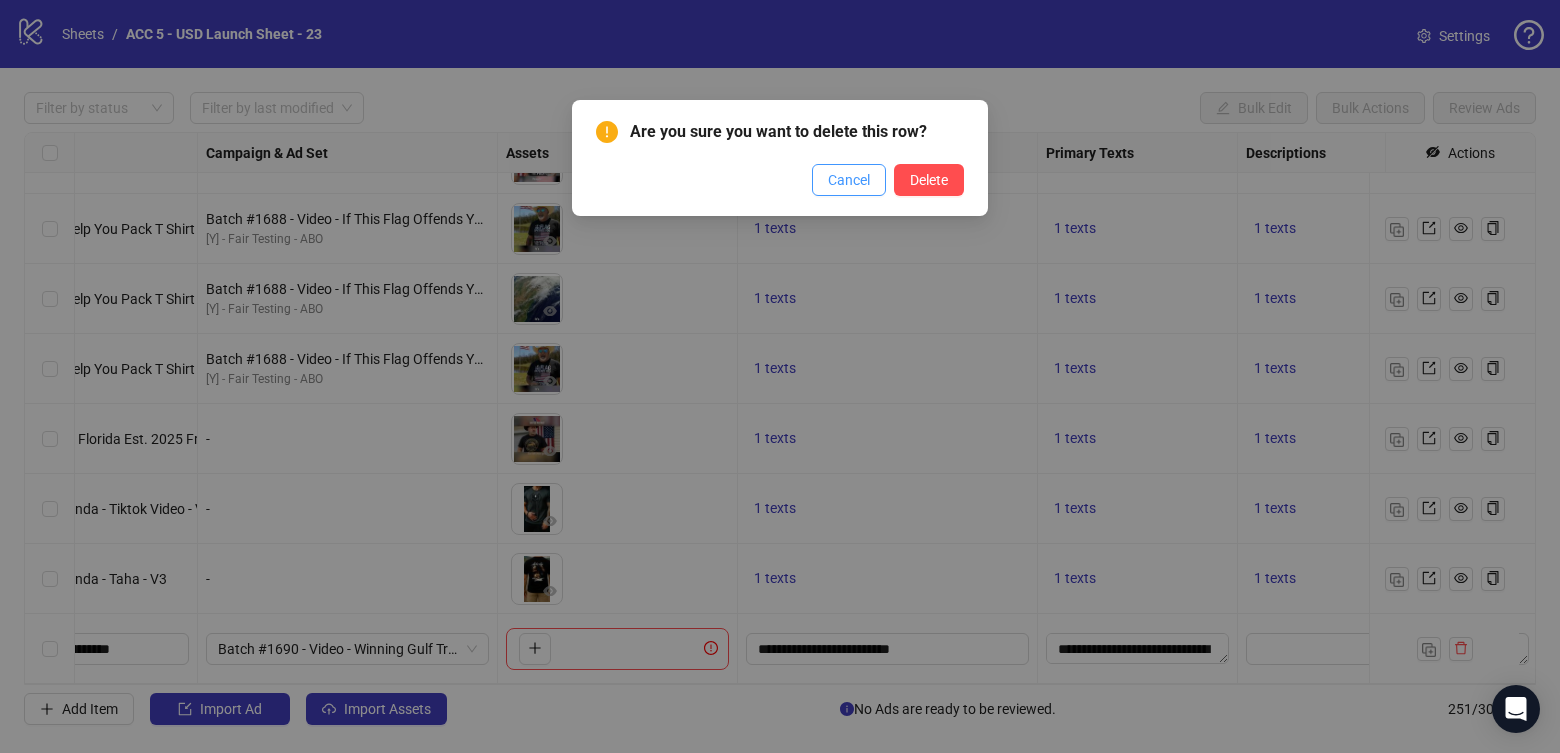 click on "Cancel" at bounding box center [849, 180] 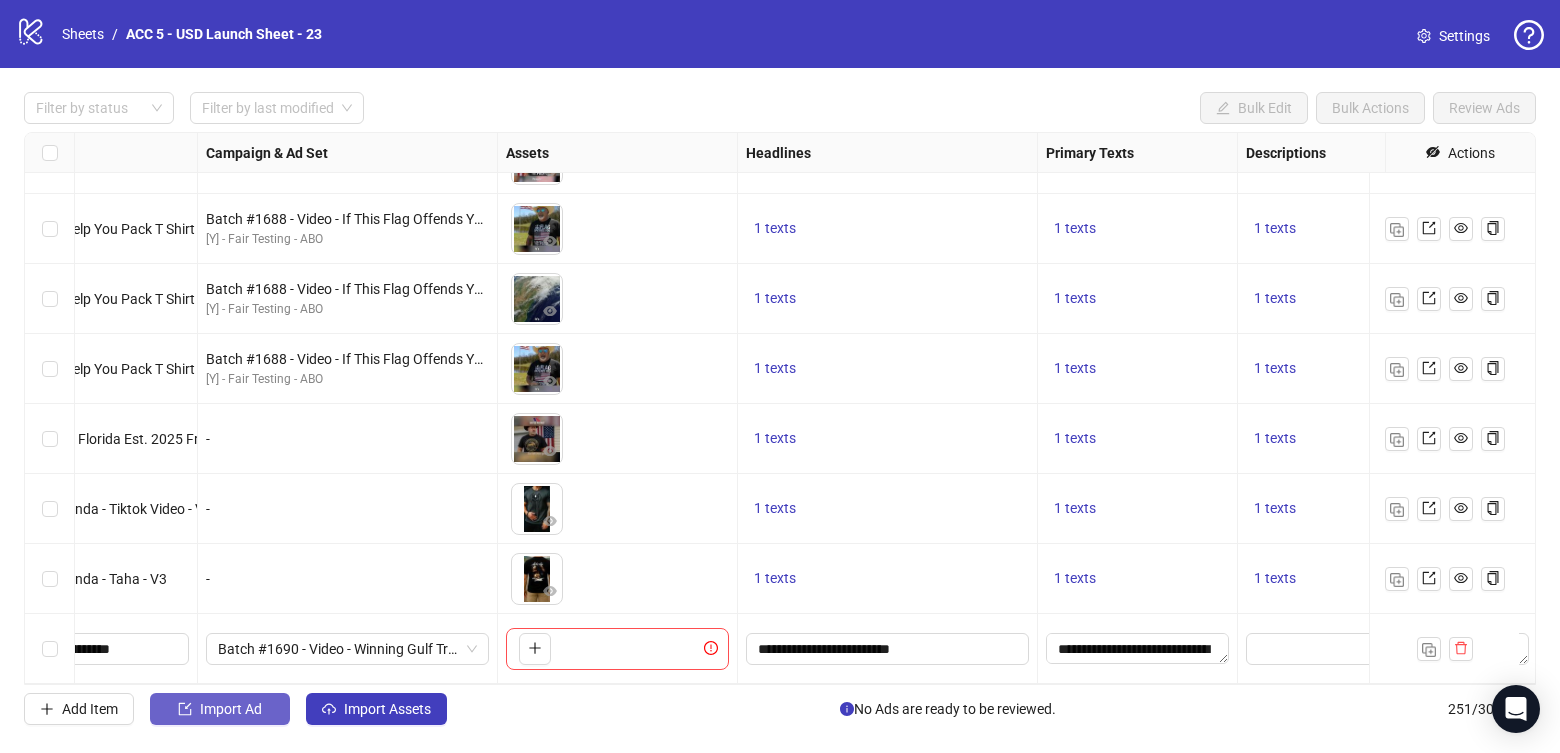 click on "Import Ad" at bounding box center [231, 709] 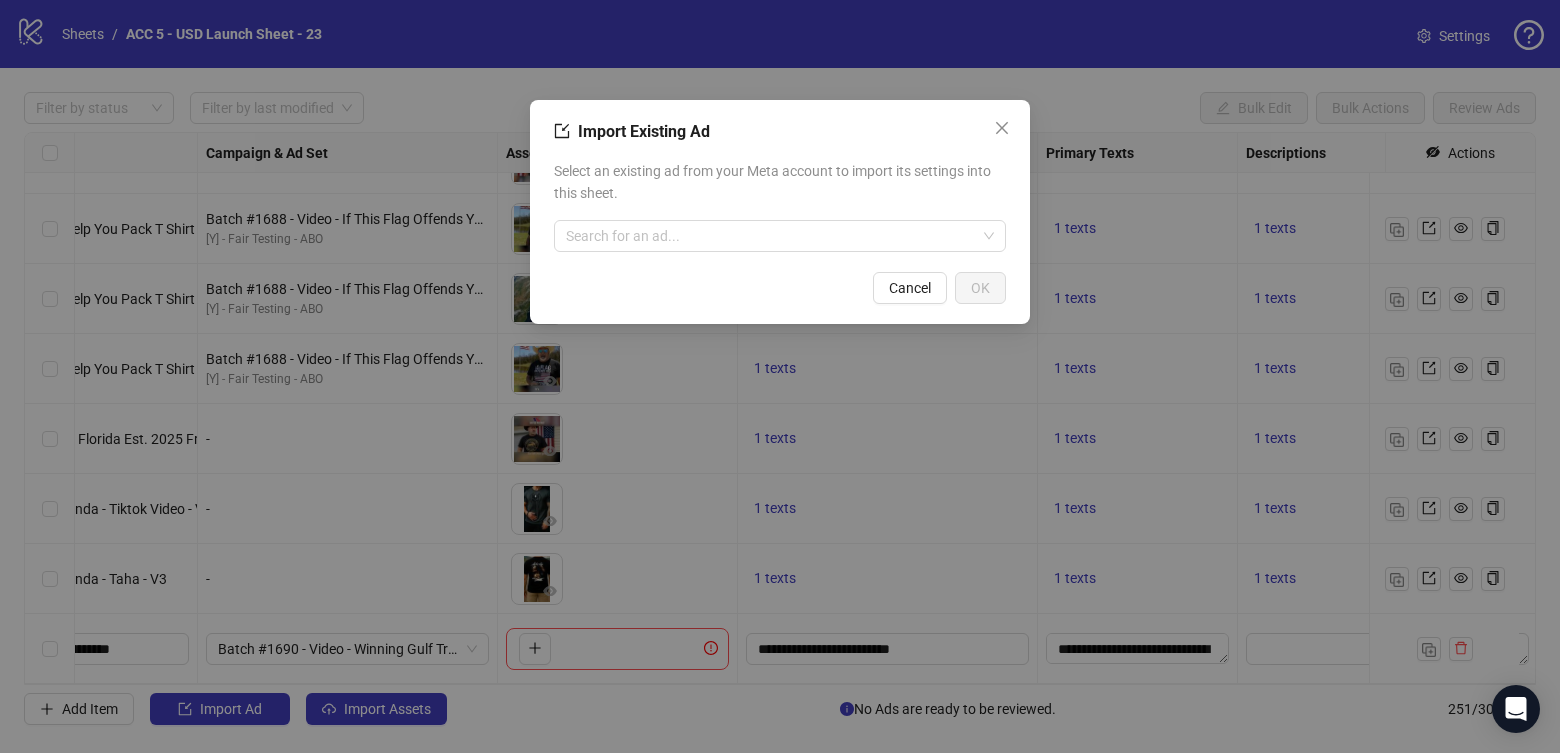 click on "Select an existing ad from your Meta account to import its settings into this sheet. Search for an ad..." at bounding box center [780, 206] 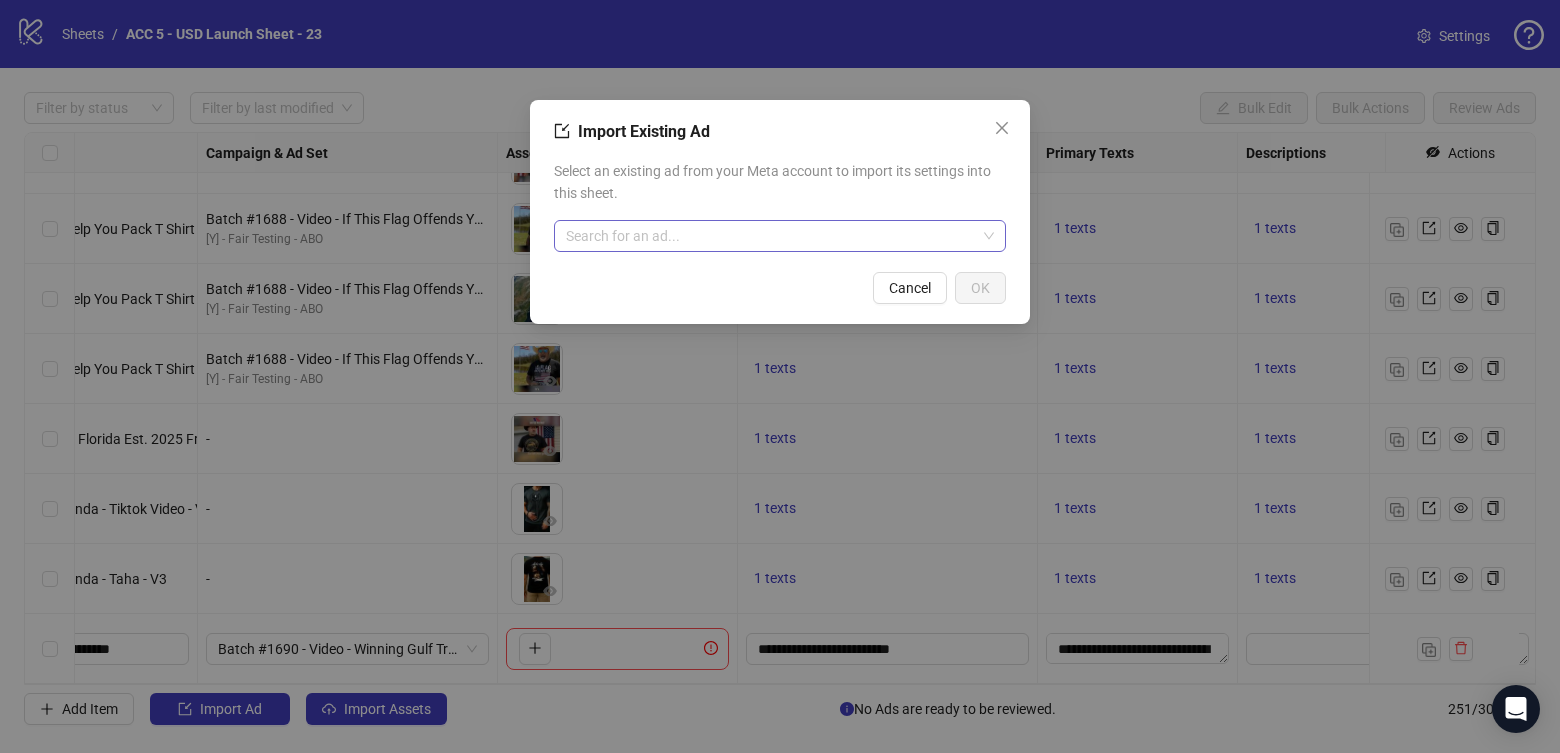 click at bounding box center [771, 236] 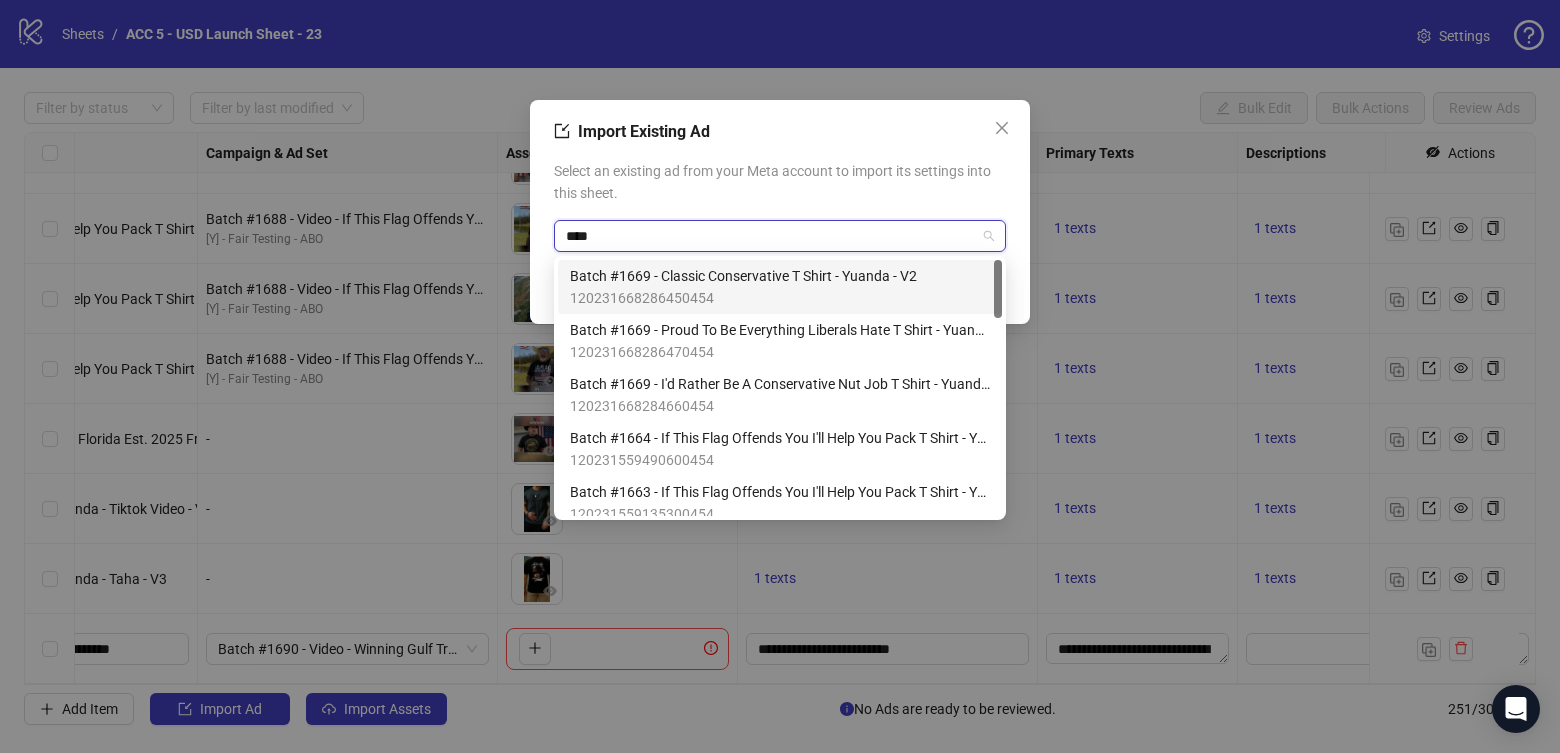 type on "*****" 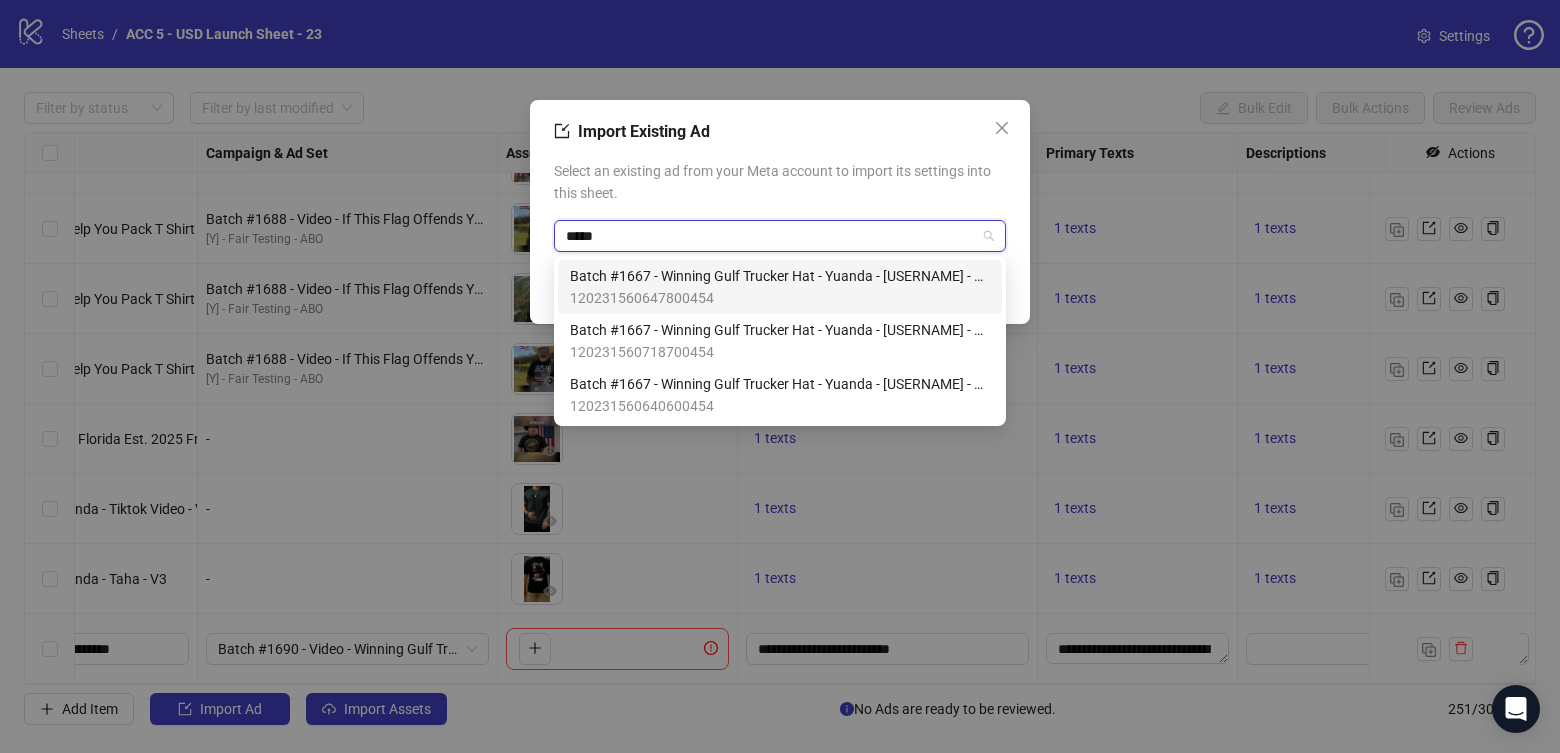 click on "120231560647800454" at bounding box center [780, 298] 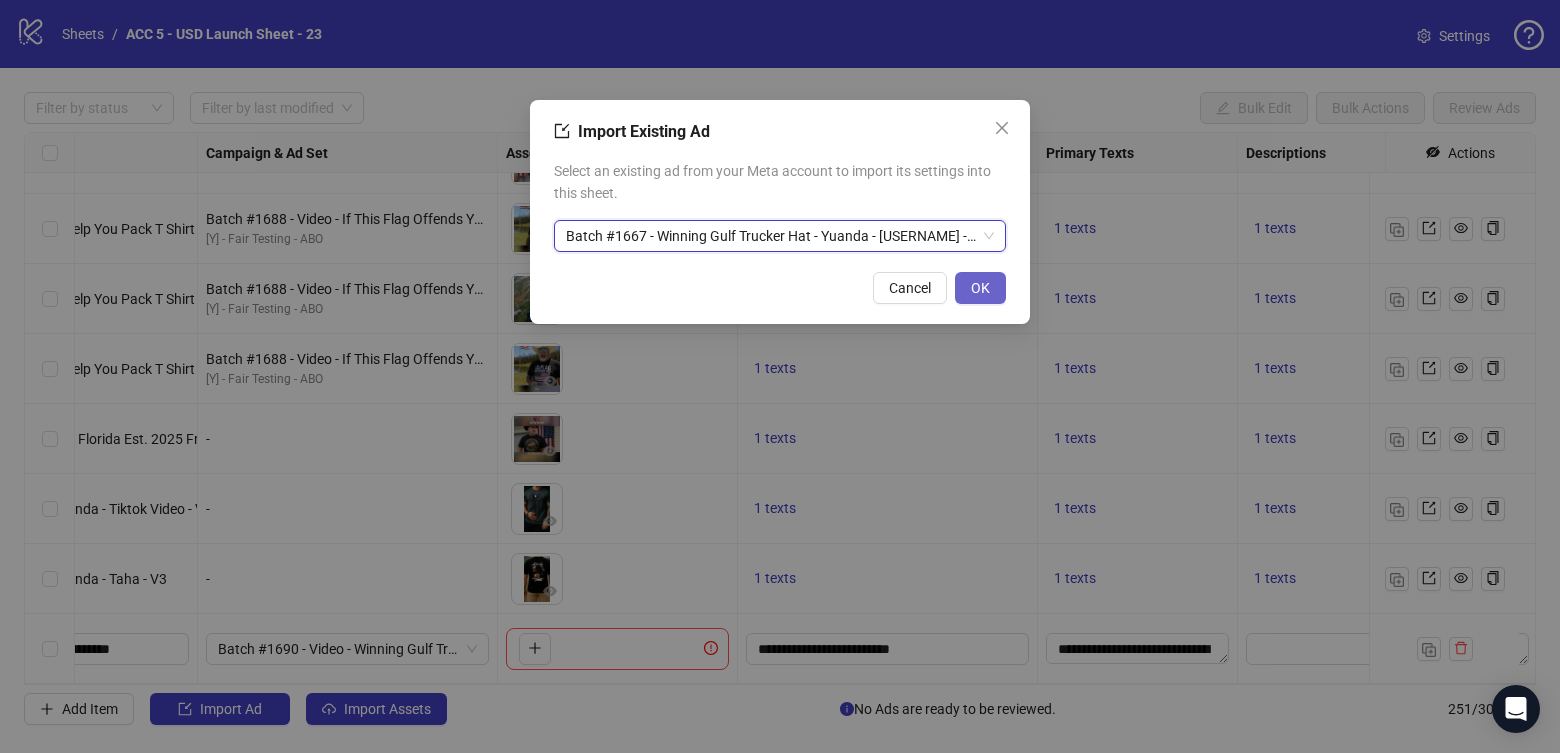 click on "OK" at bounding box center (980, 288) 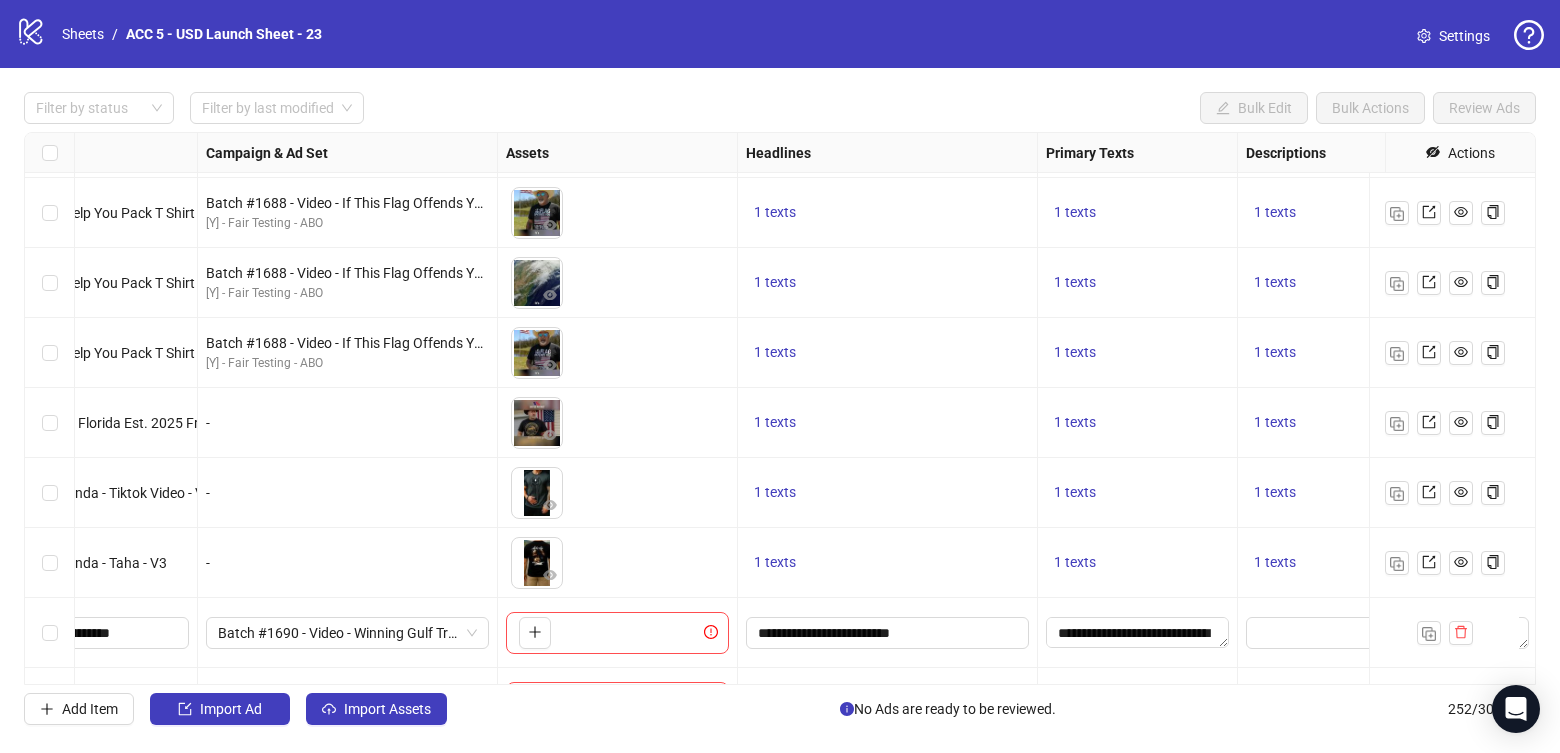 scroll, scrollTop: 17145, scrollLeft: 447, axis: both 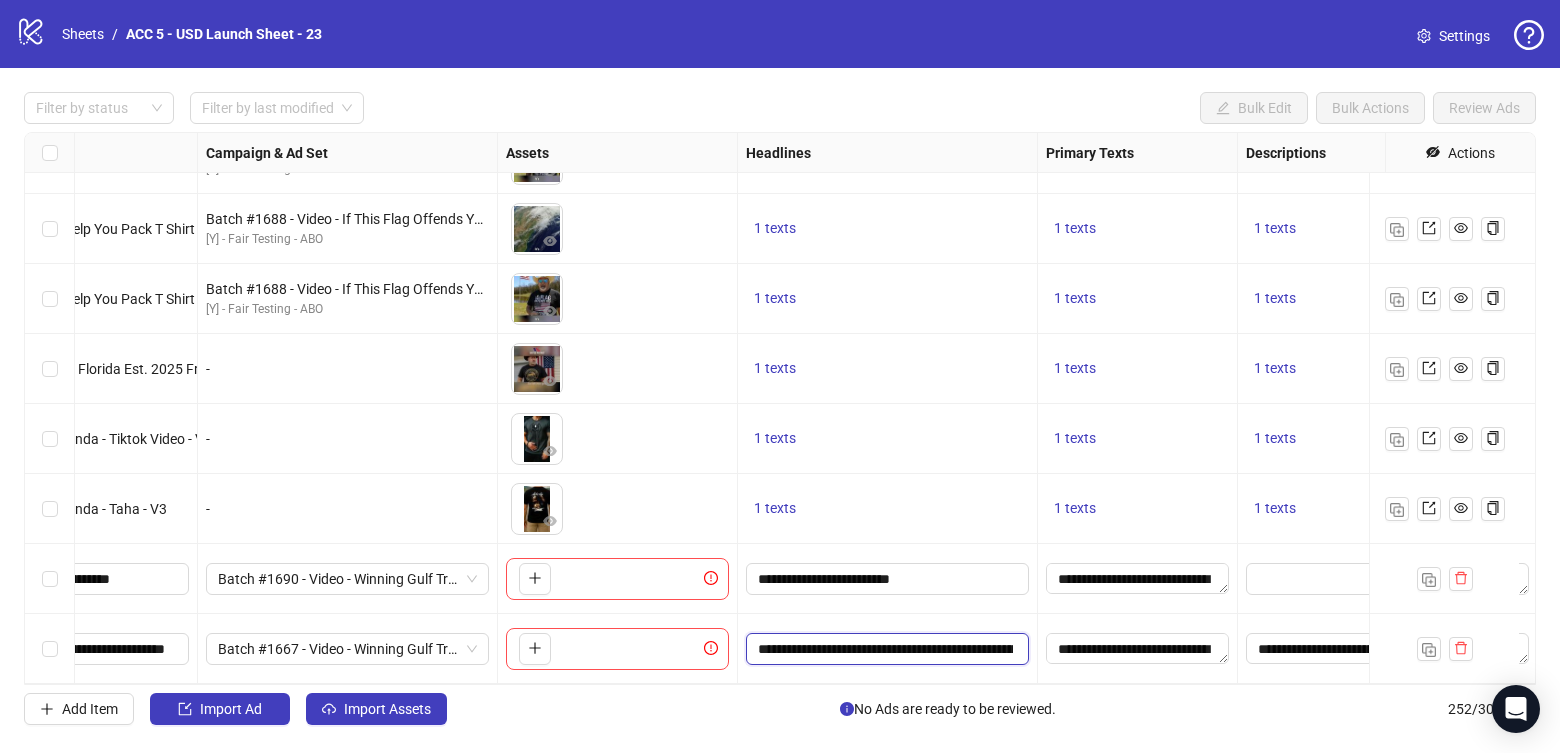 click on "**********" at bounding box center [885, 649] 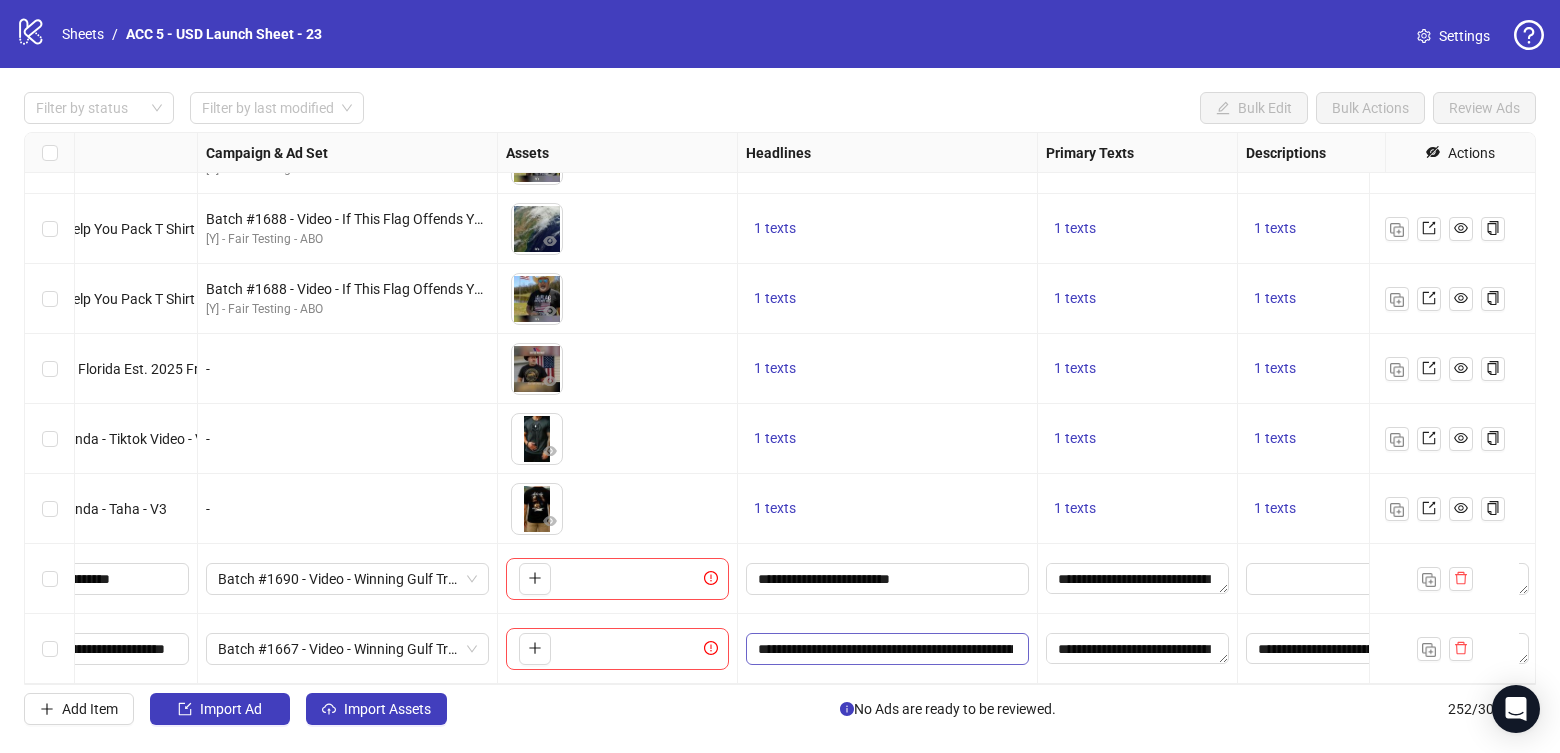 scroll, scrollTop: 0, scrollLeft: 76, axis: horizontal 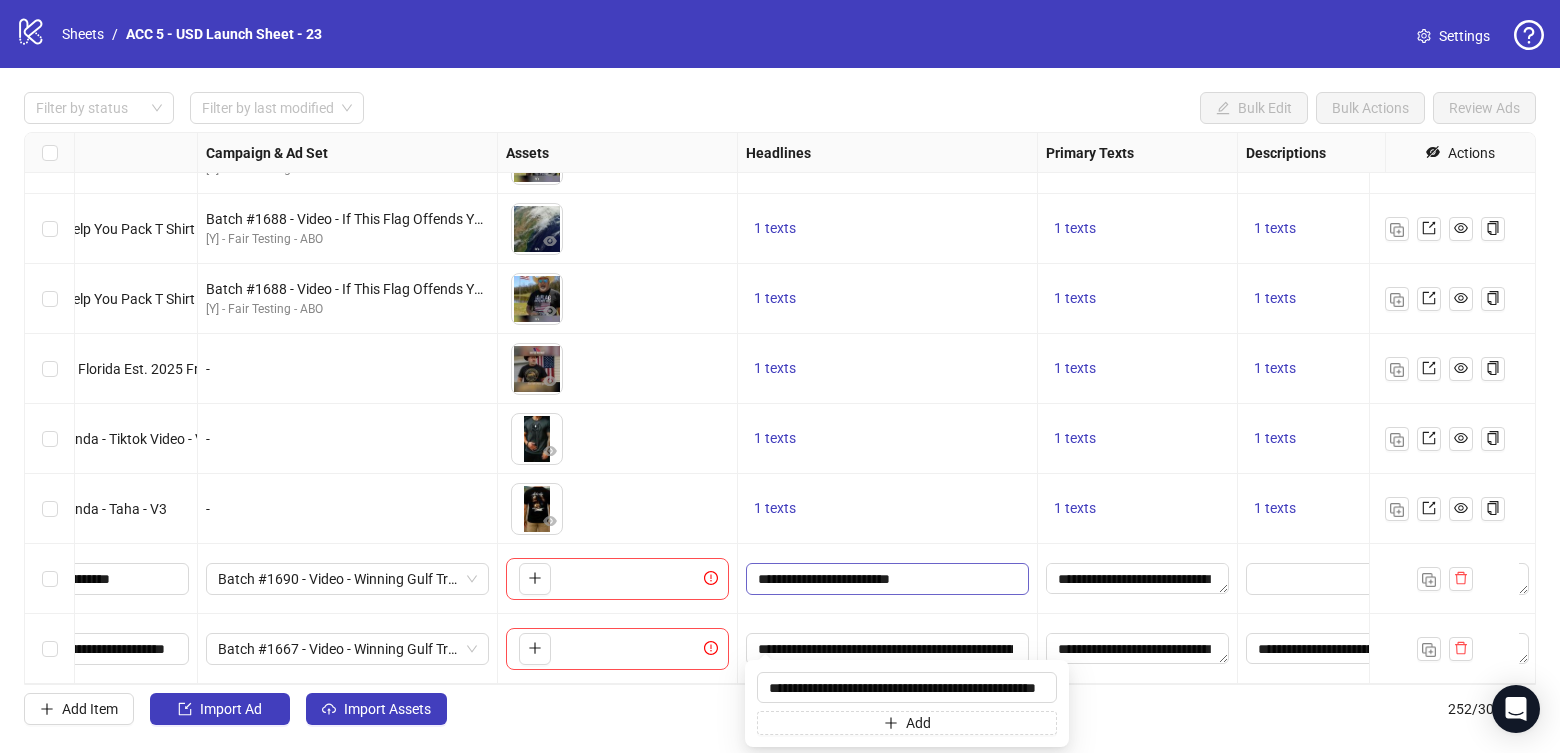 click on "**********" at bounding box center (887, 579) 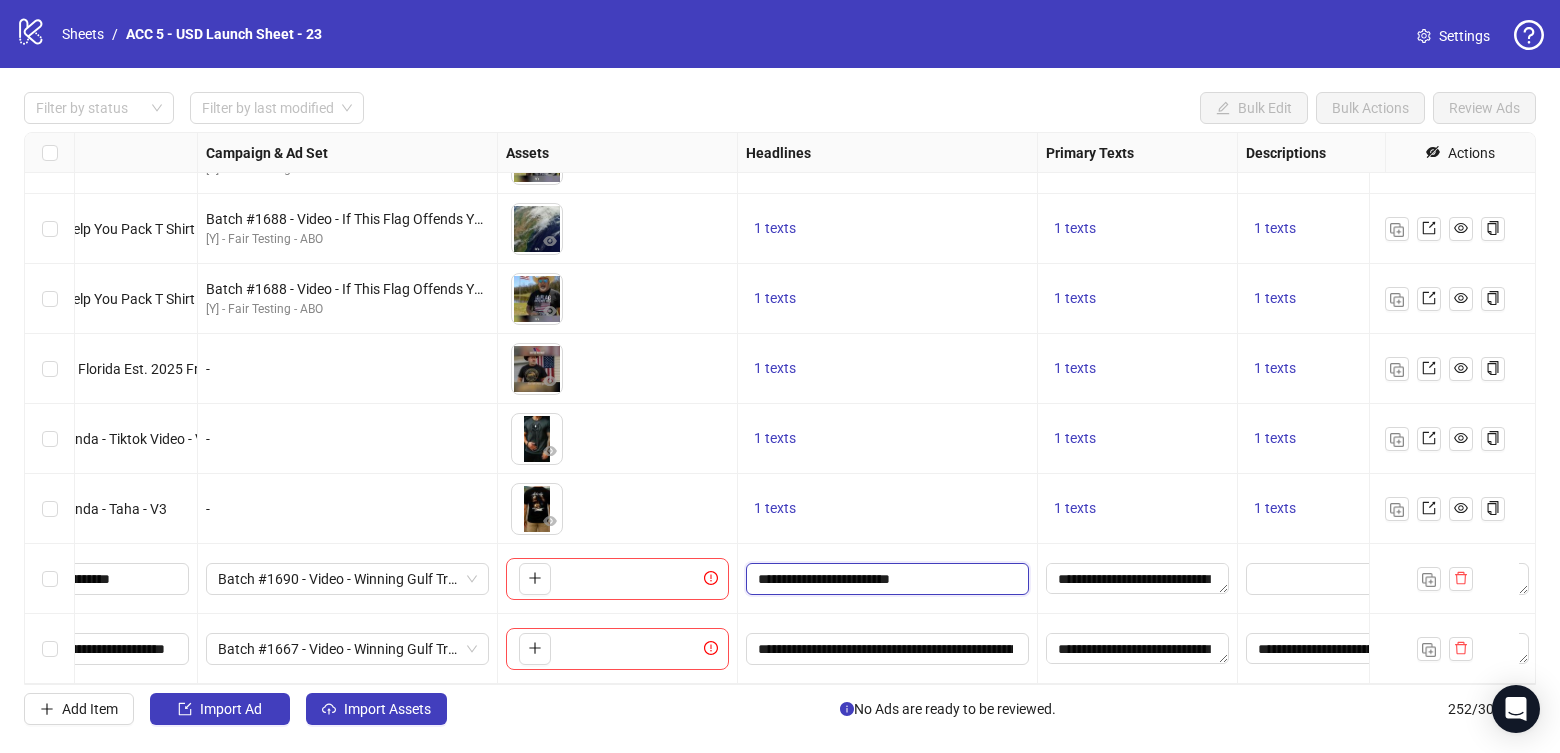 click on "**********" at bounding box center (885, 579) 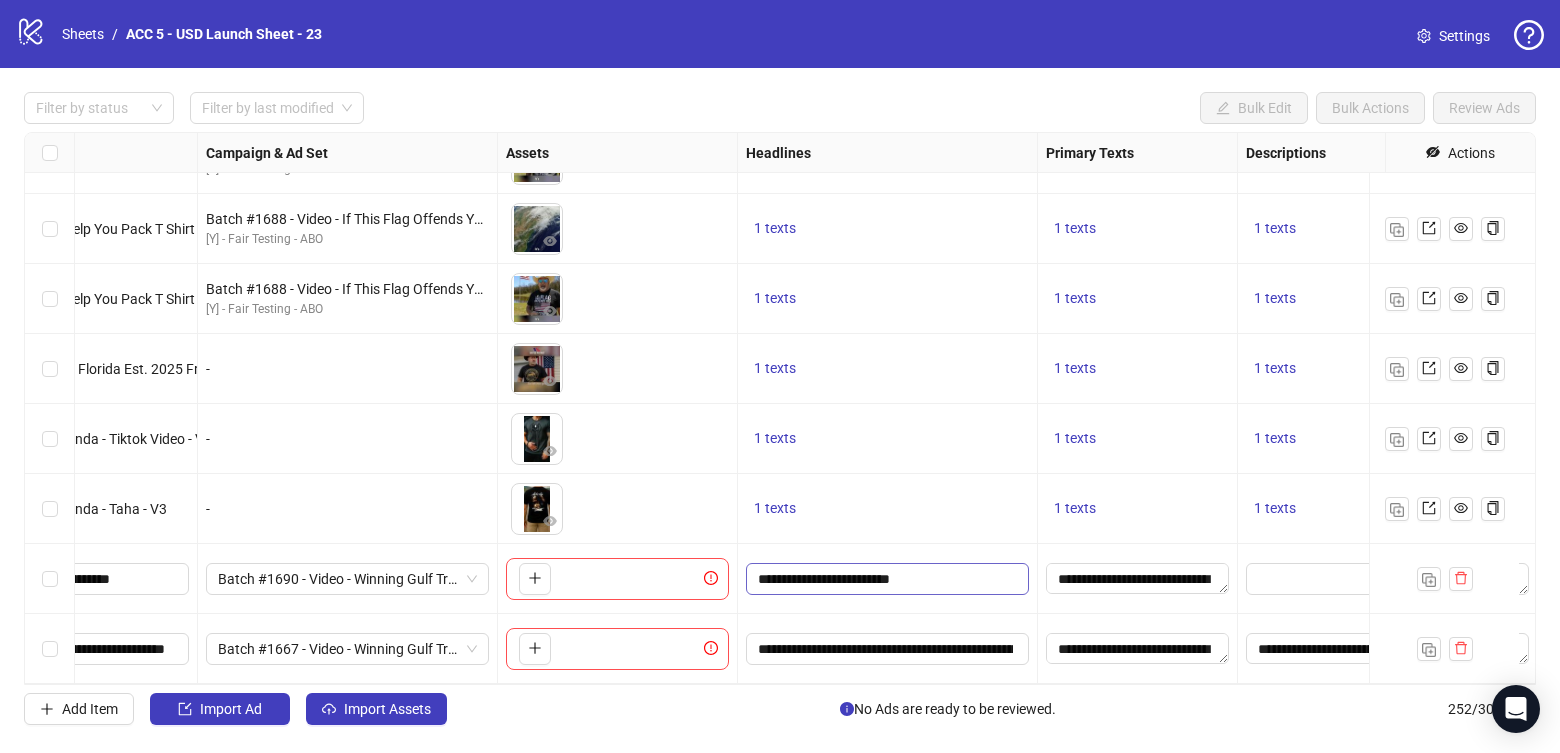 scroll, scrollTop: 0, scrollLeft: 0, axis: both 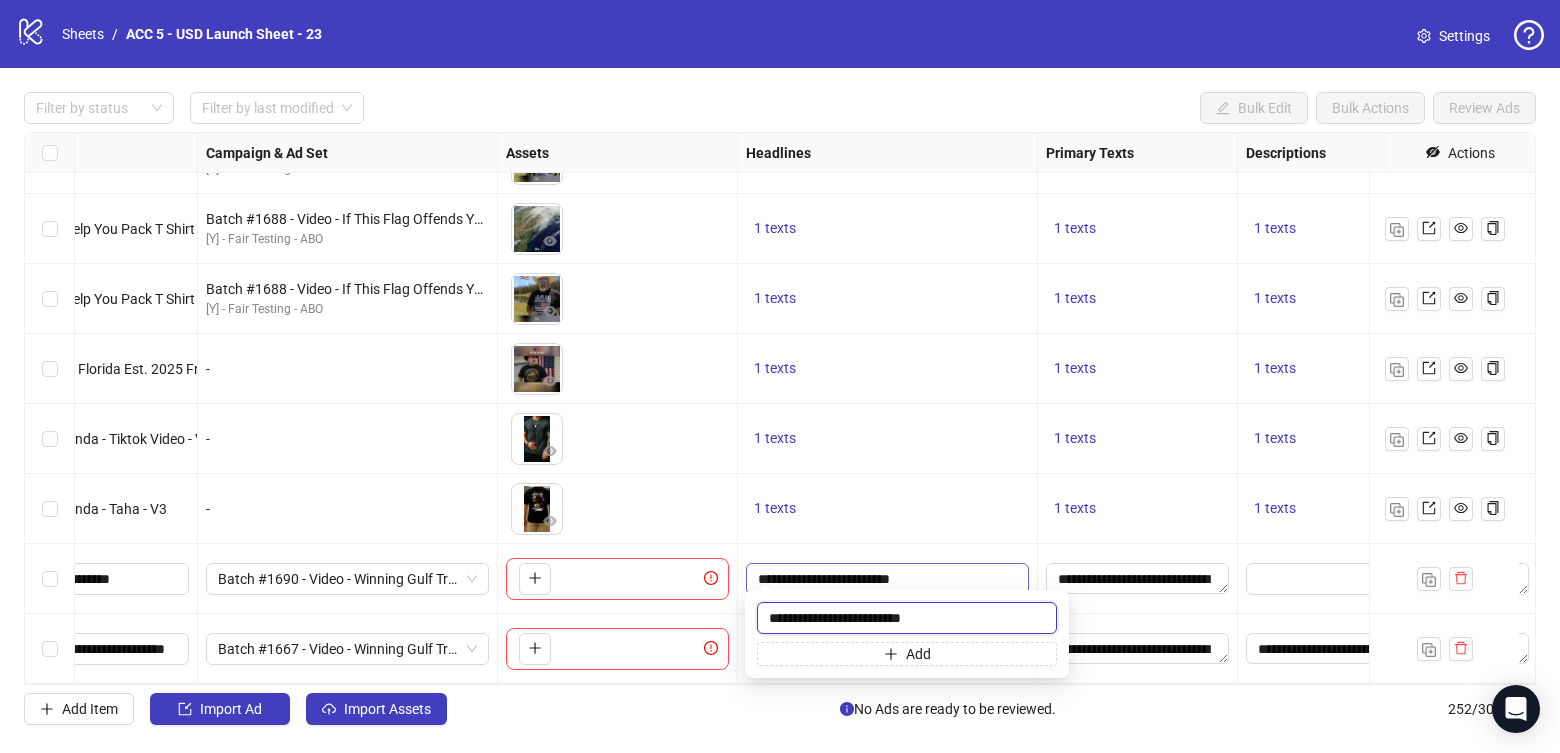 paste on "**********" 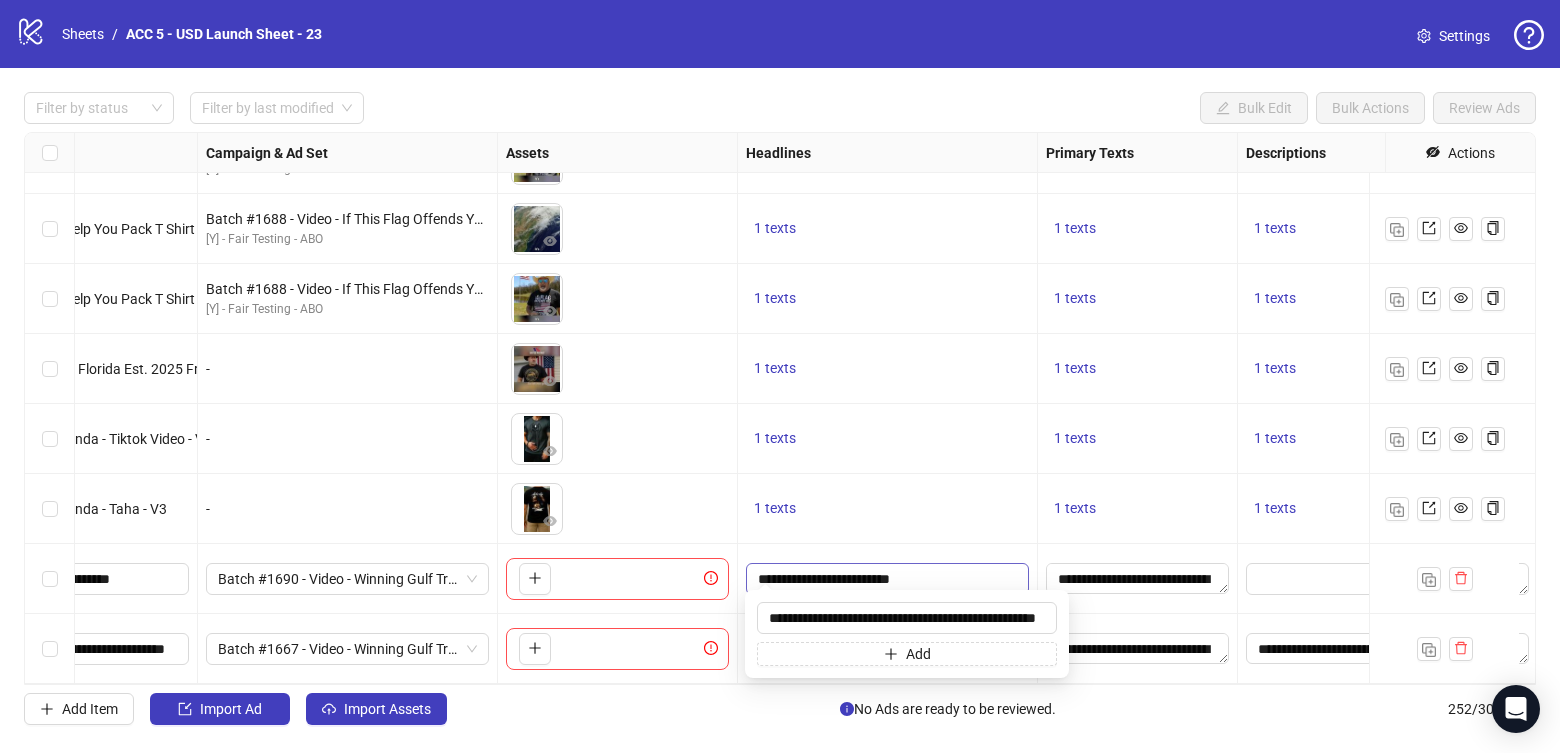 scroll, scrollTop: 0, scrollLeft: 0, axis: both 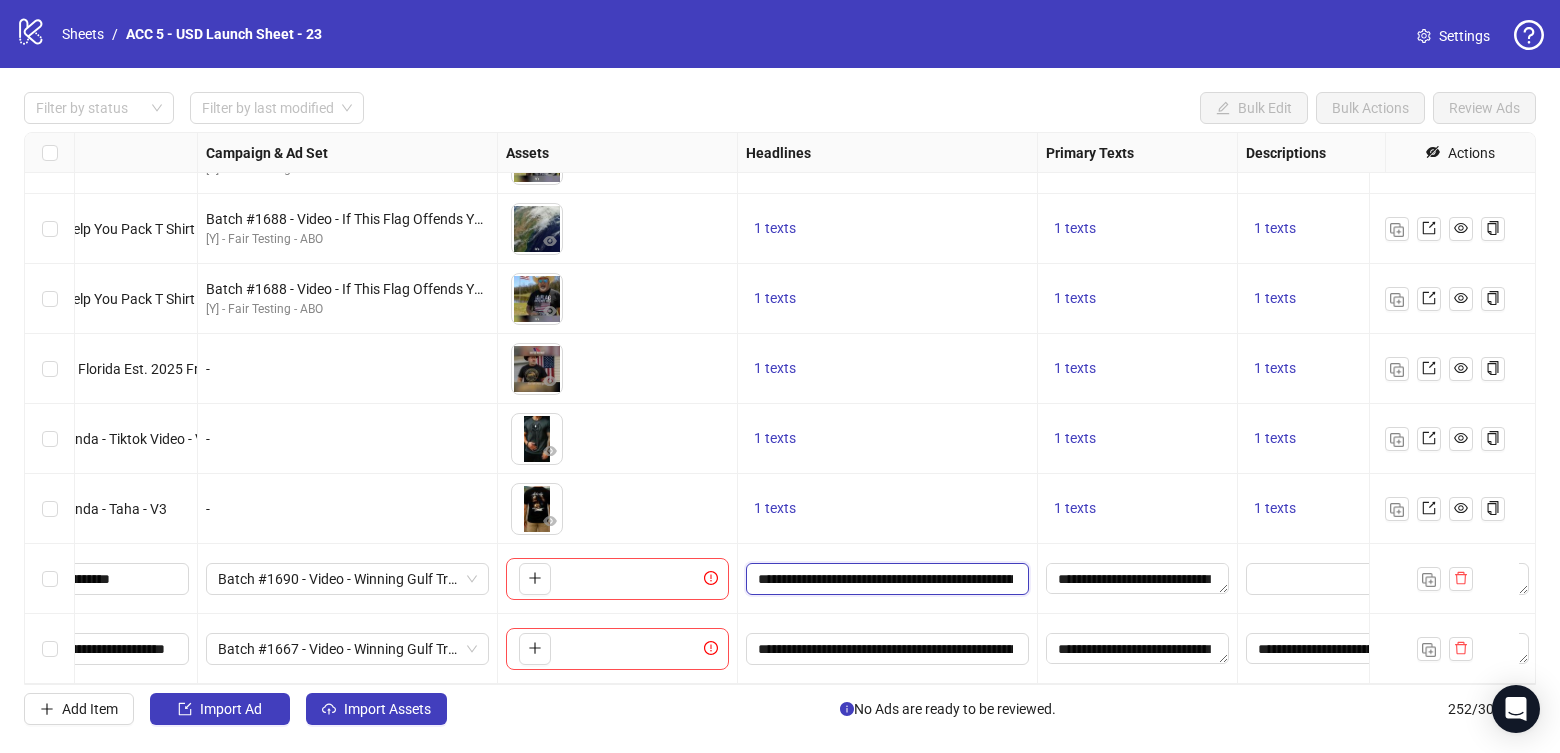 click on "**********" at bounding box center [885, 579] 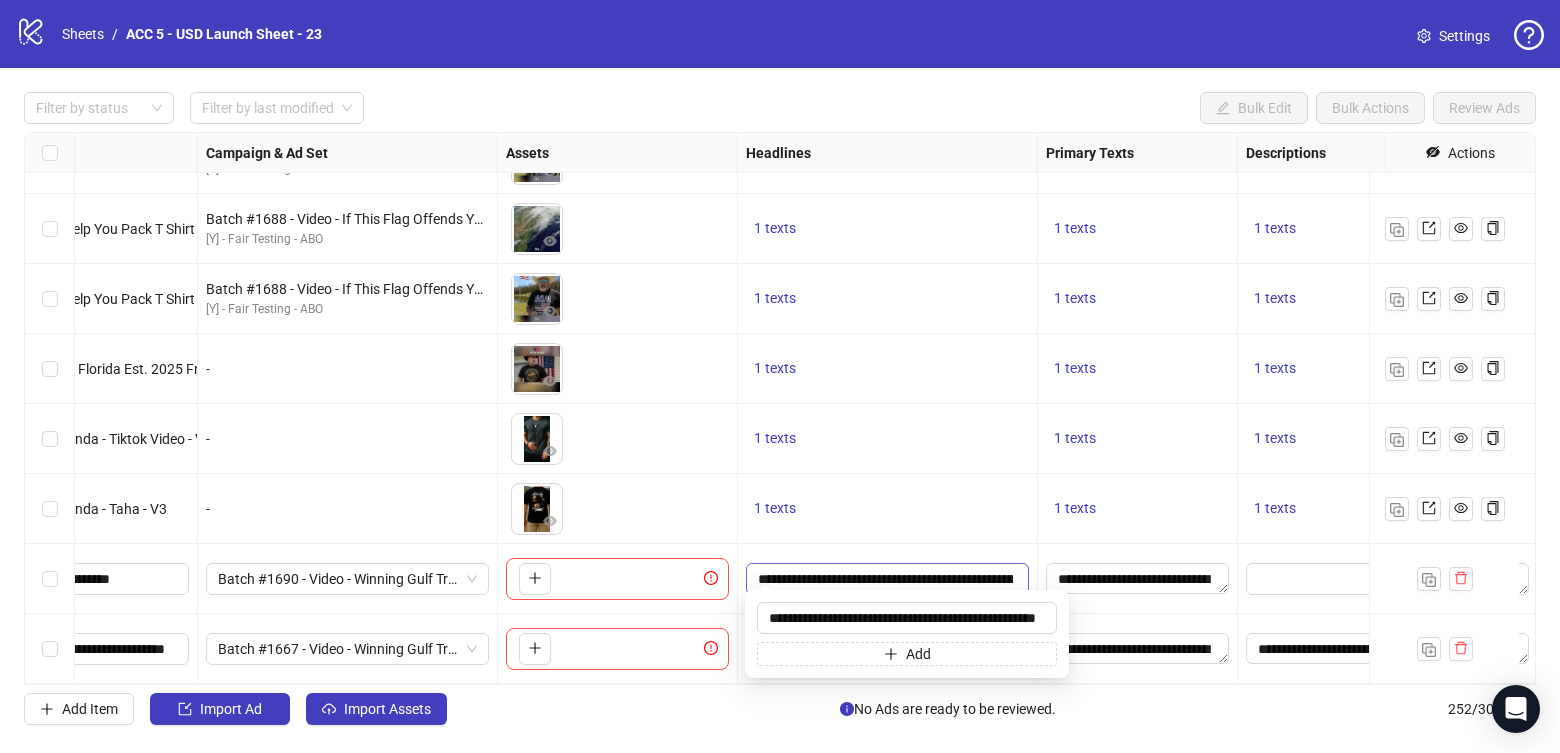 scroll, scrollTop: 0, scrollLeft: 76, axis: horizontal 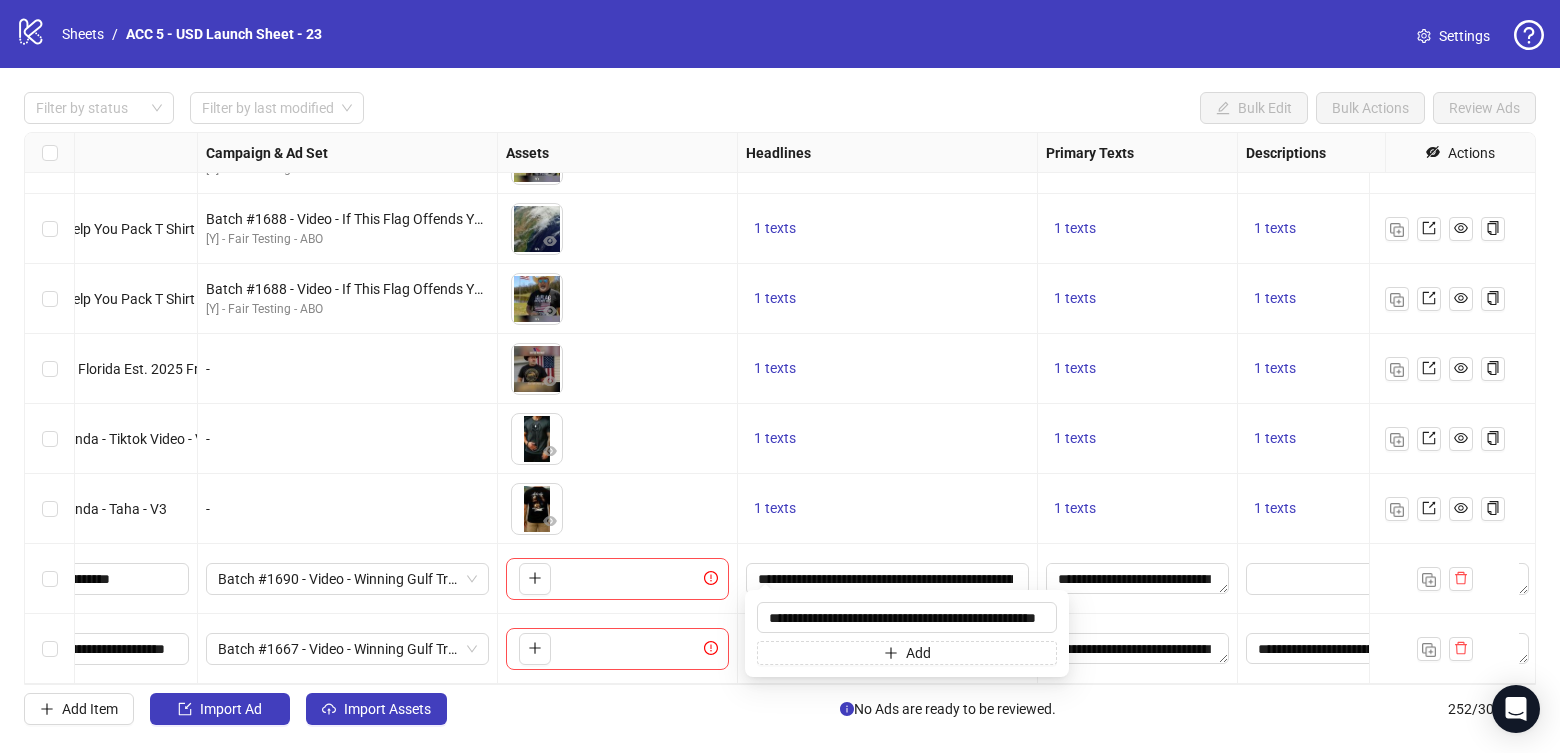 click on "1 texts" at bounding box center (888, 509) 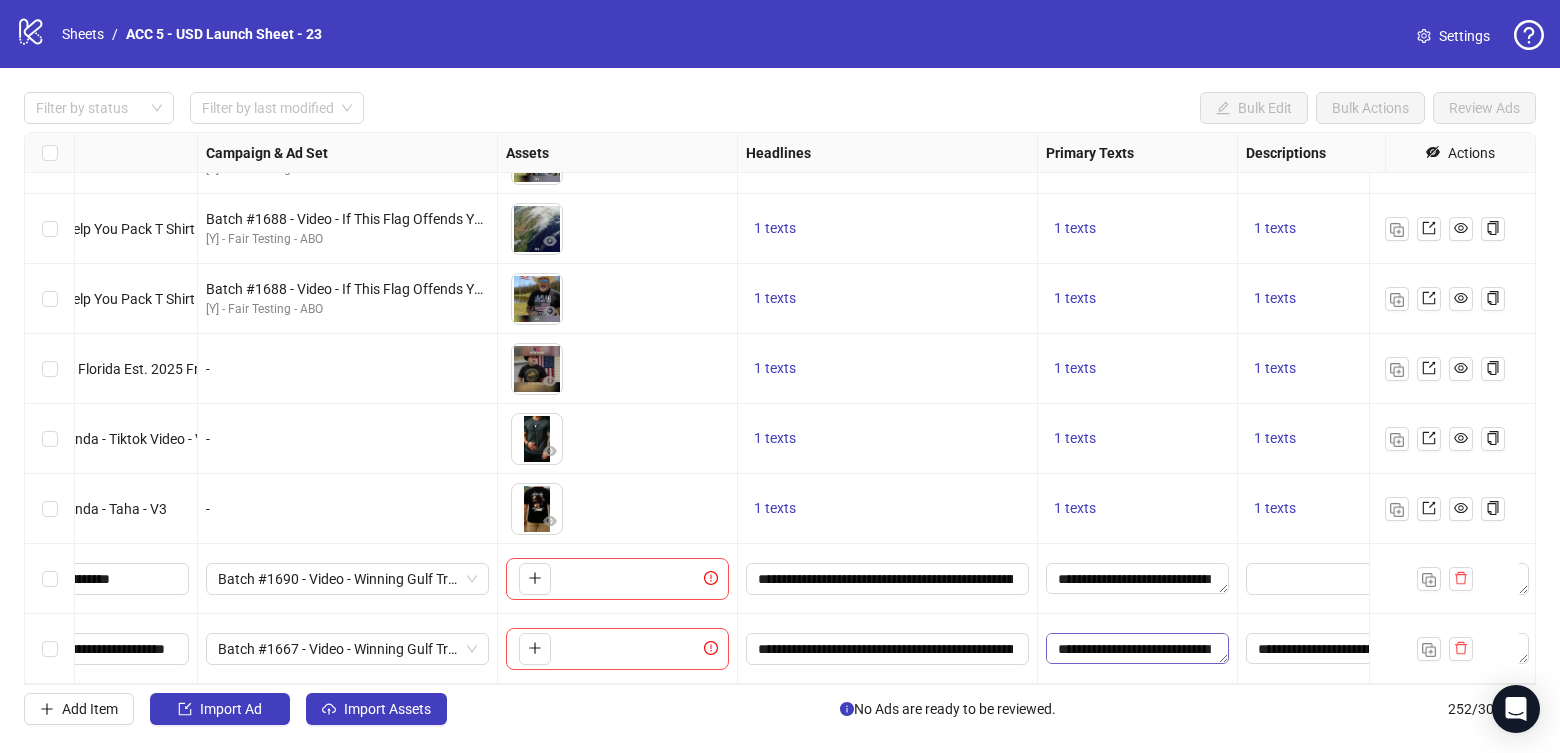 scroll, scrollTop: 0, scrollLeft: 0, axis: both 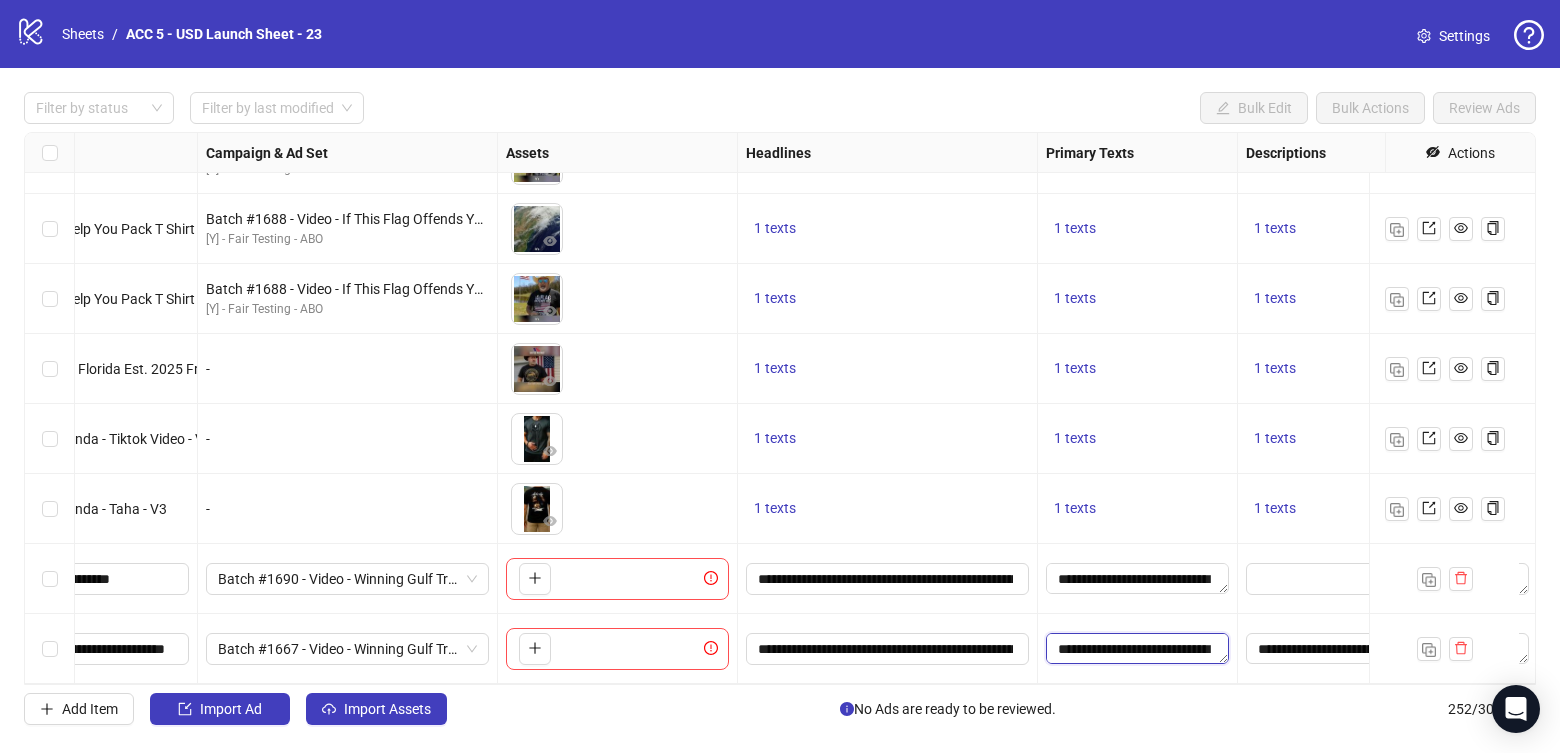 click on "**********" at bounding box center (1137, 649) 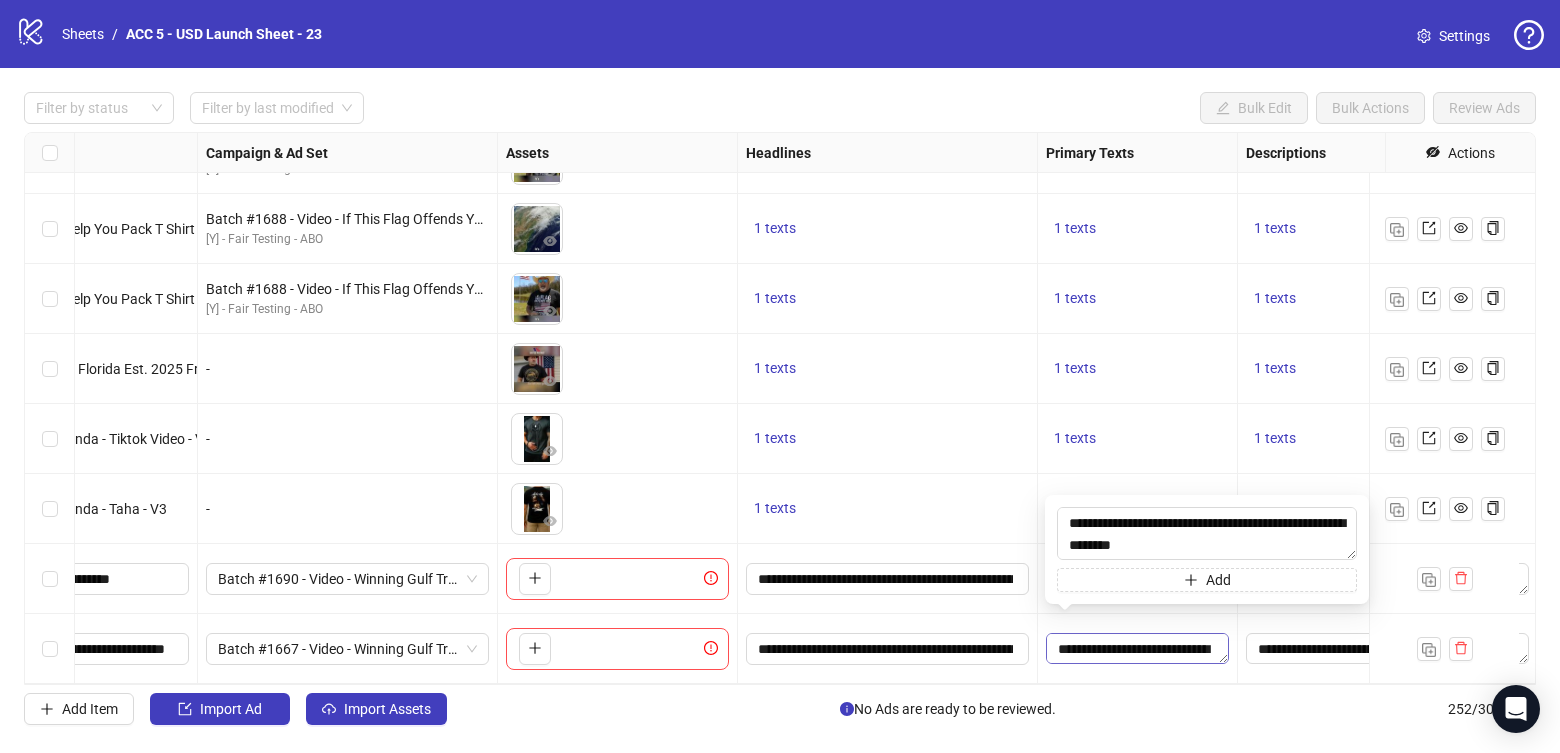 scroll, scrollTop: 220, scrollLeft: 0, axis: vertical 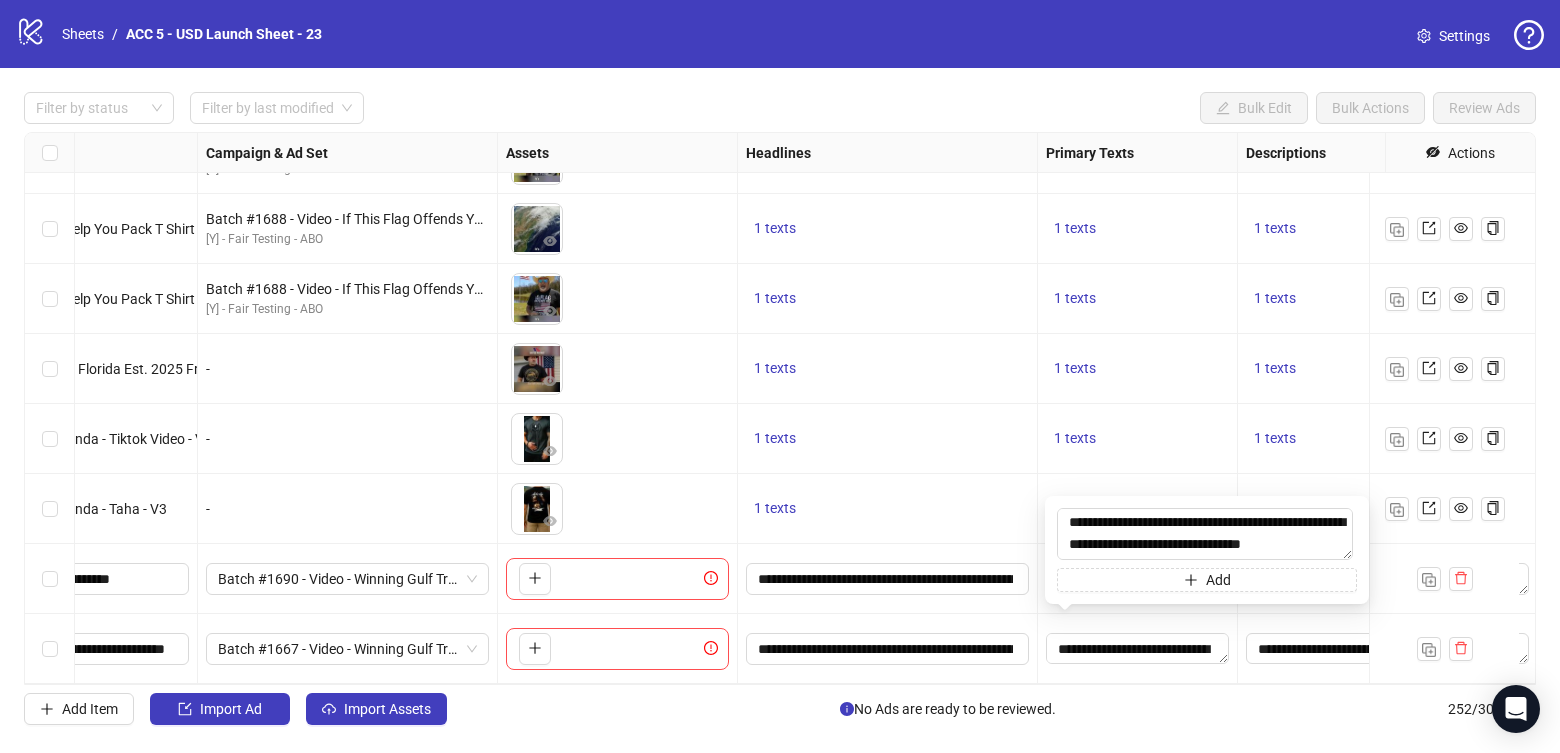 click on "1 texts" at bounding box center [1138, 439] 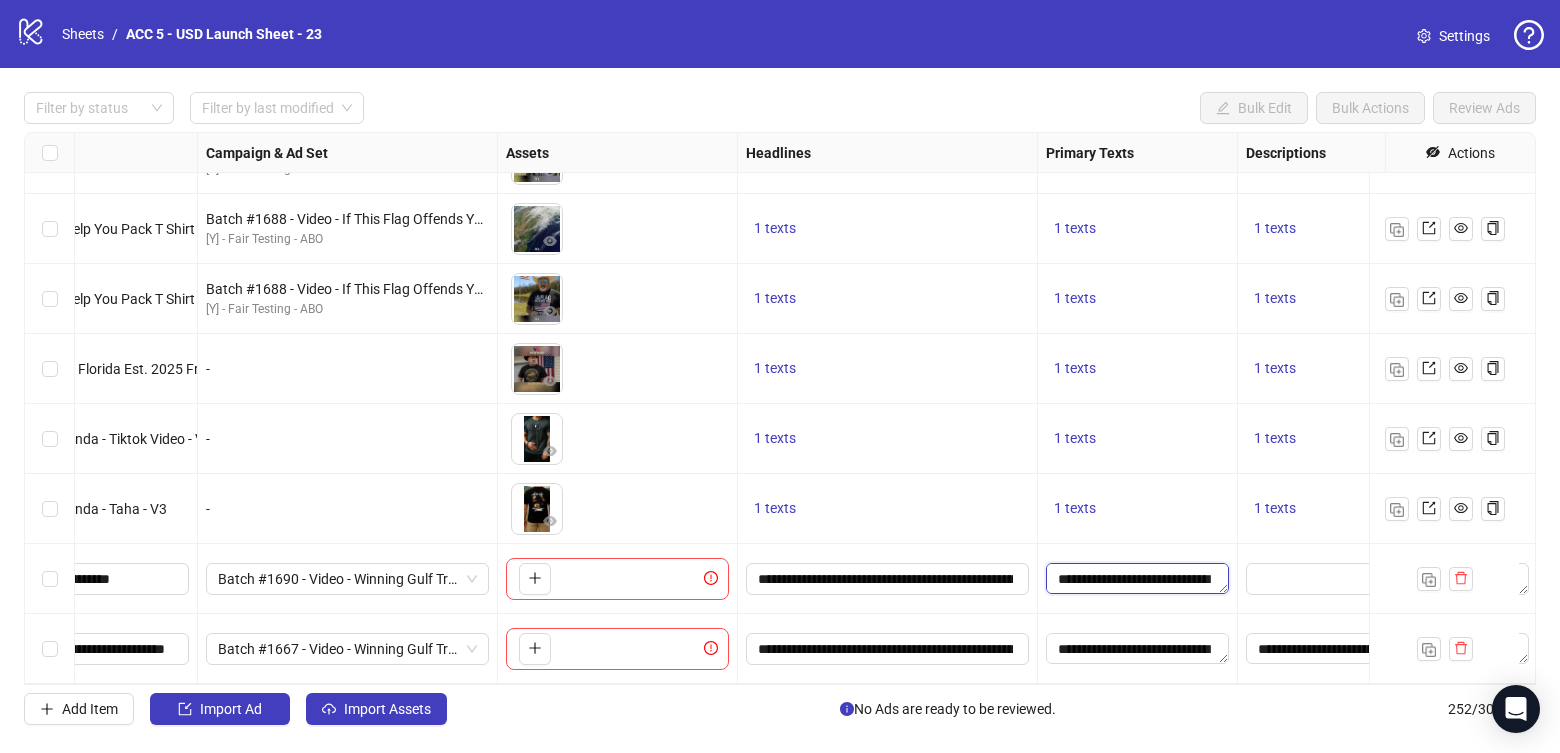 click on "**********" at bounding box center (1137, 579) 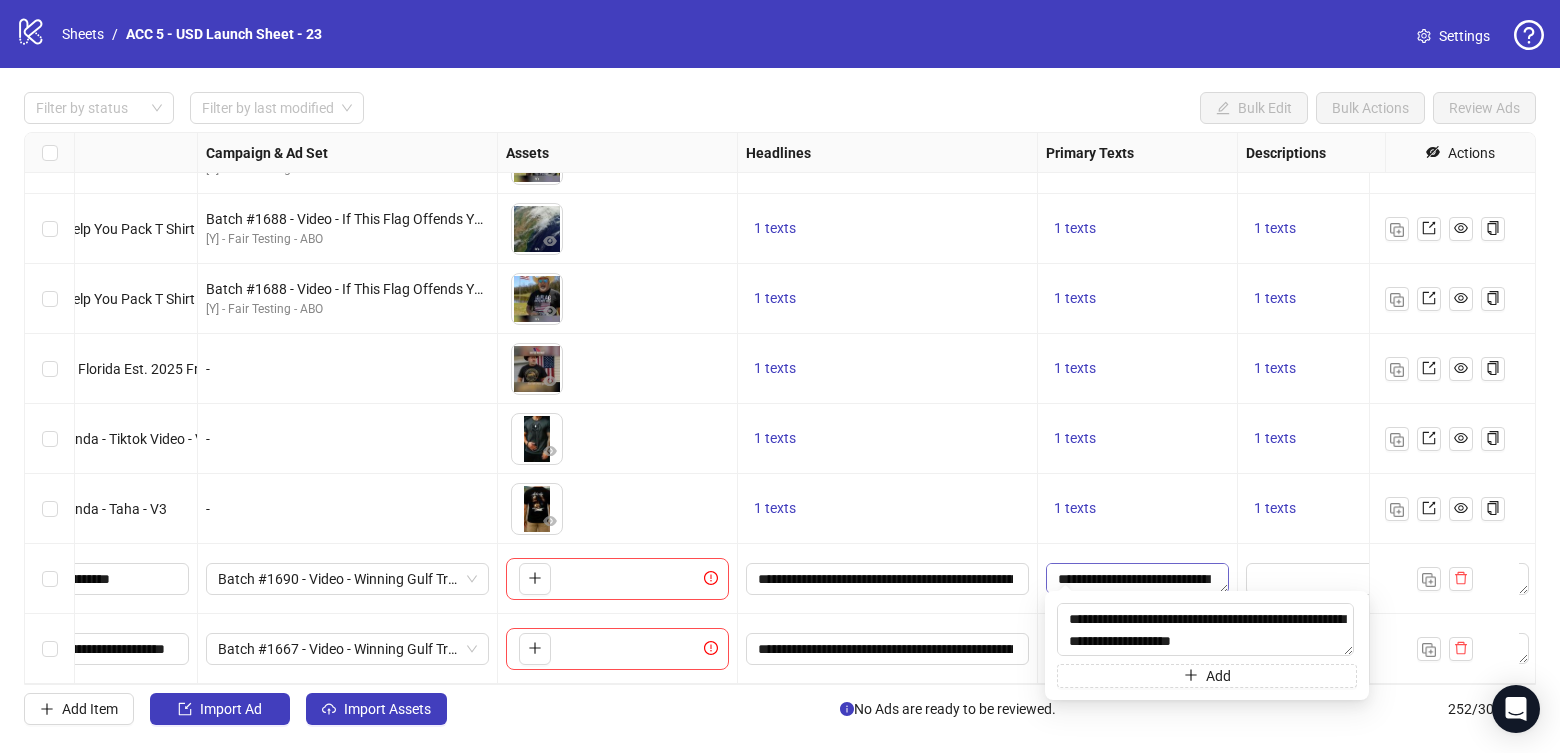 type on "**********" 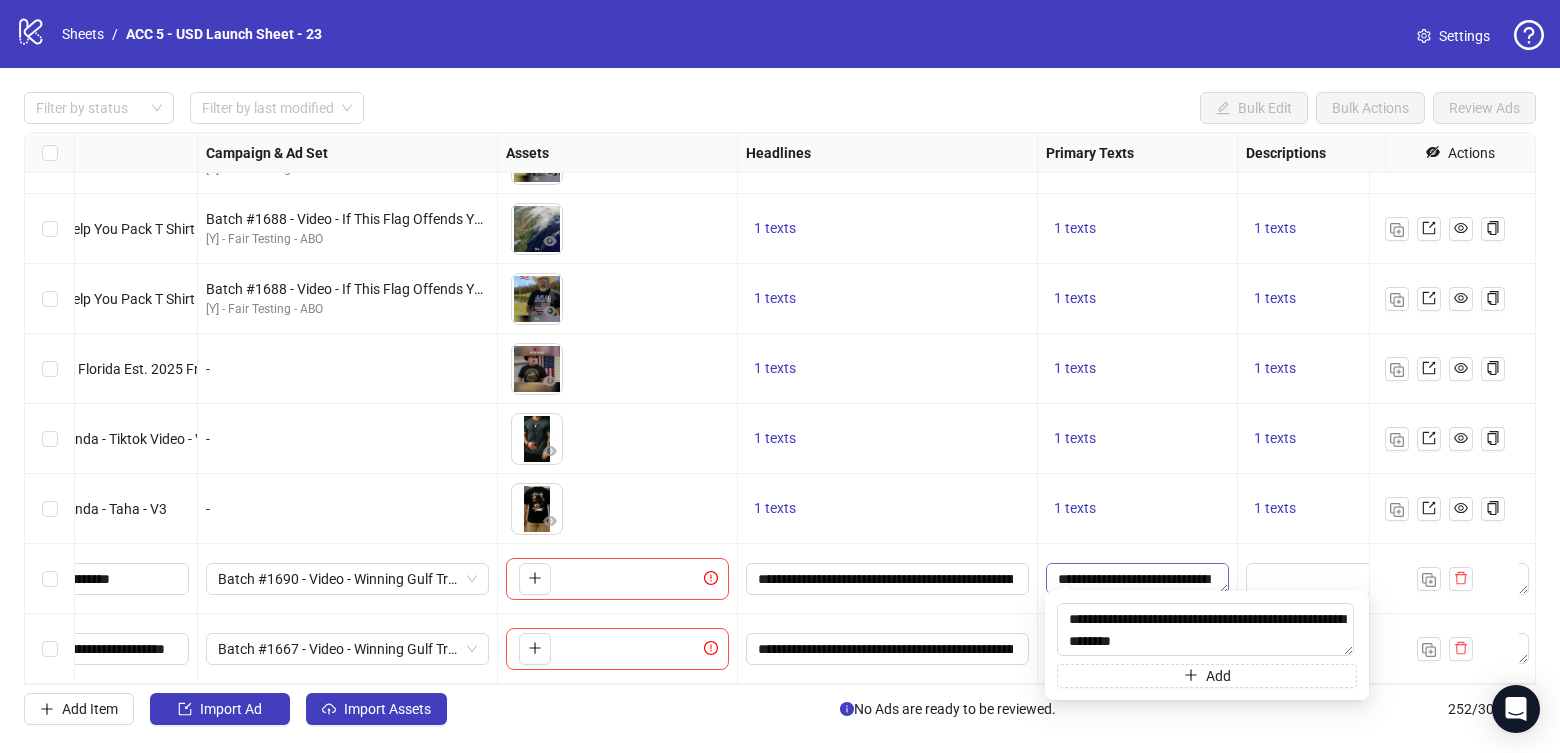 scroll, scrollTop: 213, scrollLeft: 0, axis: vertical 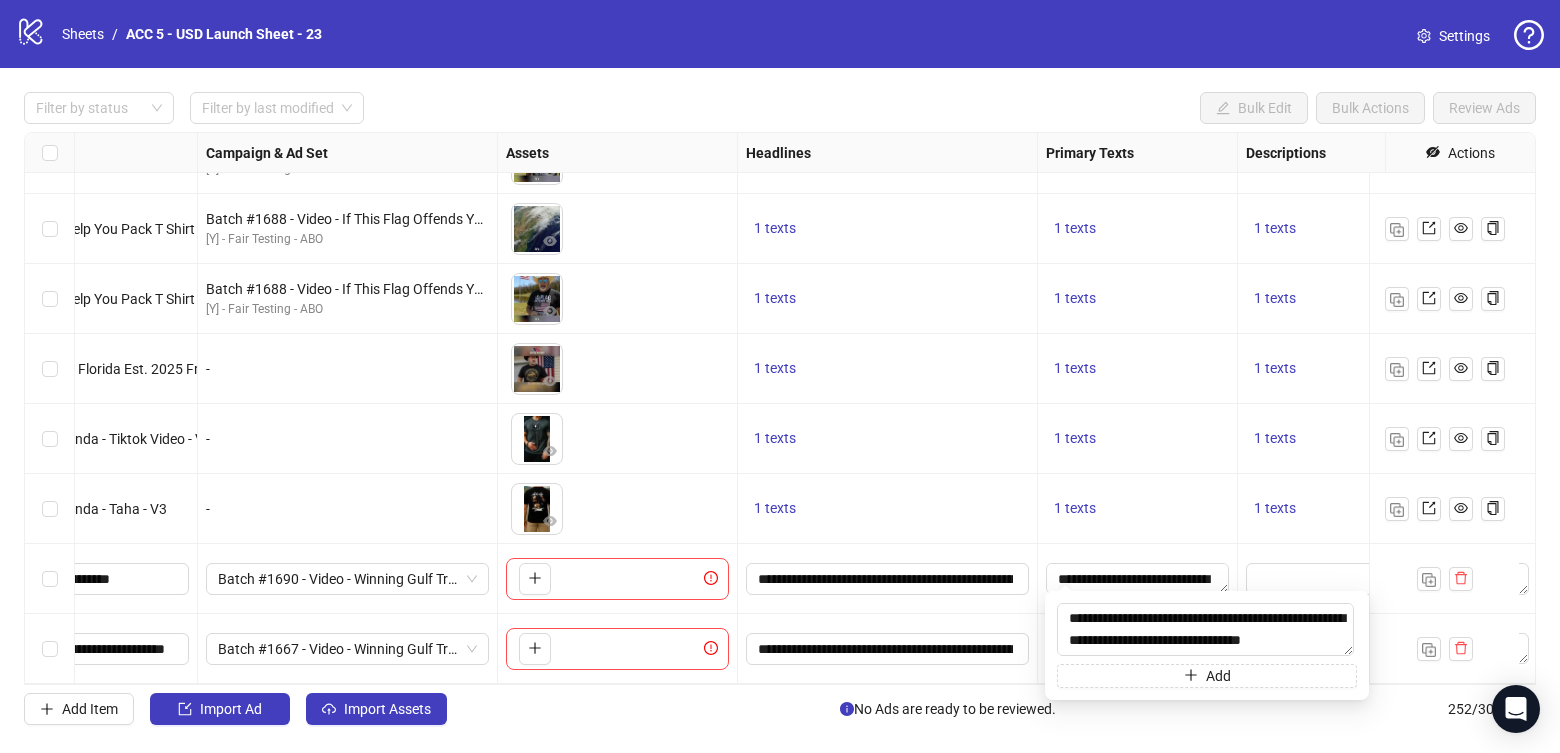 click on "1 texts" at bounding box center [1138, 439] 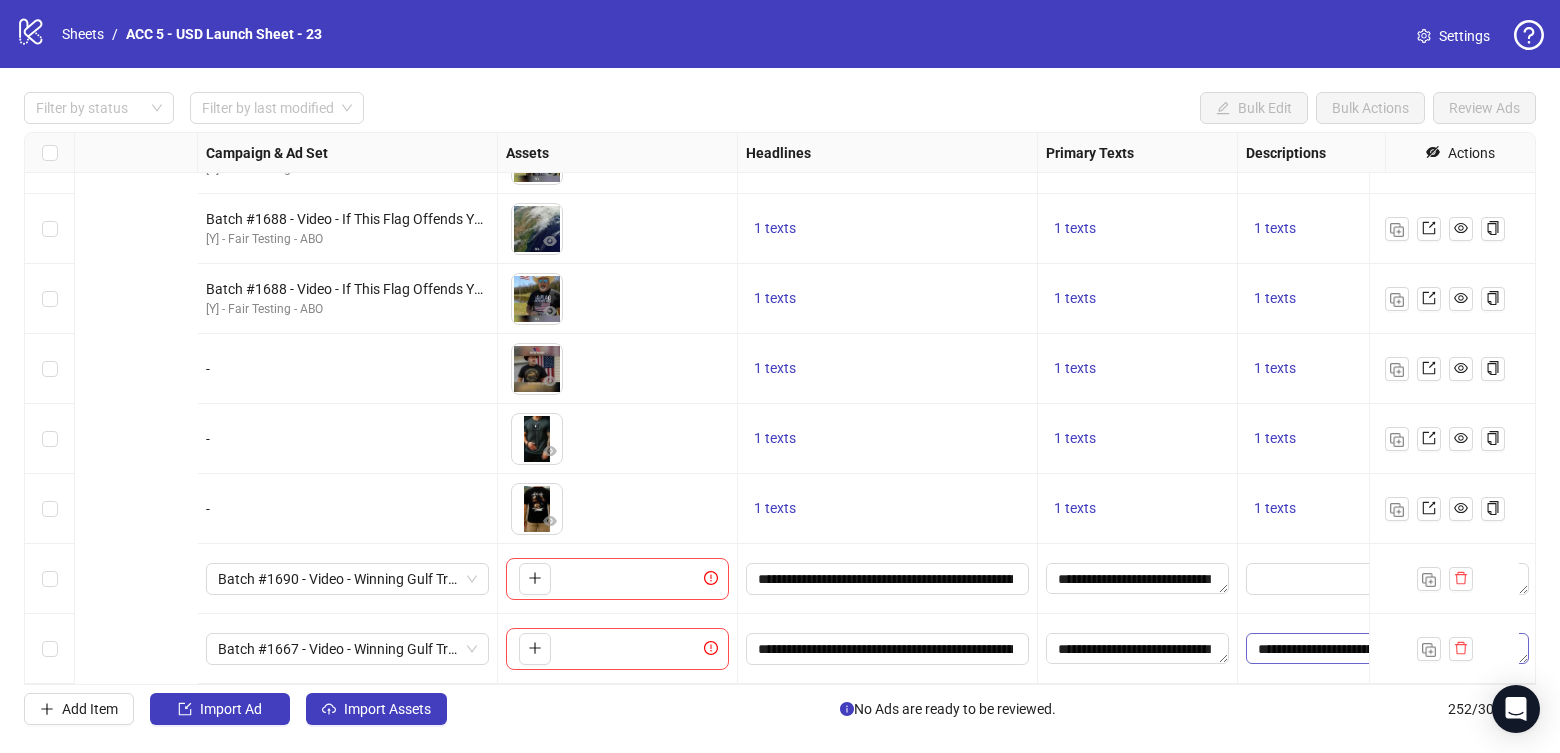 scroll, scrollTop: 17145, scrollLeft: 1121, axis: both 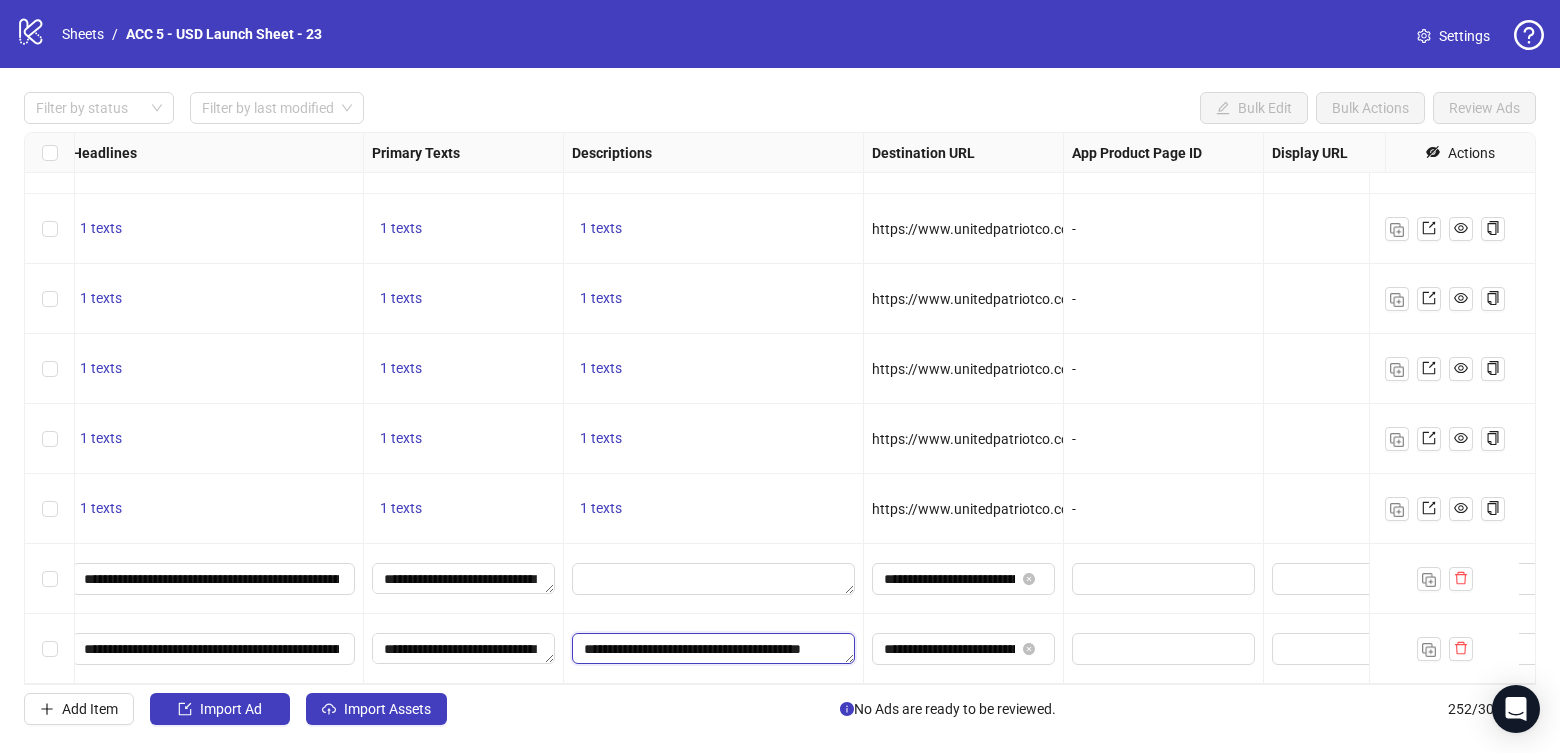 click on "**********" at bounding box center (713, 649) 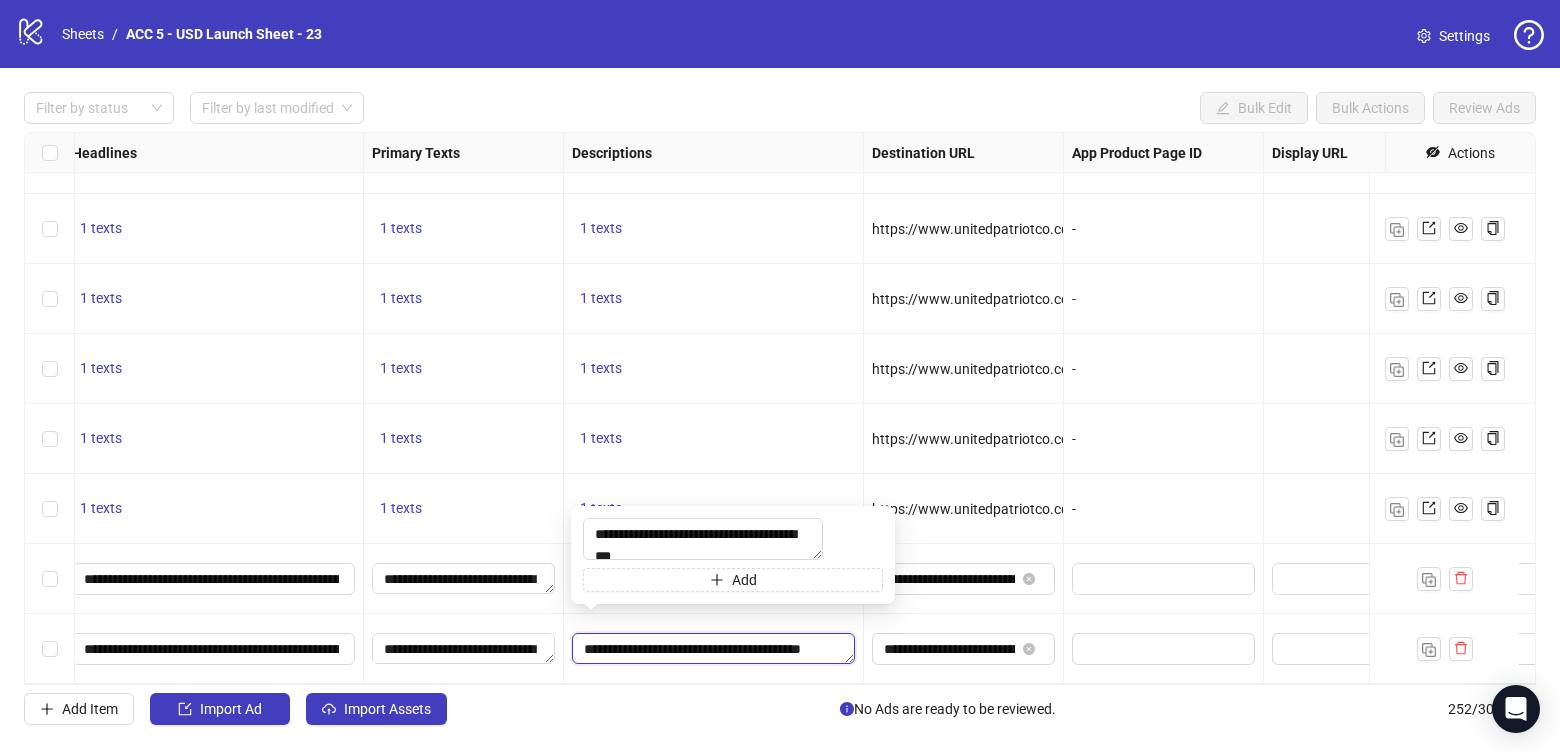 click on "**********" at bounding box center [713, 649] 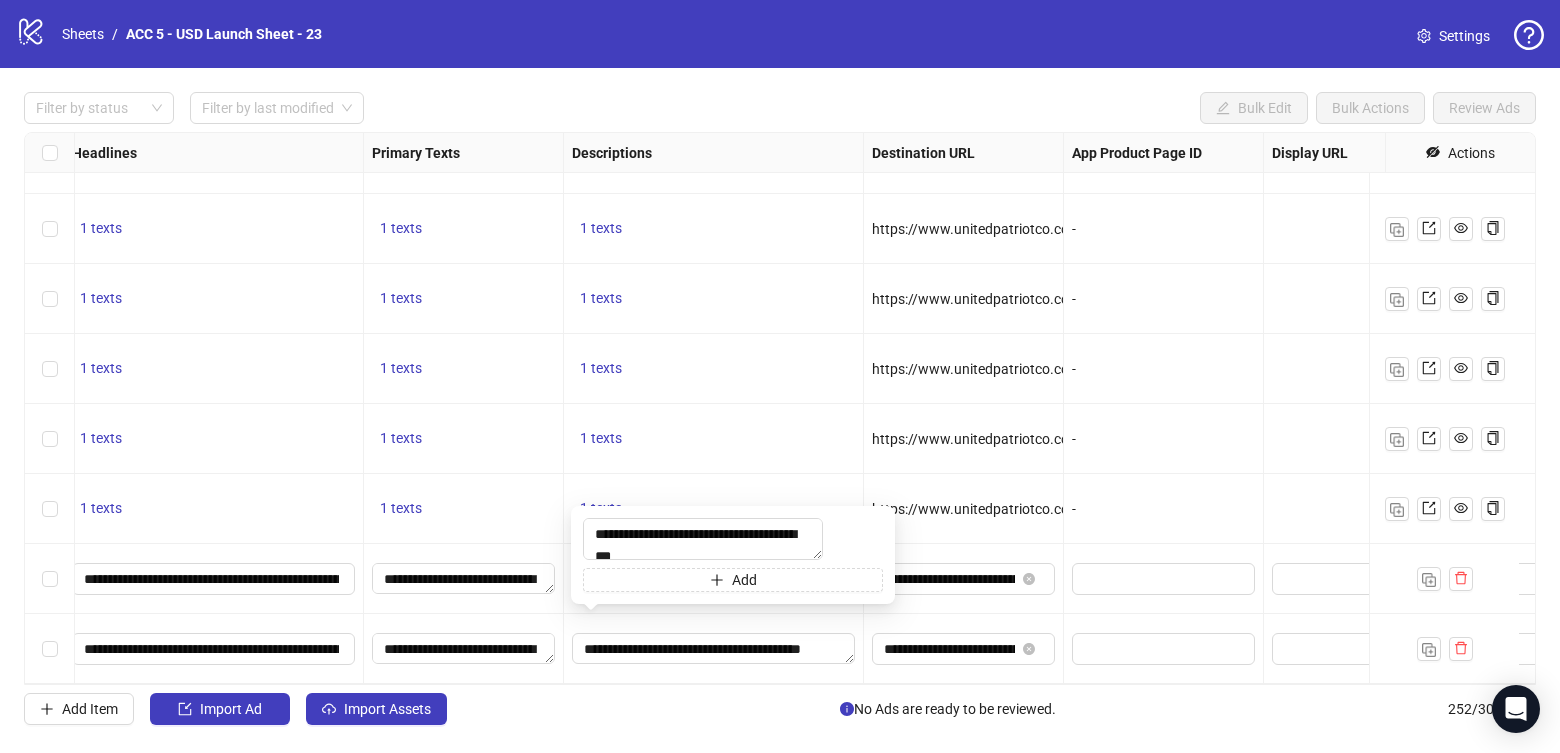 click on "1 texts" at bounding box center (714, 439) 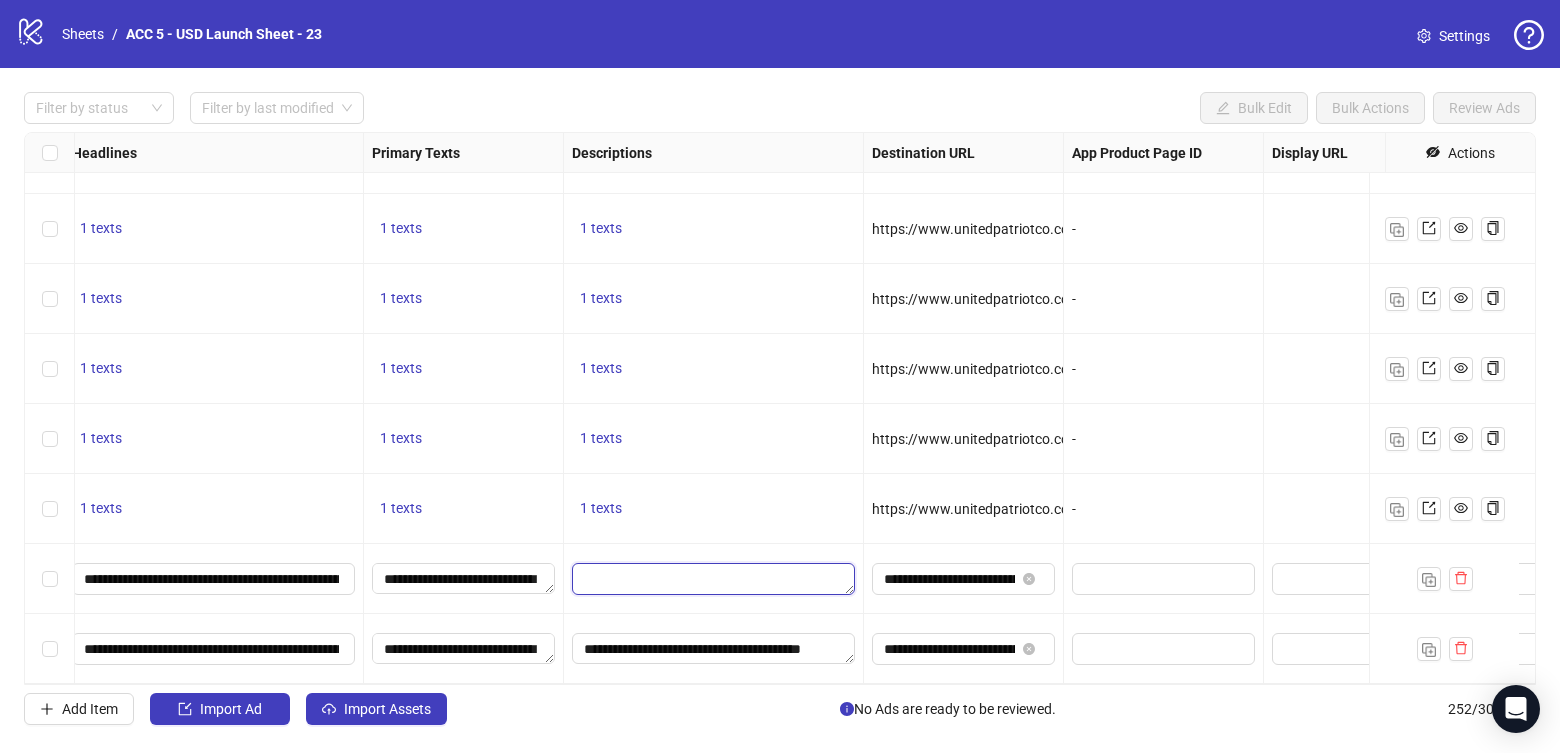click at bounding box center (713, 579) 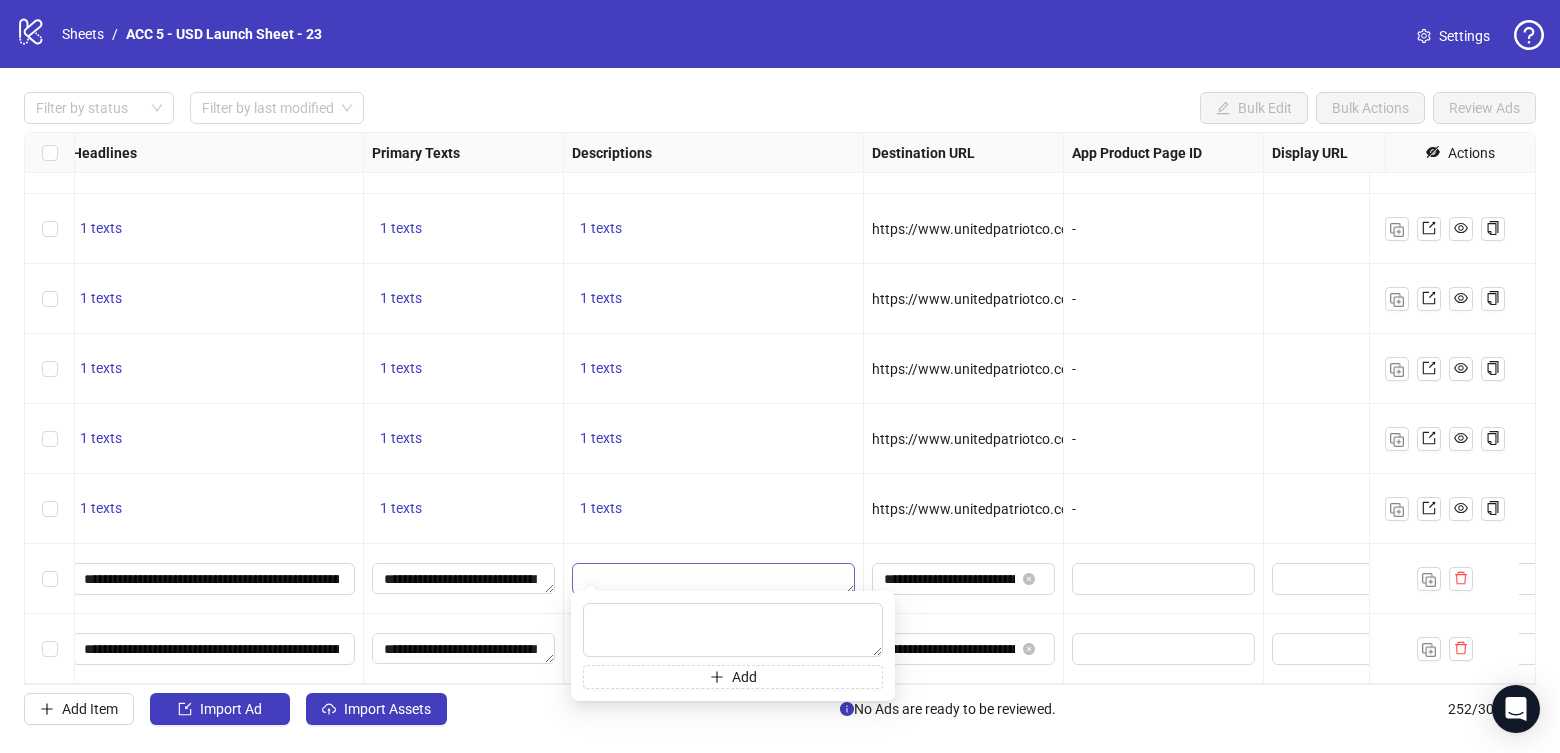 type on "**********" 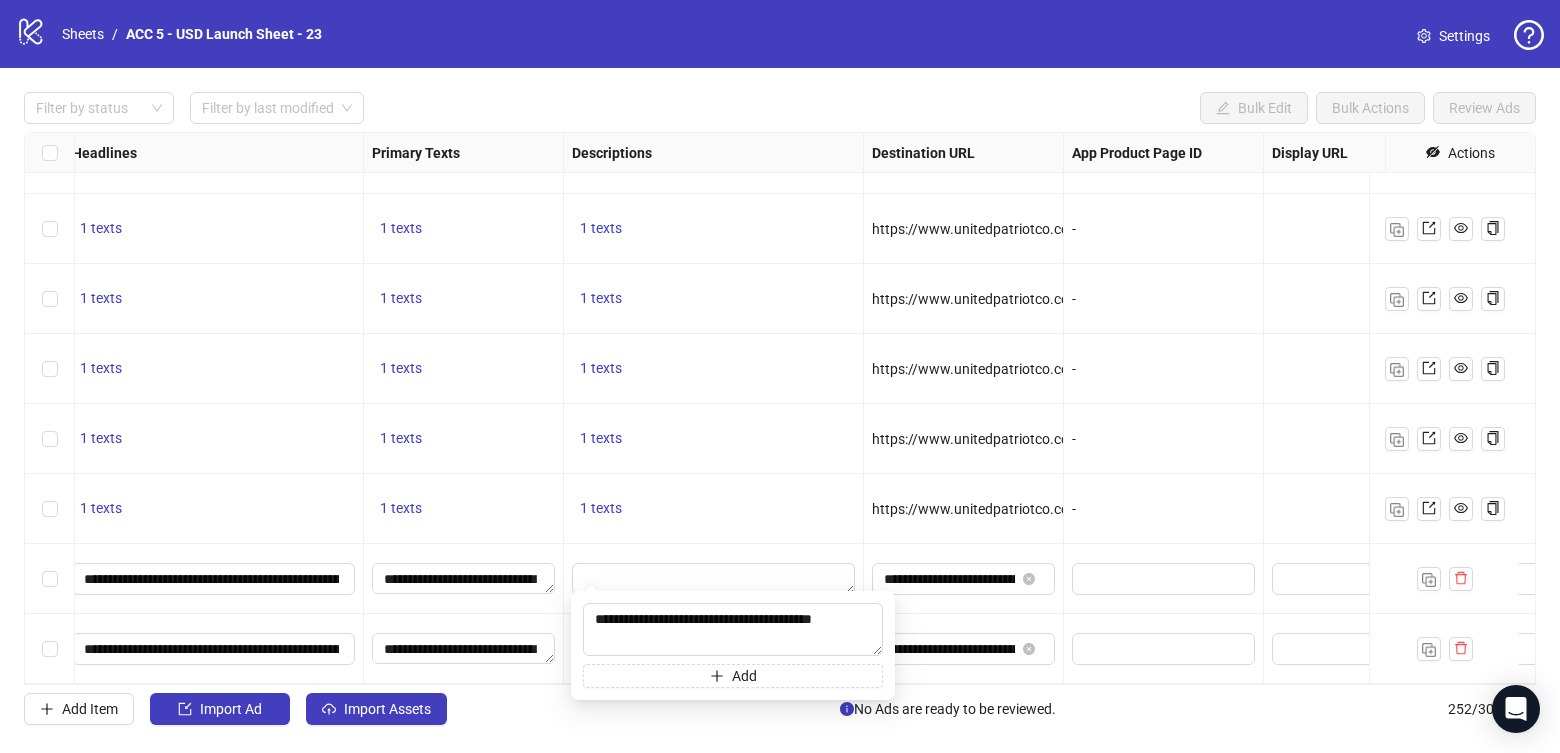 click on "1 texts" at bounding box center [714, 439] 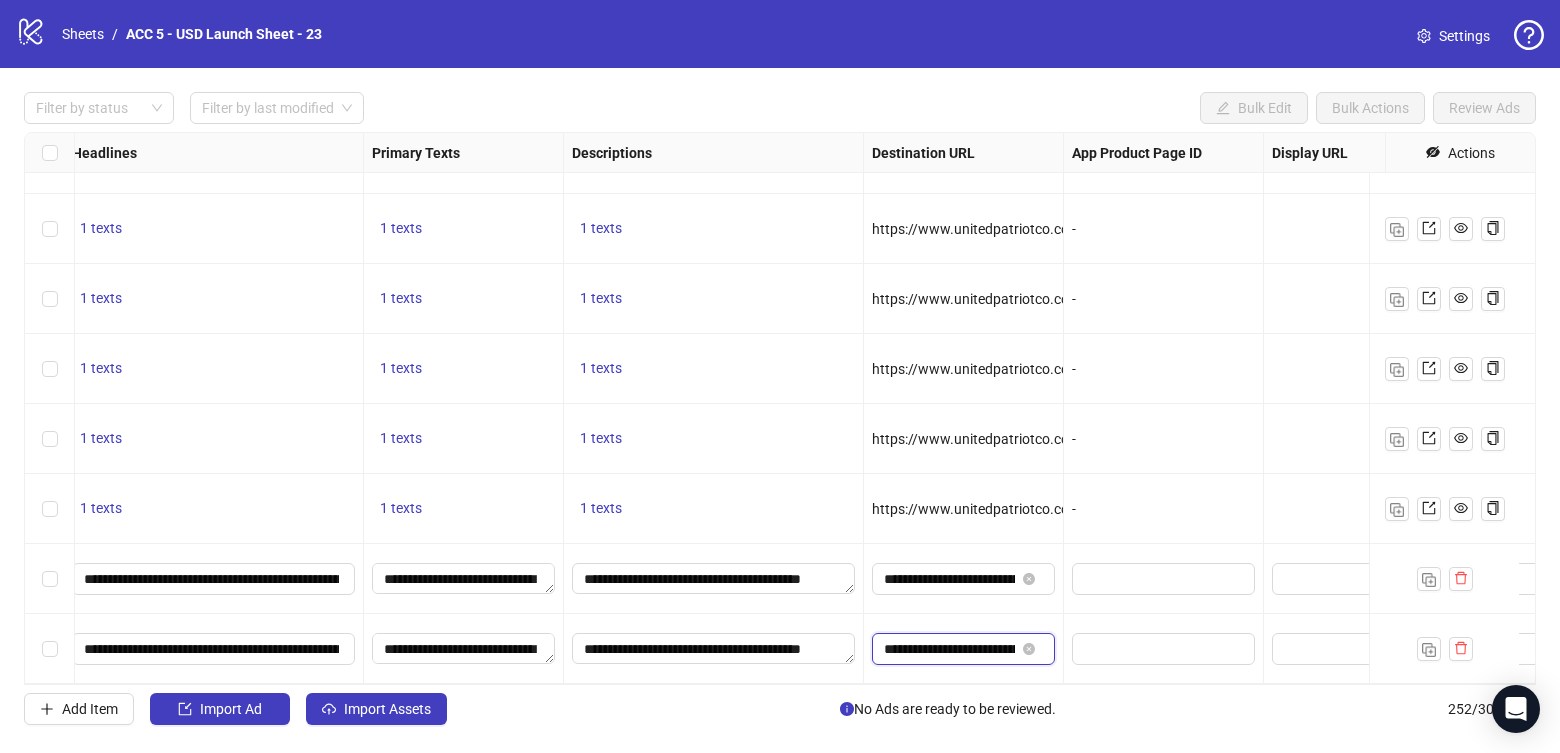 click on "**********" at bounding box center [949, 649] 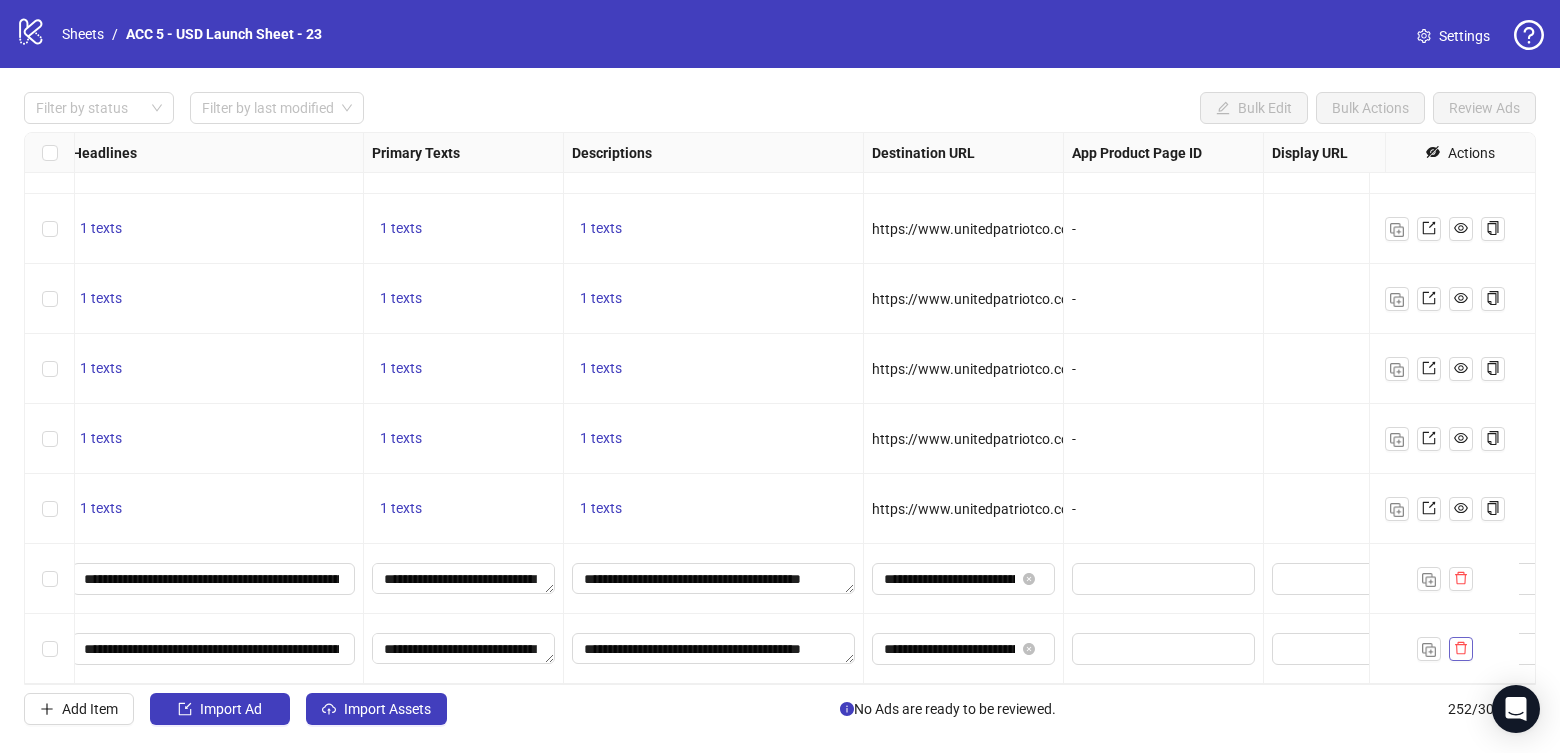click 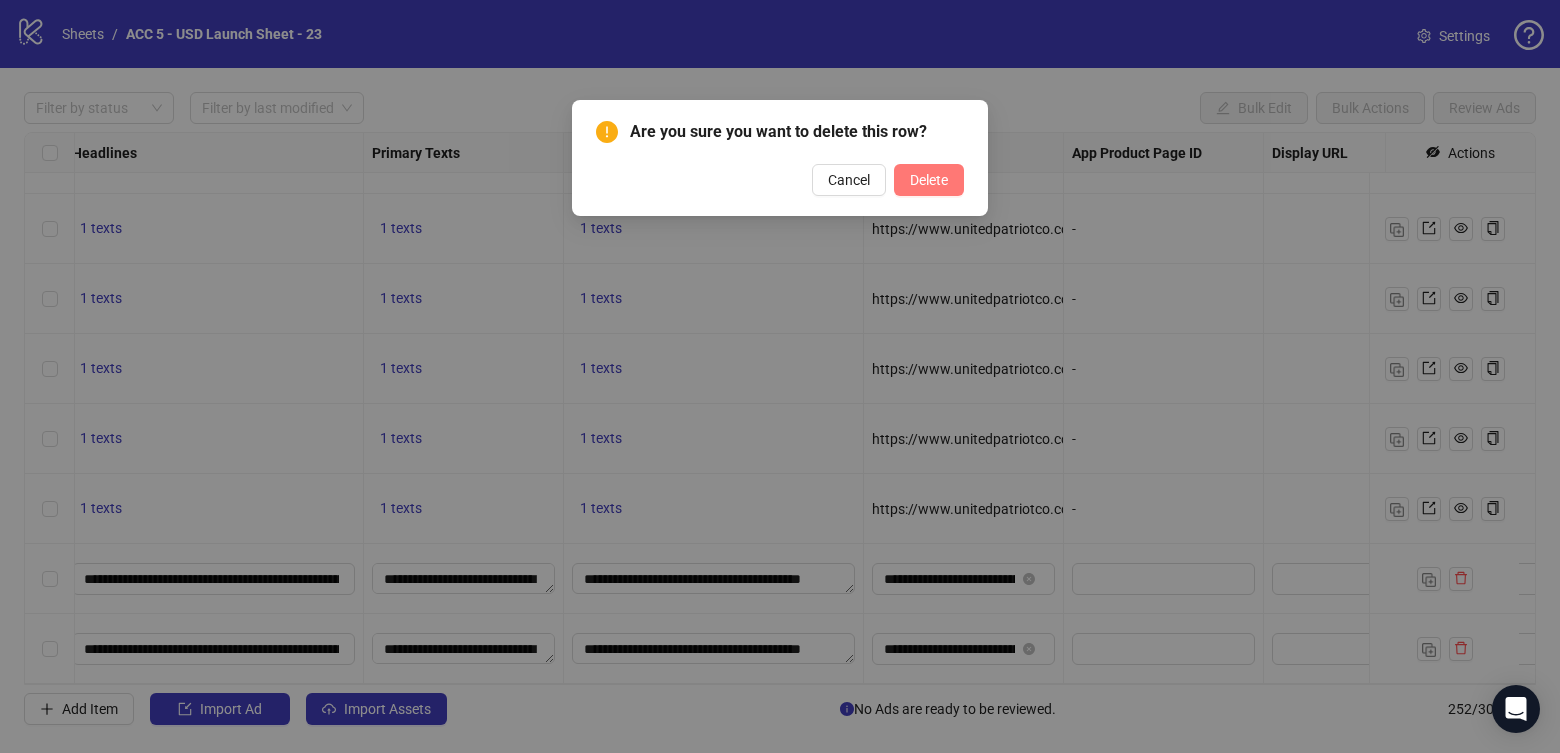 click on "Delete" at bounding box center (929, 180) 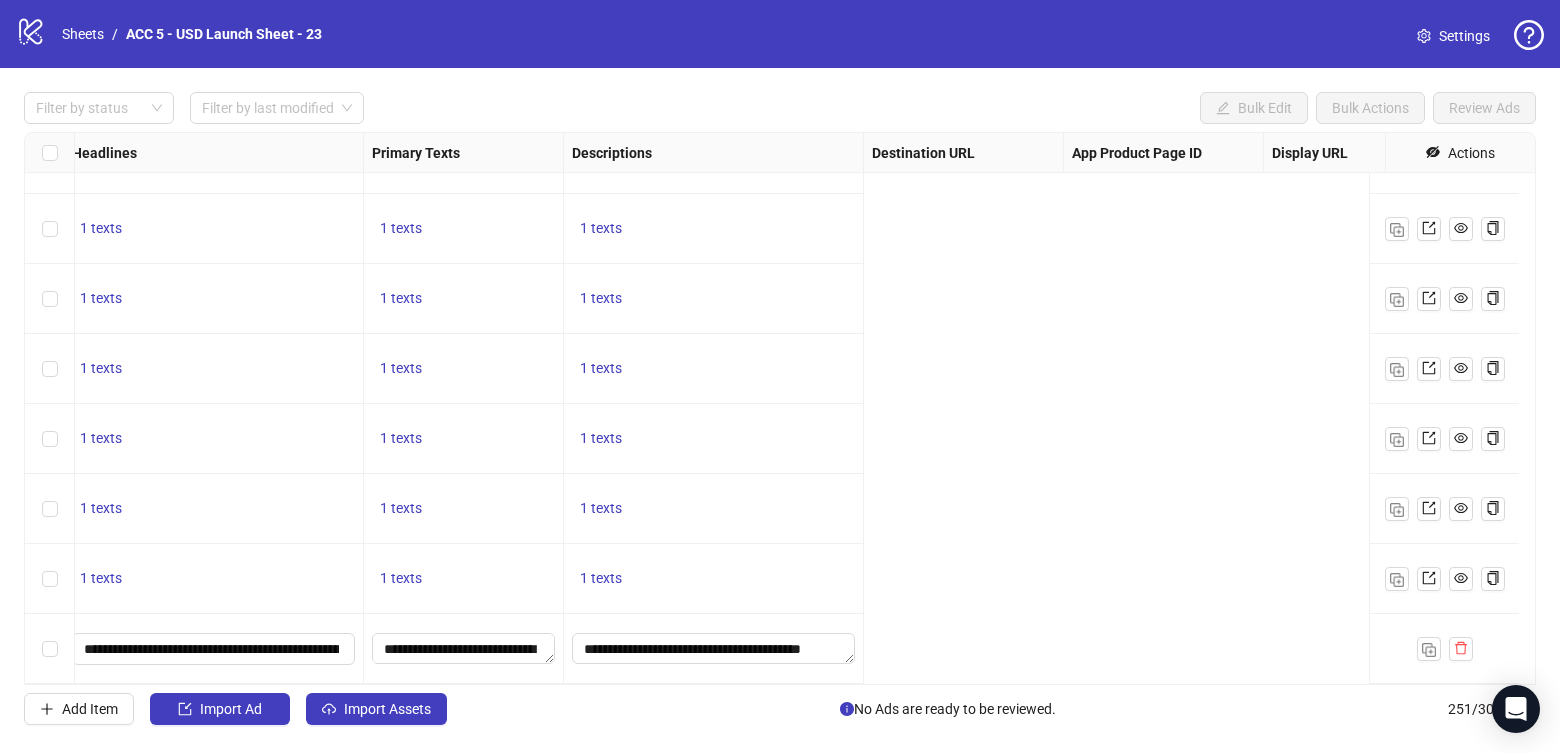scroll, scrollTop: 17075, scrollLeft: 0, axis: vertical 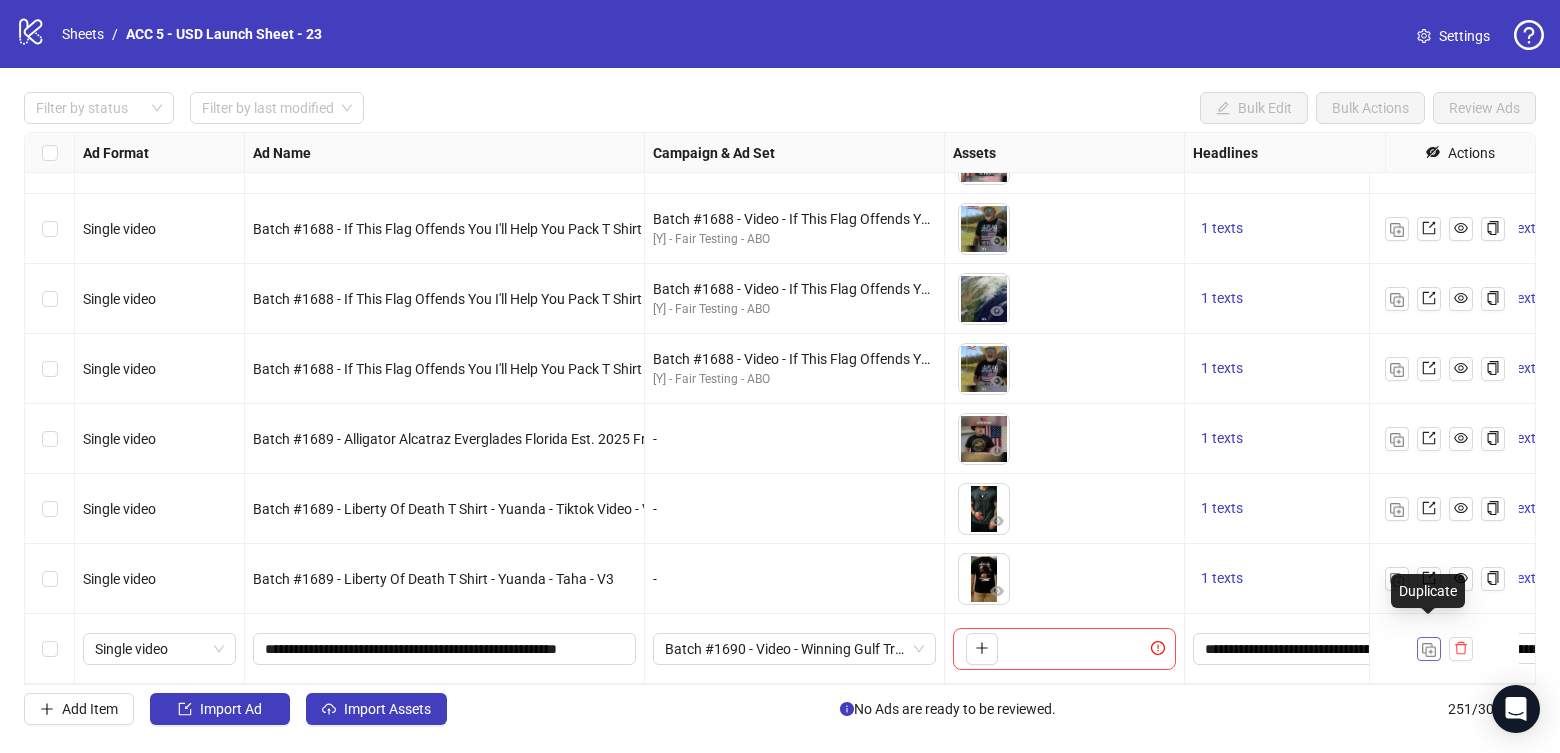click at bounding box center [1429, 650] 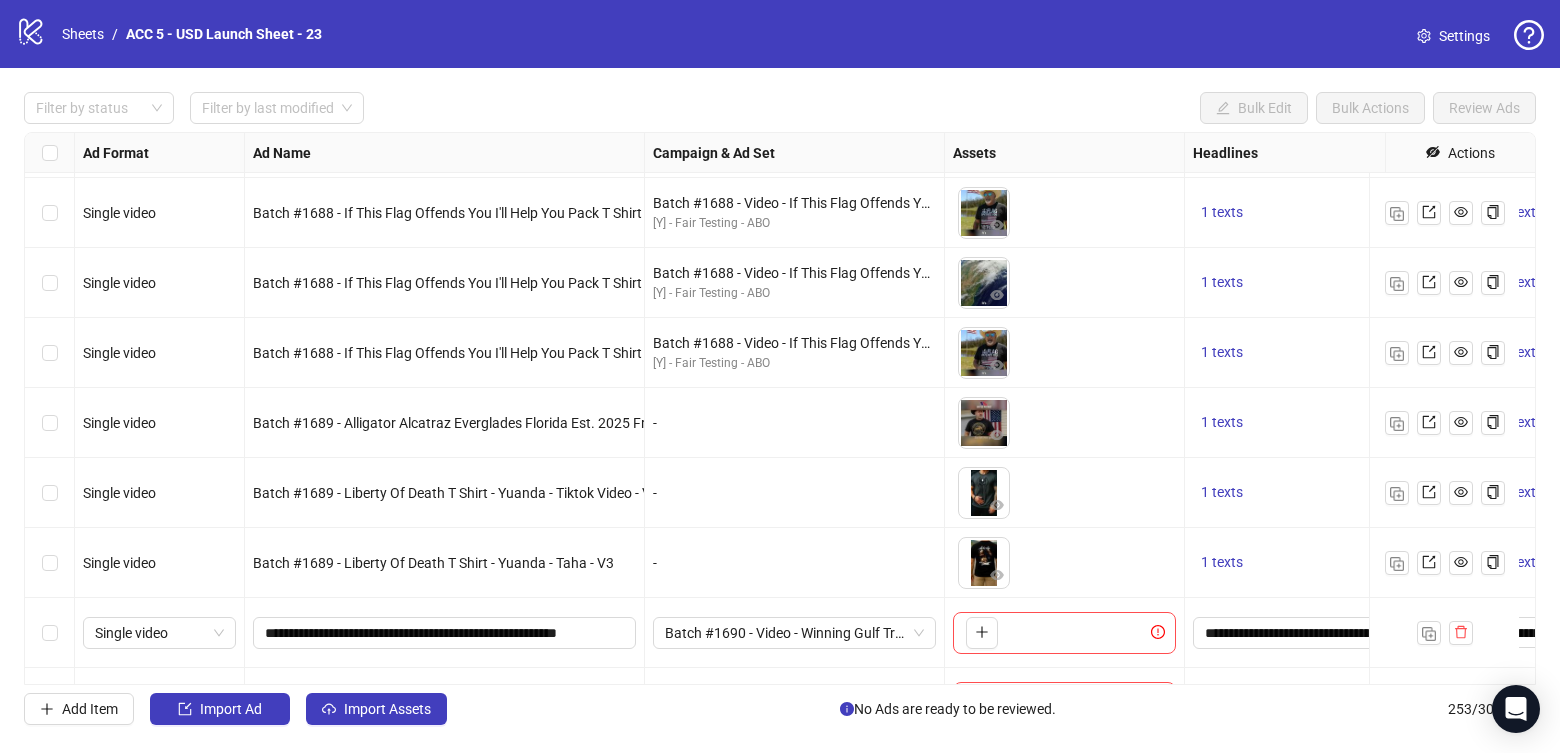 click on "Ad Format Ad Name Campaign & Ad Set Assets Headlines Primary Texts Descriptions Destination URL App Product Page ID Display URL Leadgen Form Product Set ID Call to Action Actions Single video Batch #1686 - If This Flag Offends You I'll Help You Pack T Shirt - Concept 6 - Yuanda - [USERNAME] - V1 Batch #1686 - Video - If This Flag Offends You I'll Help You Pack T Shirt - Concept 6 - Yuanda - [USERNAME] - [DATE] [Y] - Fair Testing - ABO
To pick up a draggable item, press the space bar.
While dragging, use the arrow keys to move the item.
Press space again to drop the item in its new position, or press escape to cancel.
1 texts 1 texts 1 texts Single video Batch #1687 - If This Flag Offends You I'll Help You Pack T Shirt - Concept 6 - Yuanda - [USERNAME] - V1 -
To pick up a draggable item, press the space bar.
While dragging, use the arrow keys to move the item.
Press space again to drop the item in its new position, or press escape to cancel.
1 texts 1 texts 1 texts" at bounding box center (780, 408) 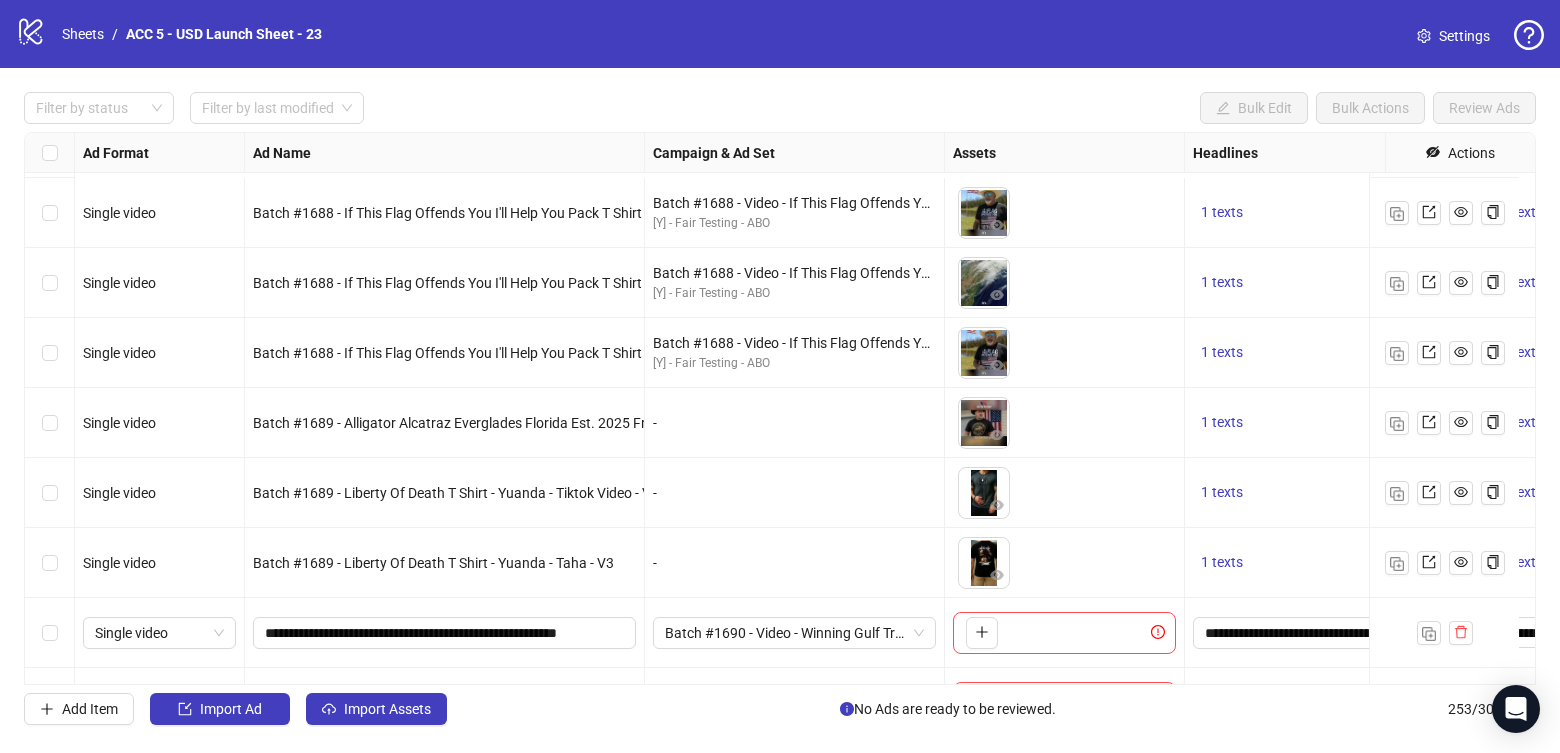 scroll, scrollTop: 17215, scrollLeft: 0, axis: vertical 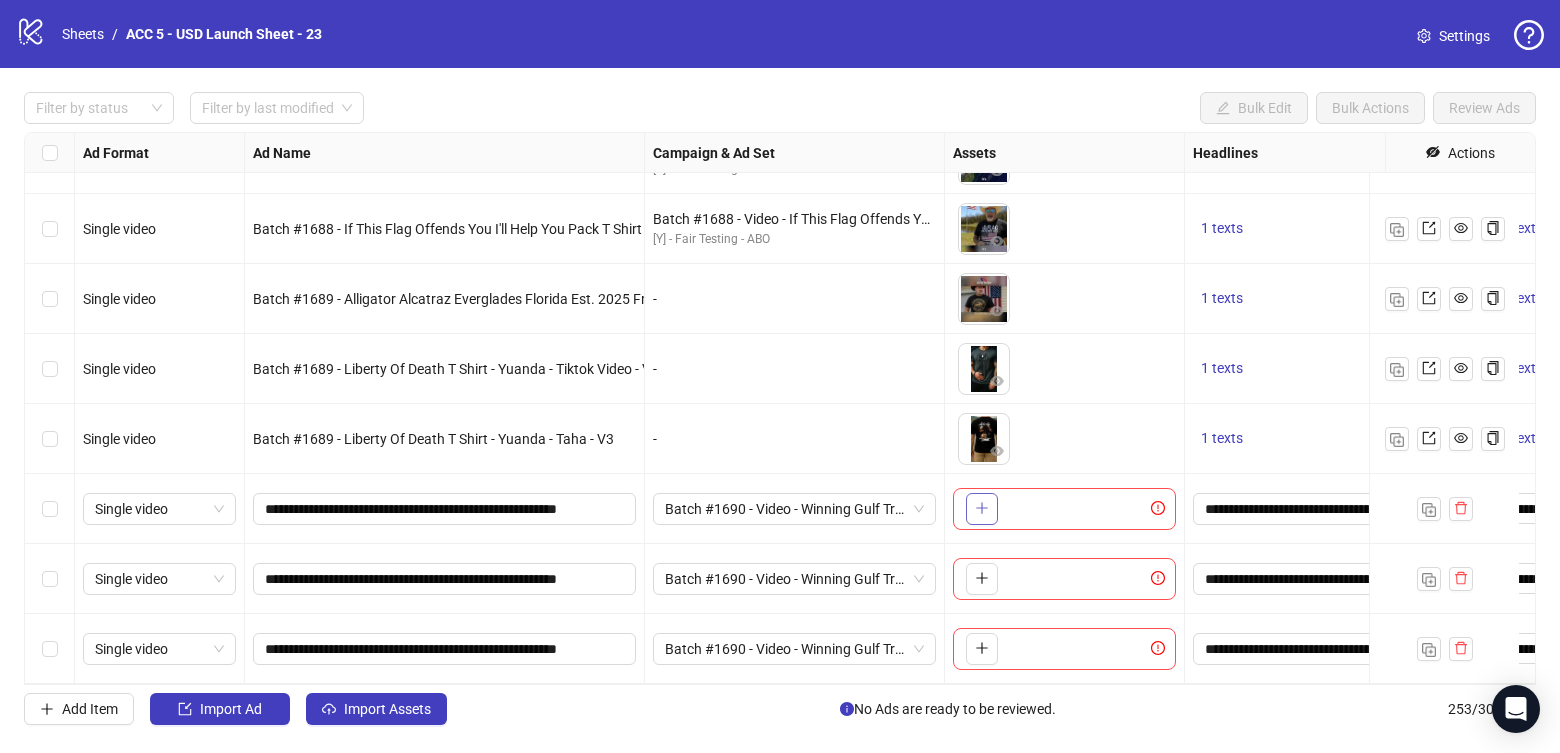 click 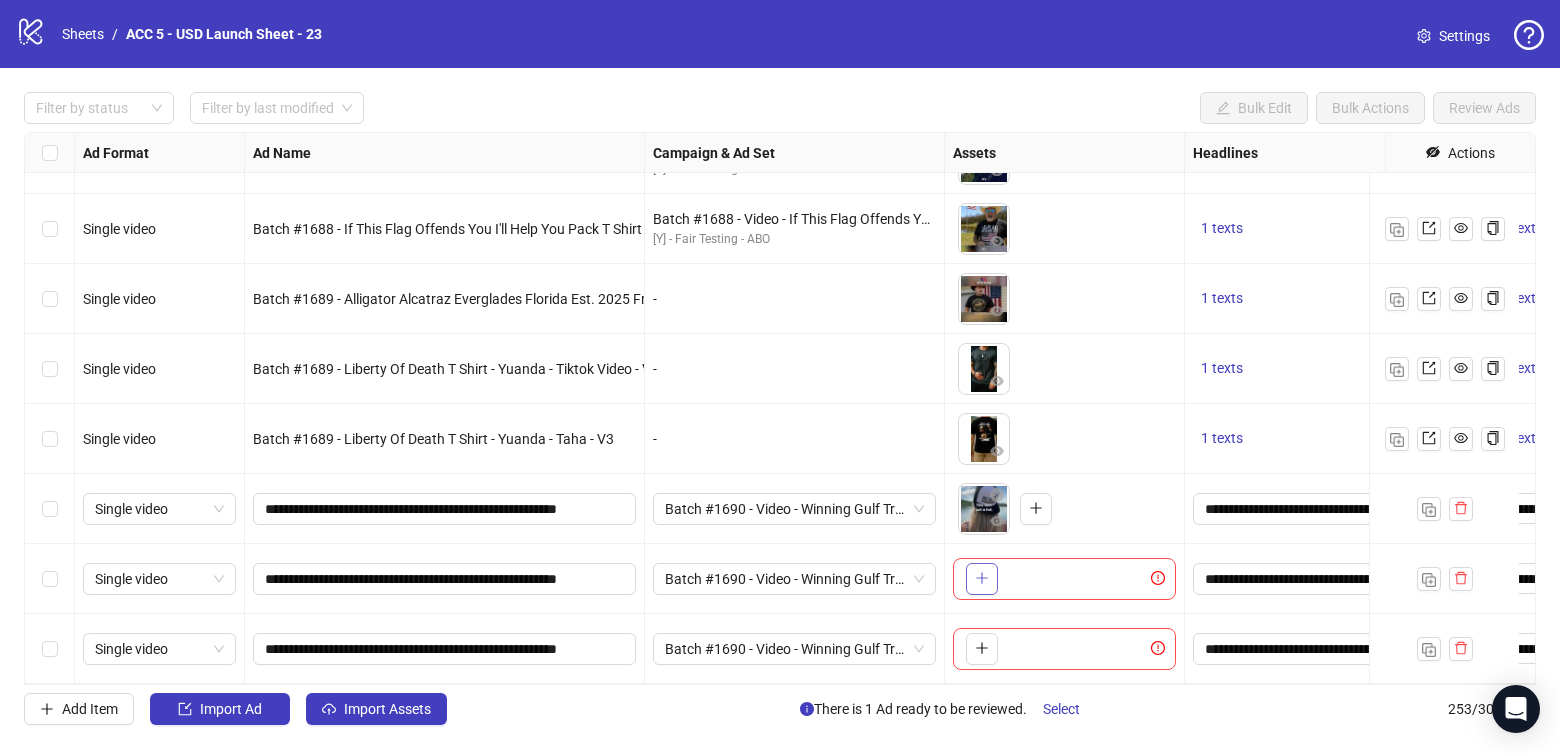 click 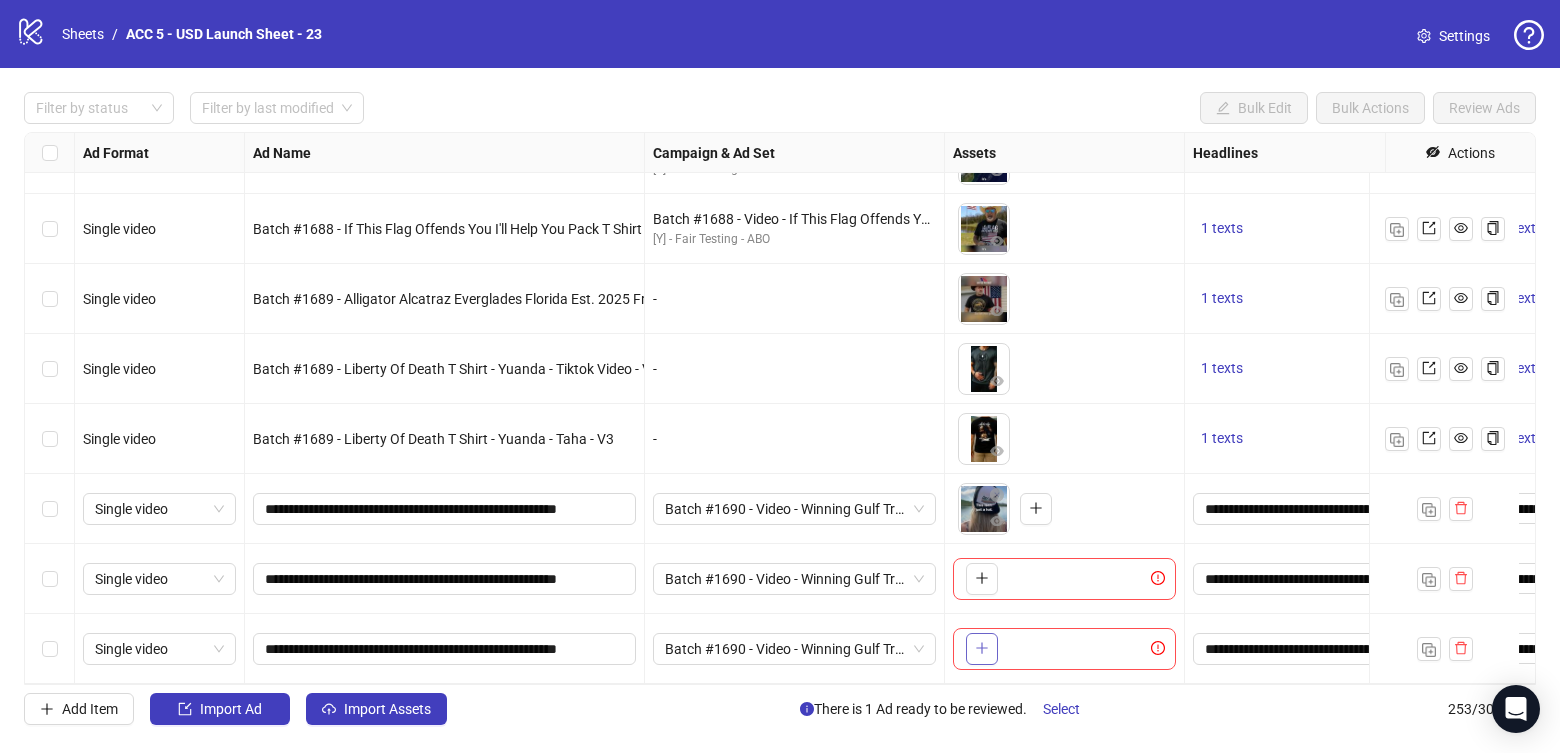 click 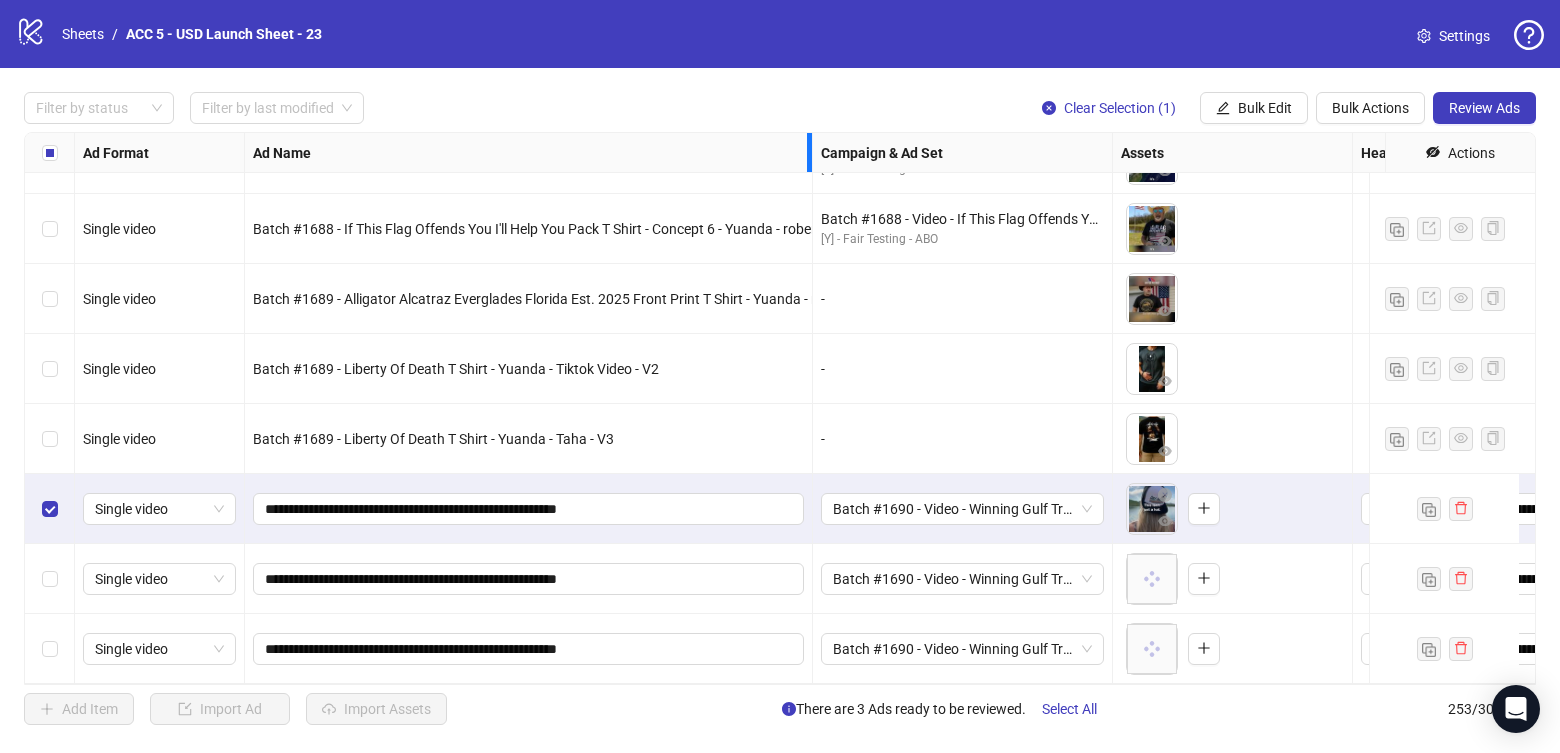 drag, startPoint x: 643, startPoint y: 153, endPoint x: 812, endPoint y: 158, distance: 169.07394 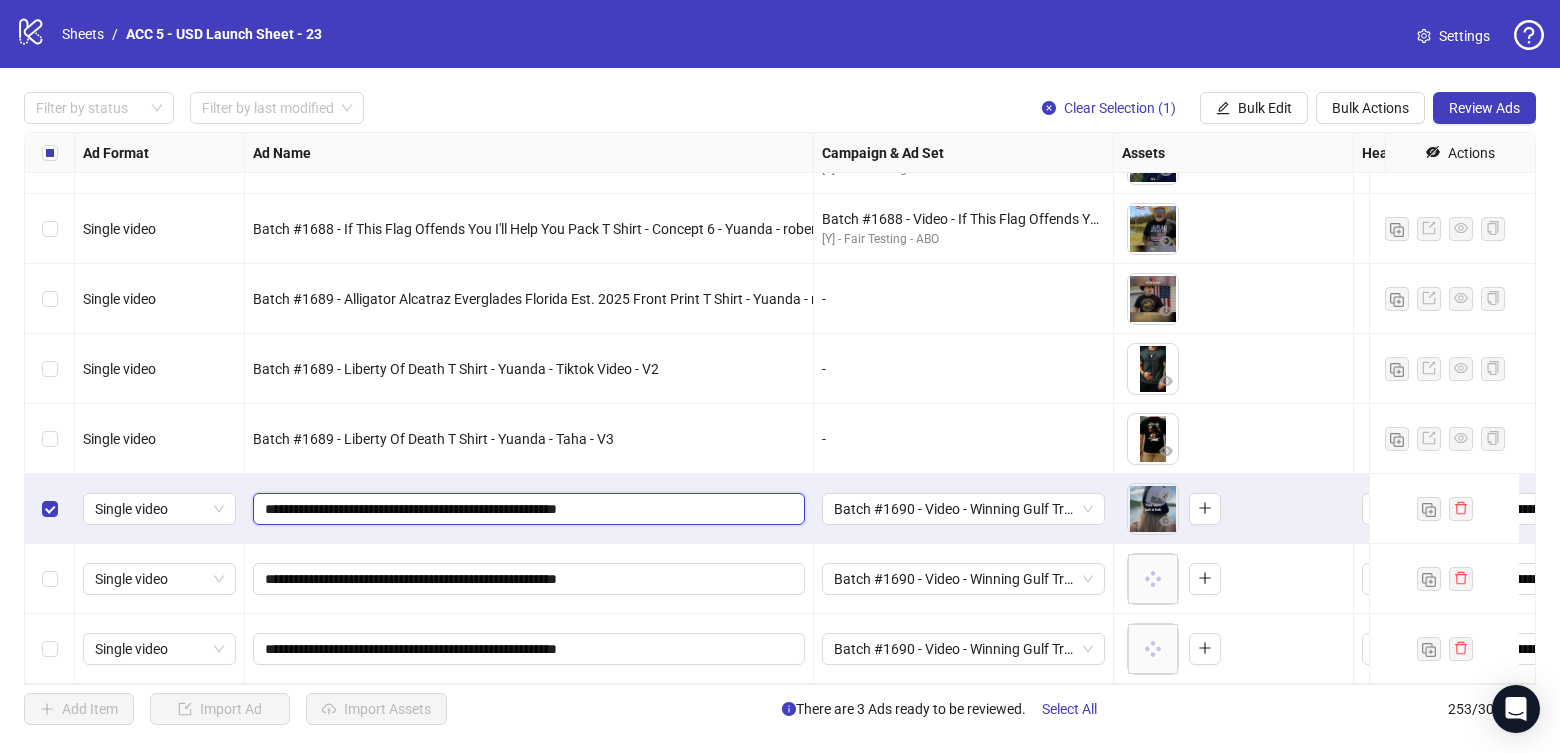 click on "**********" at bounding box center [527, 509] 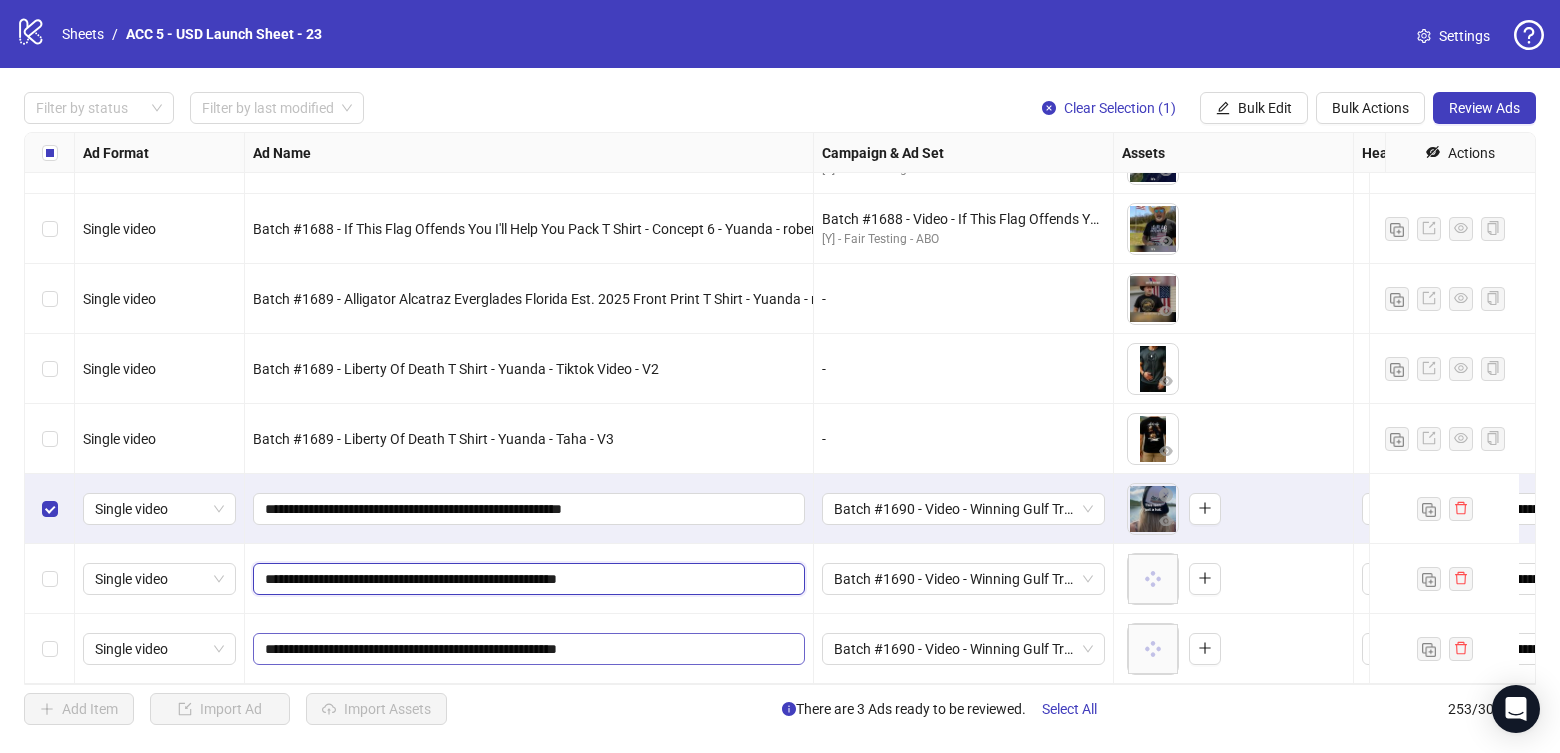 drag, startPoint x: 659, startPoint y: 555, endPoint x: 660, endPoint y: 628, distance: 73.00685 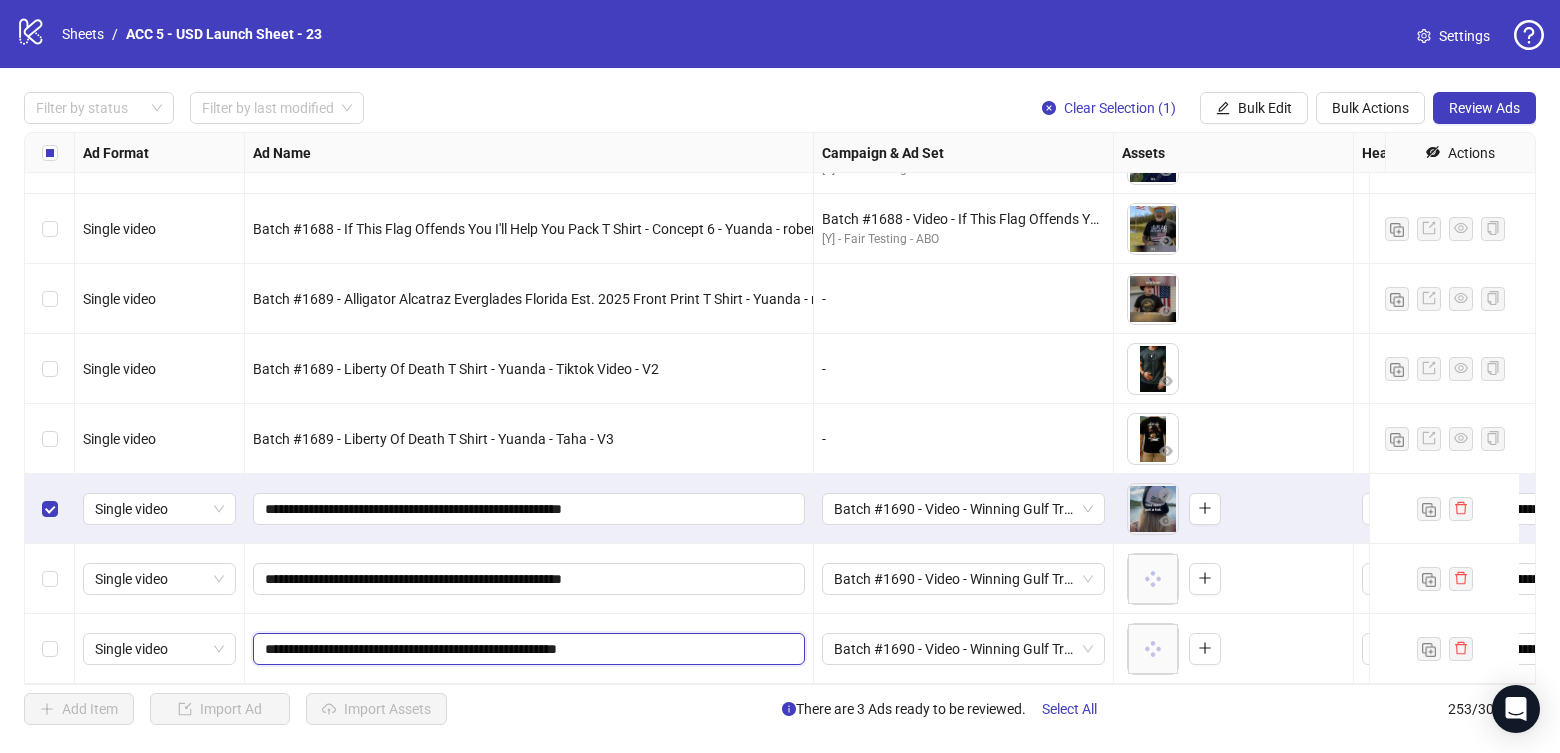 click on "**********" at bounding box center [527, 649] 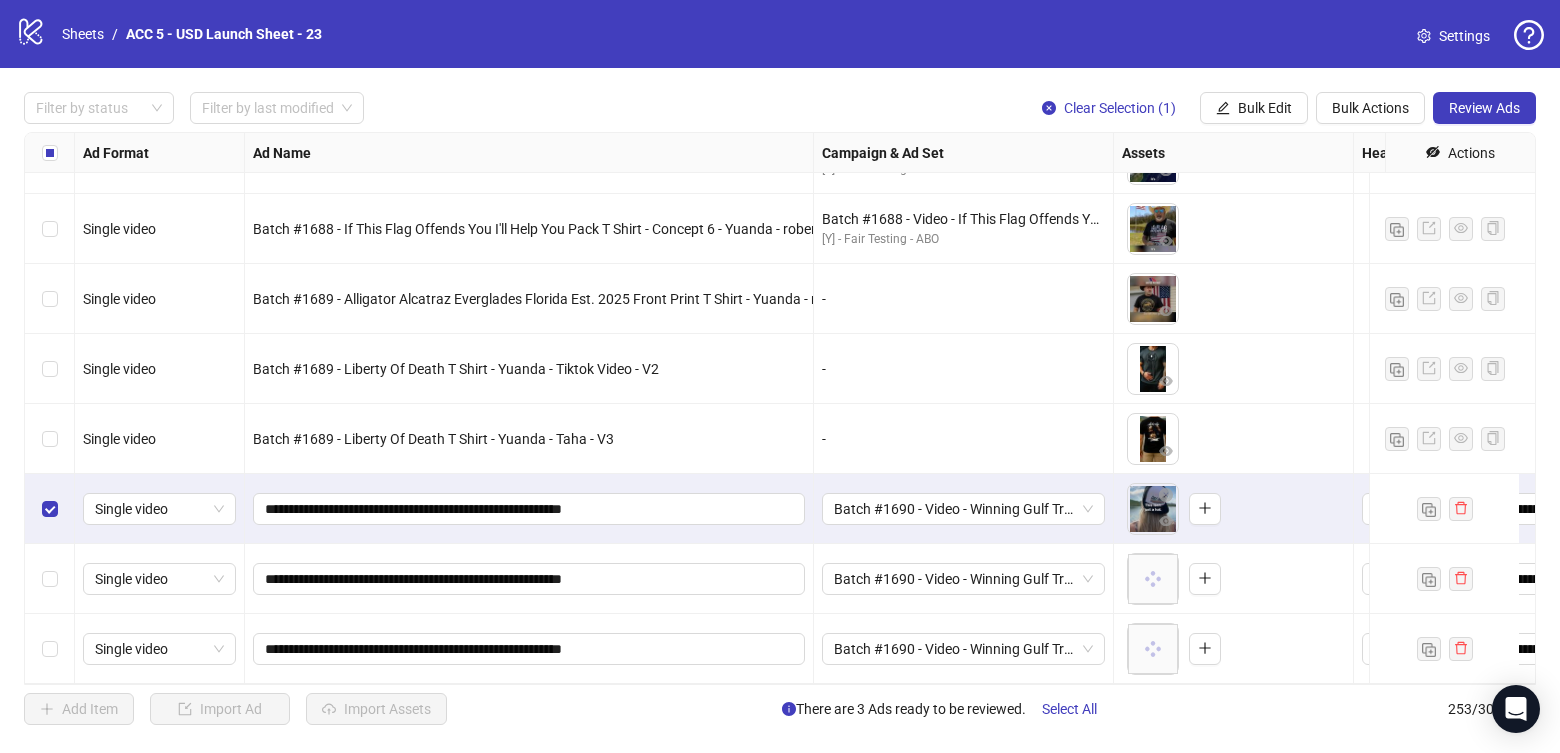 click on "**********" at bounding box center [529, 649] 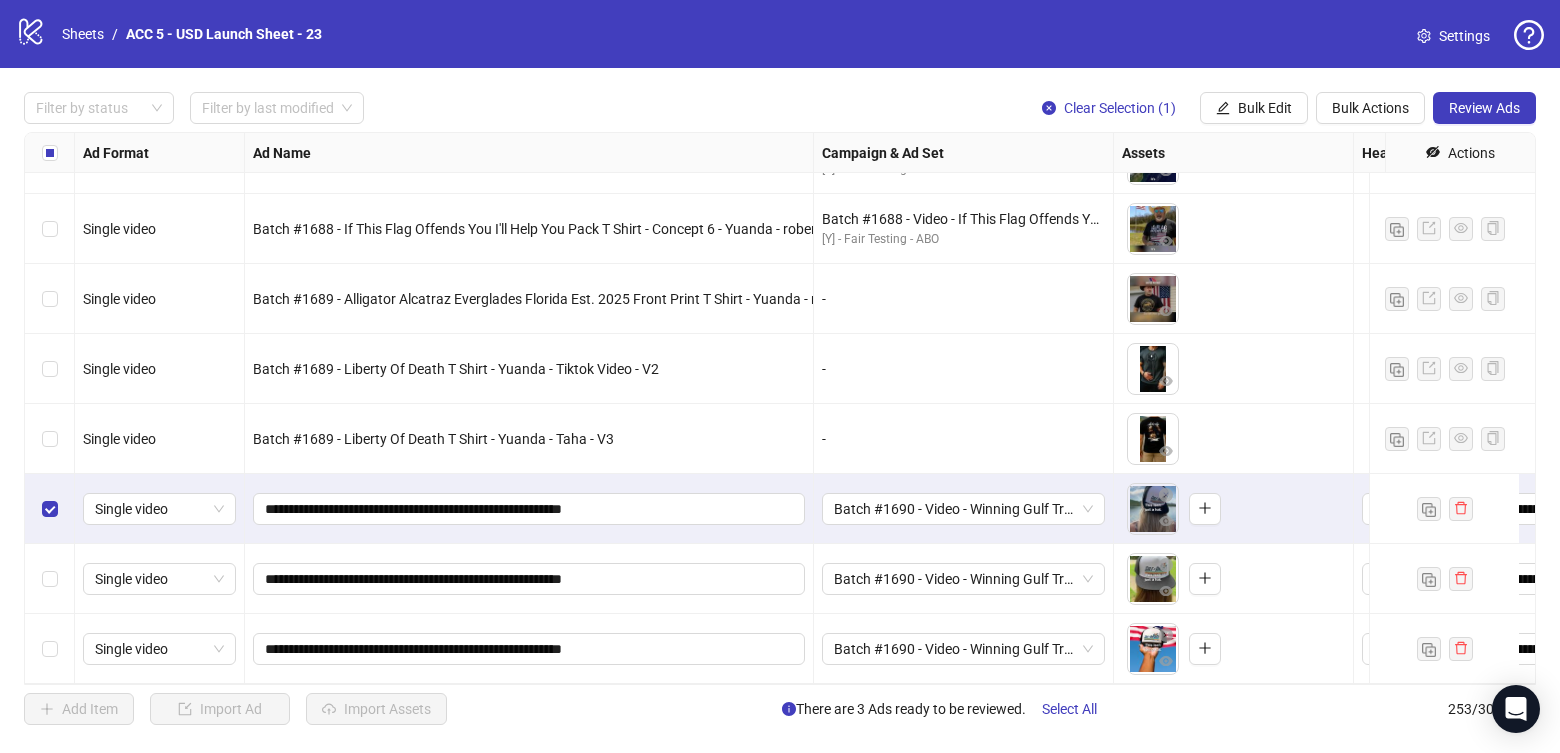 click at bounding box center [50, 579] 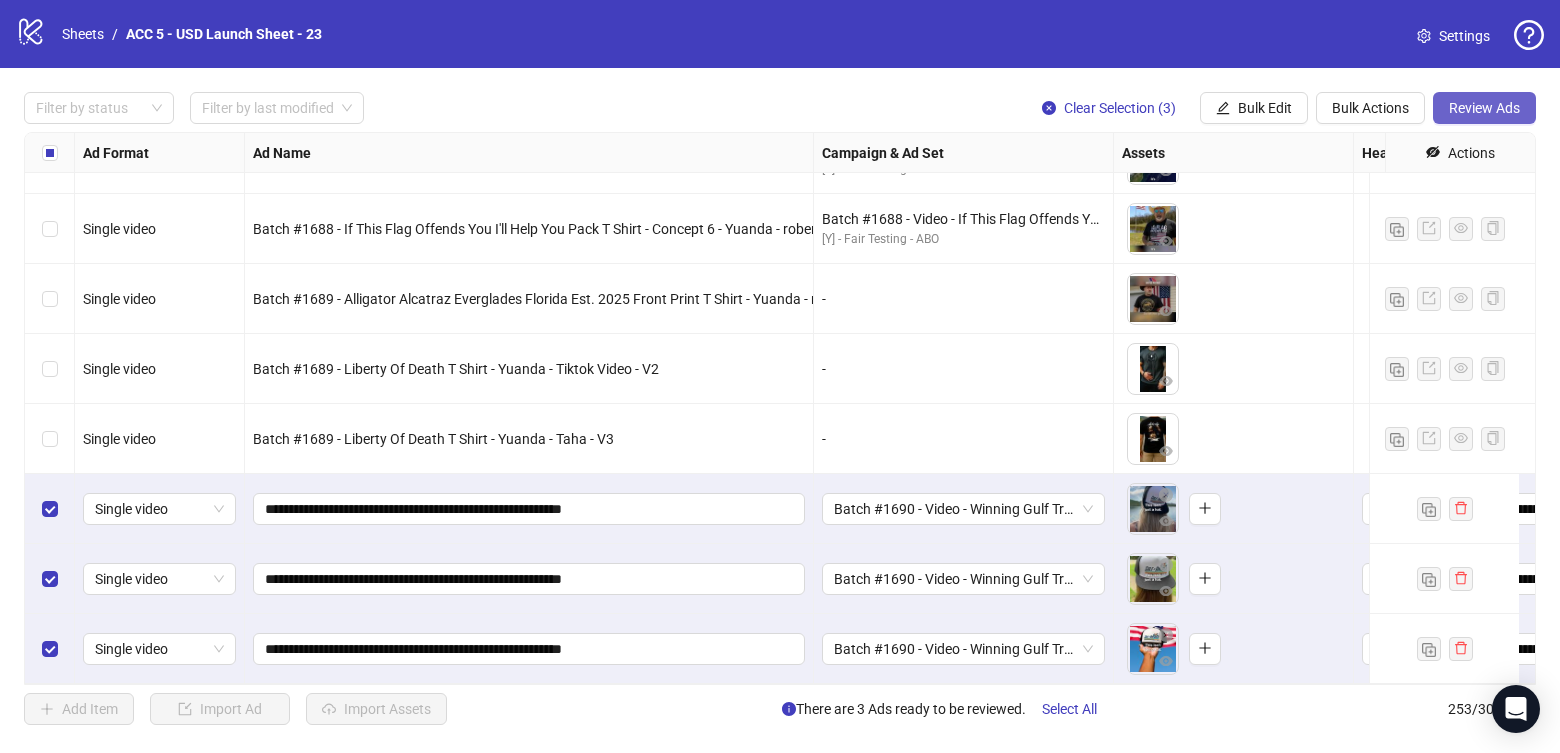 click on "Review Ads" at bounding box center [1484, 108] 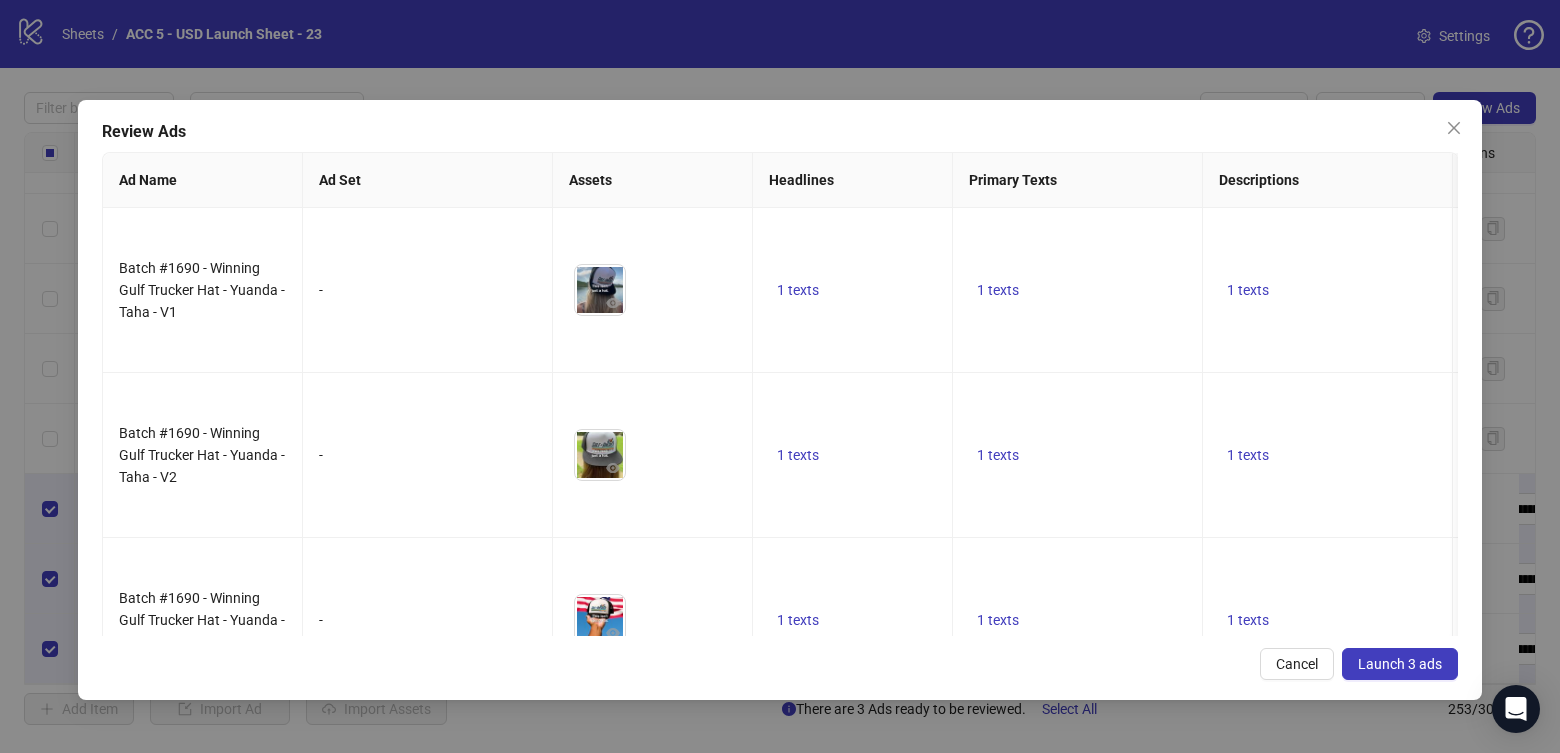 click on "Launch 3 ads" at bounding box center [1400, 664] 